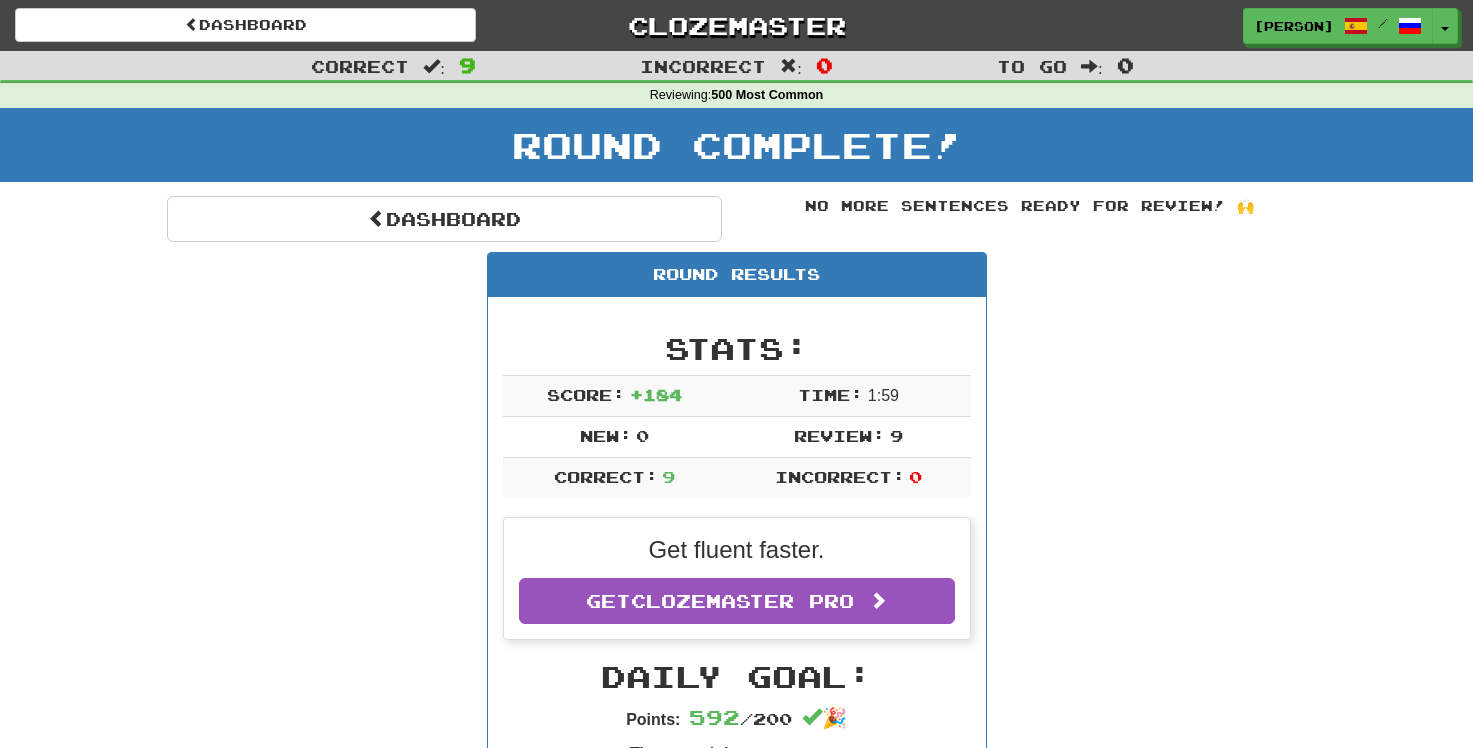 scroll, scrollTop: 0, scrollLeft: 0, axis: both 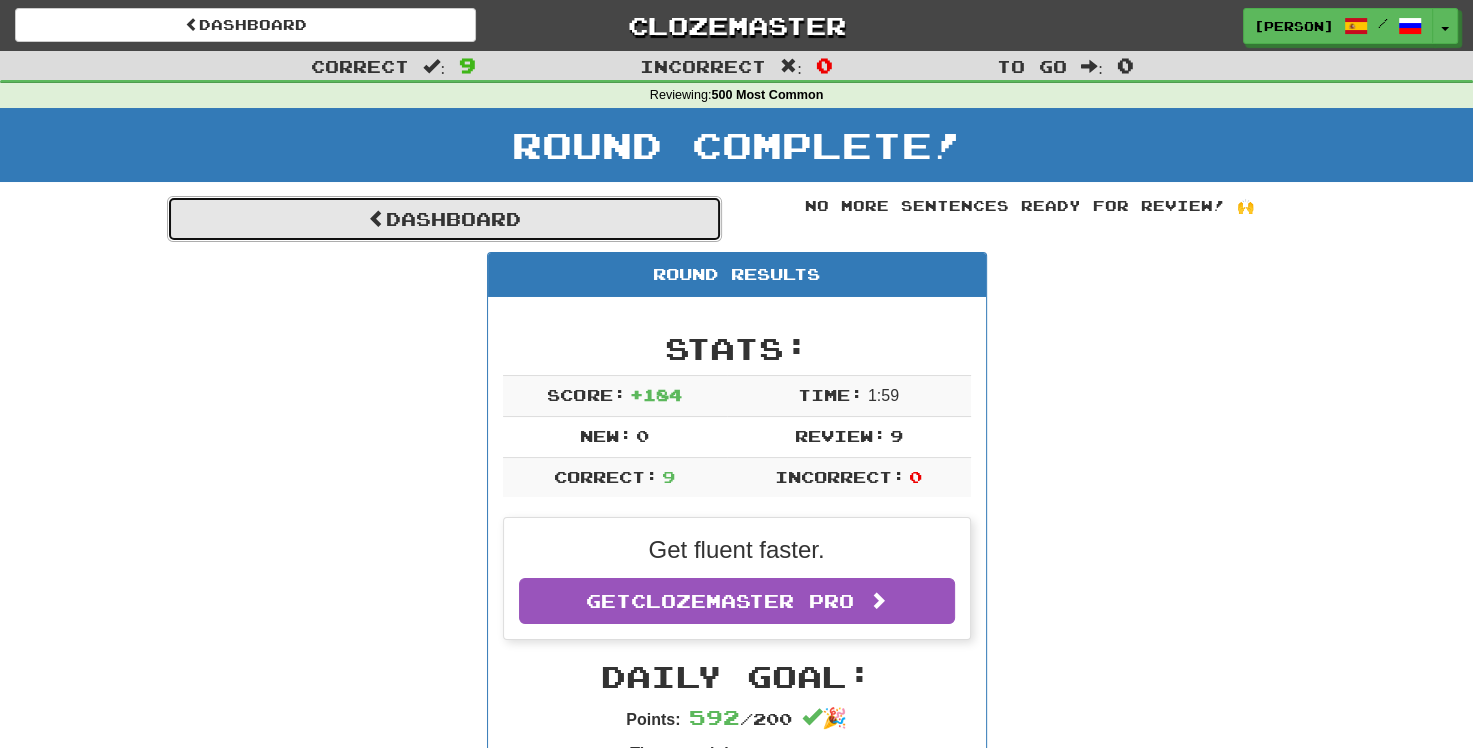 click on "Dashboard" at bounding box center (444, 219) 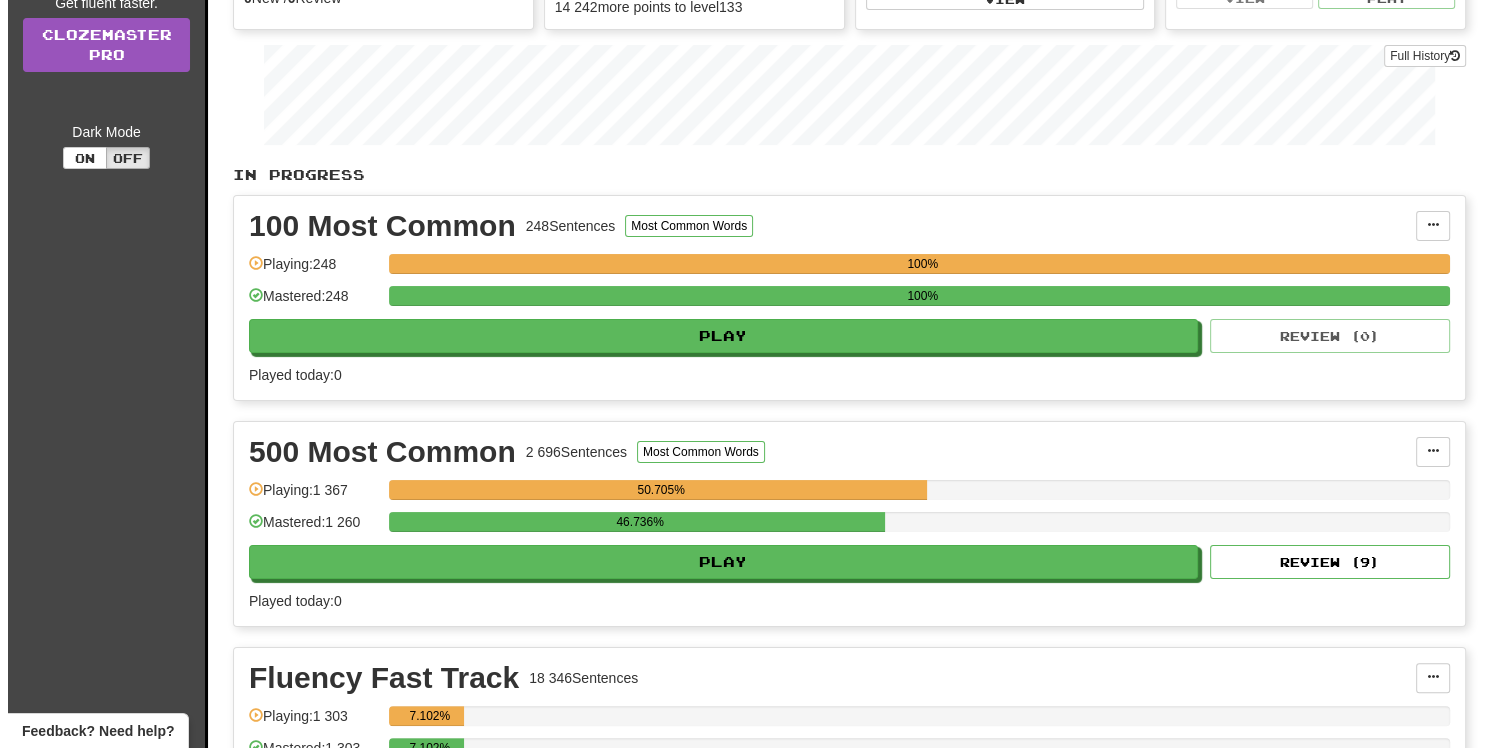 scroll, scrollTop: 300, scrollLeft: 0, axis: vertical 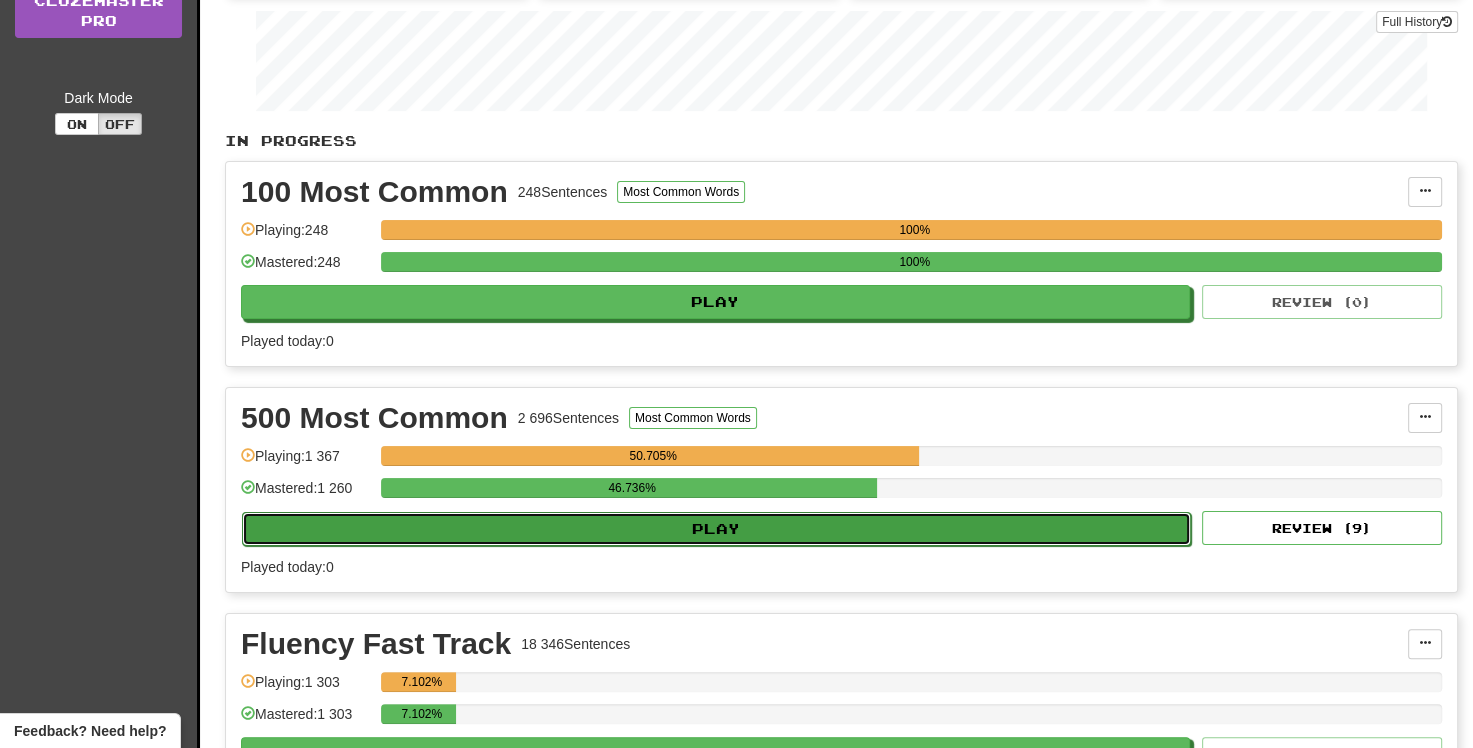 click on "Play" at bounding box center (716, 529) 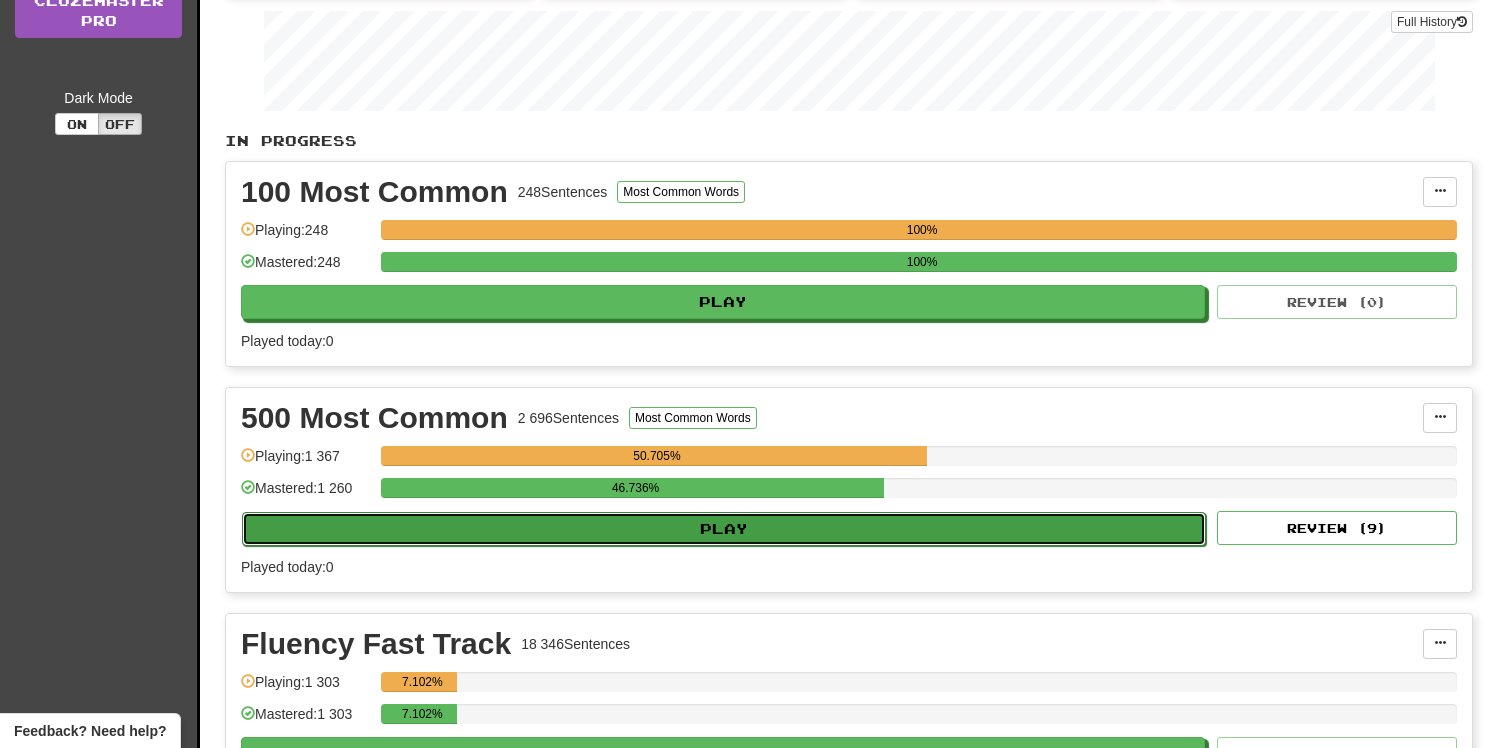 select on "**" 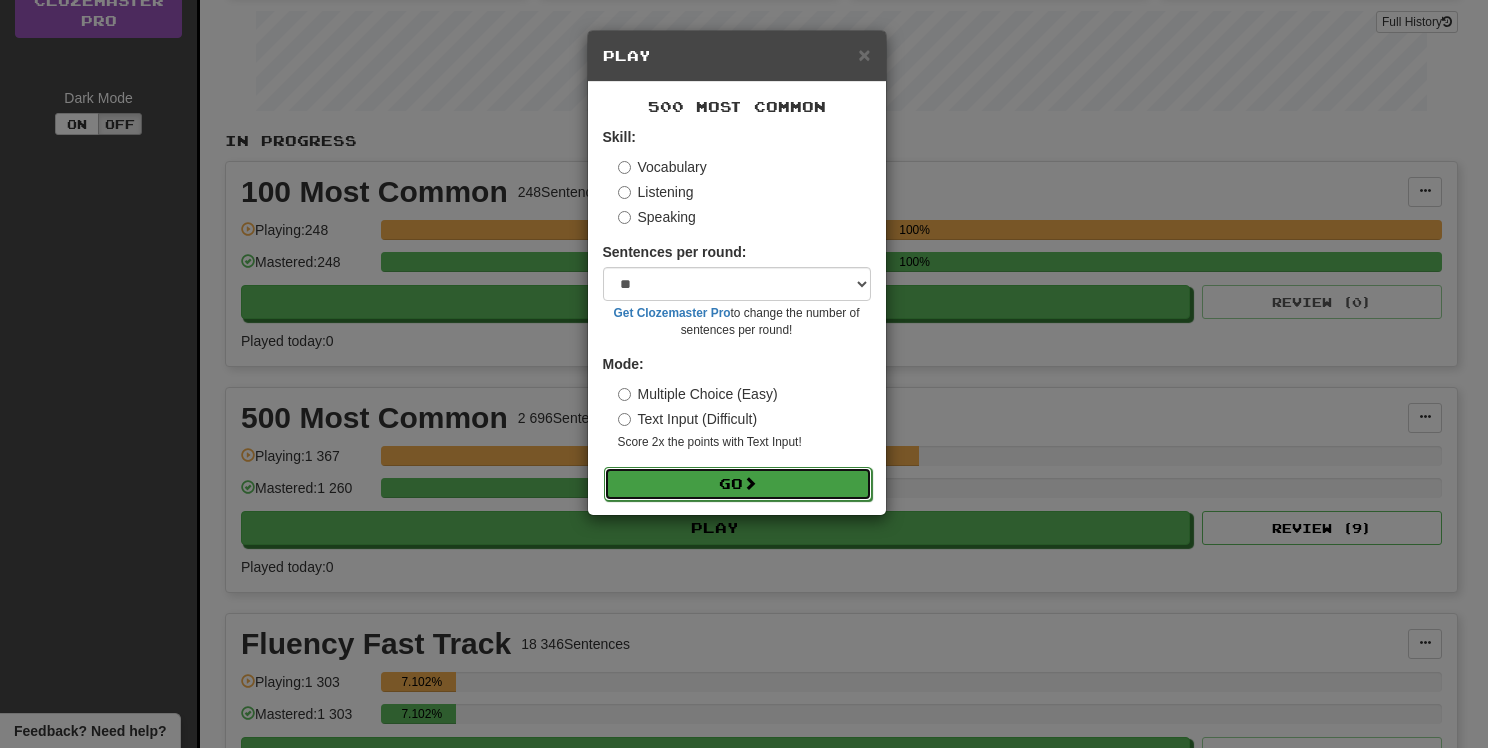 click on "Go" at bounding box center (738, 484) 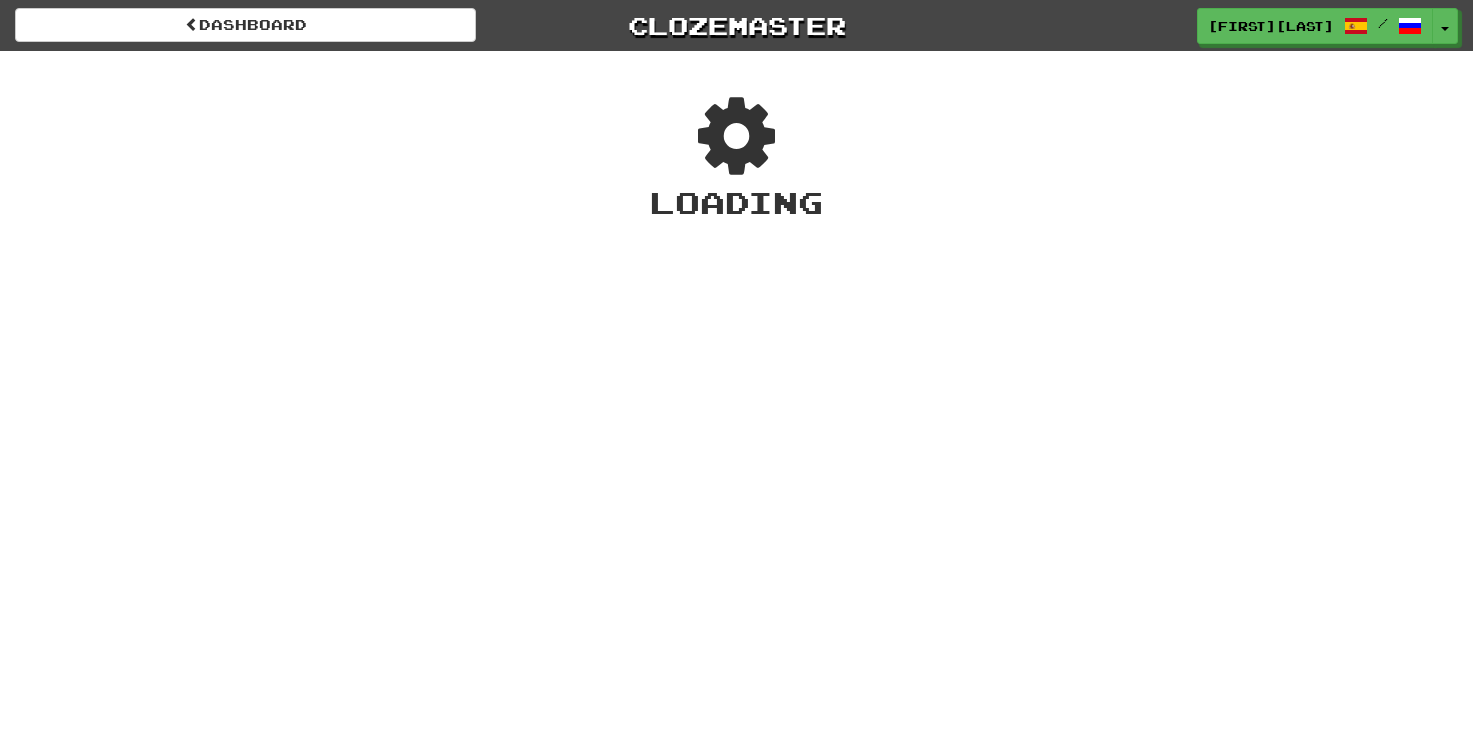 scroll, scrollTop: 0, scrollLeft: 0, axis: both 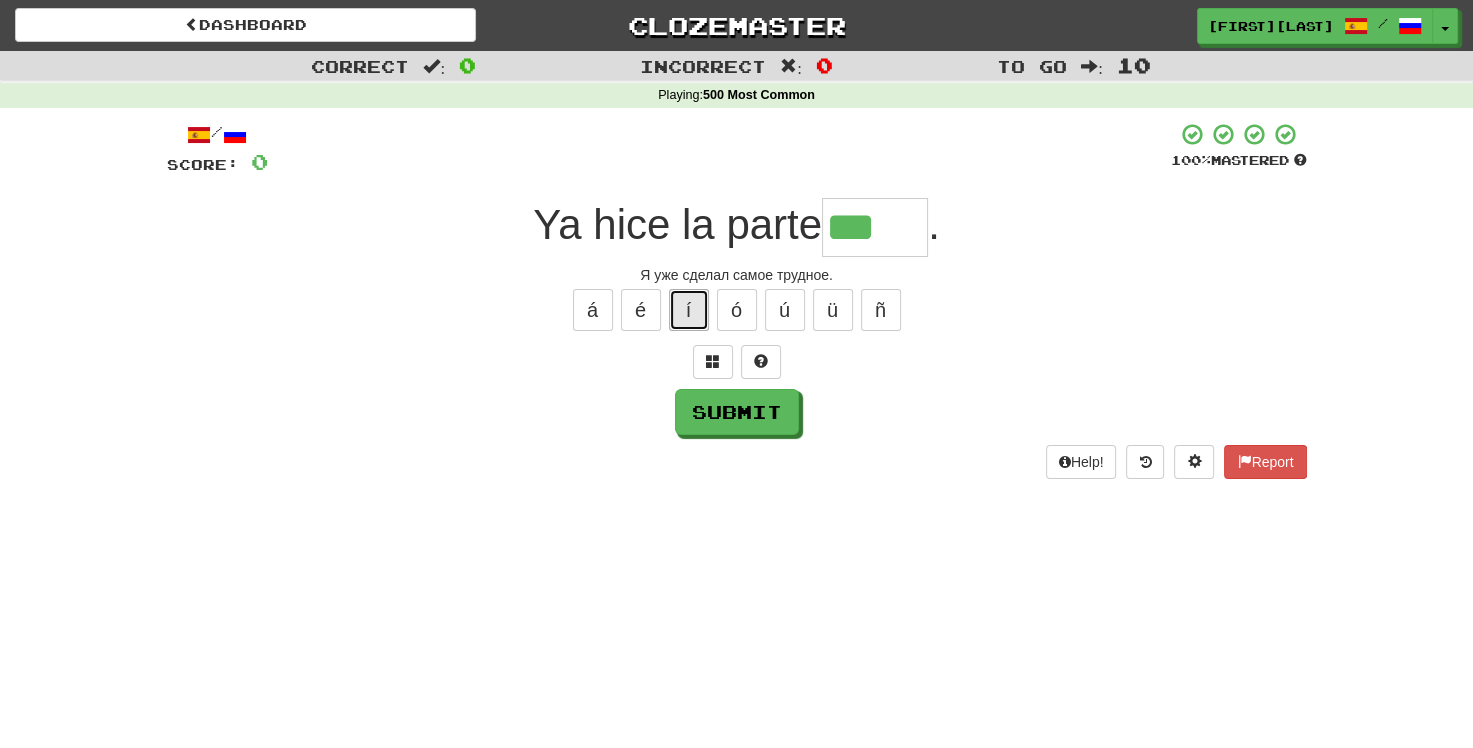 click on "í" at bounding box center [689, 310] 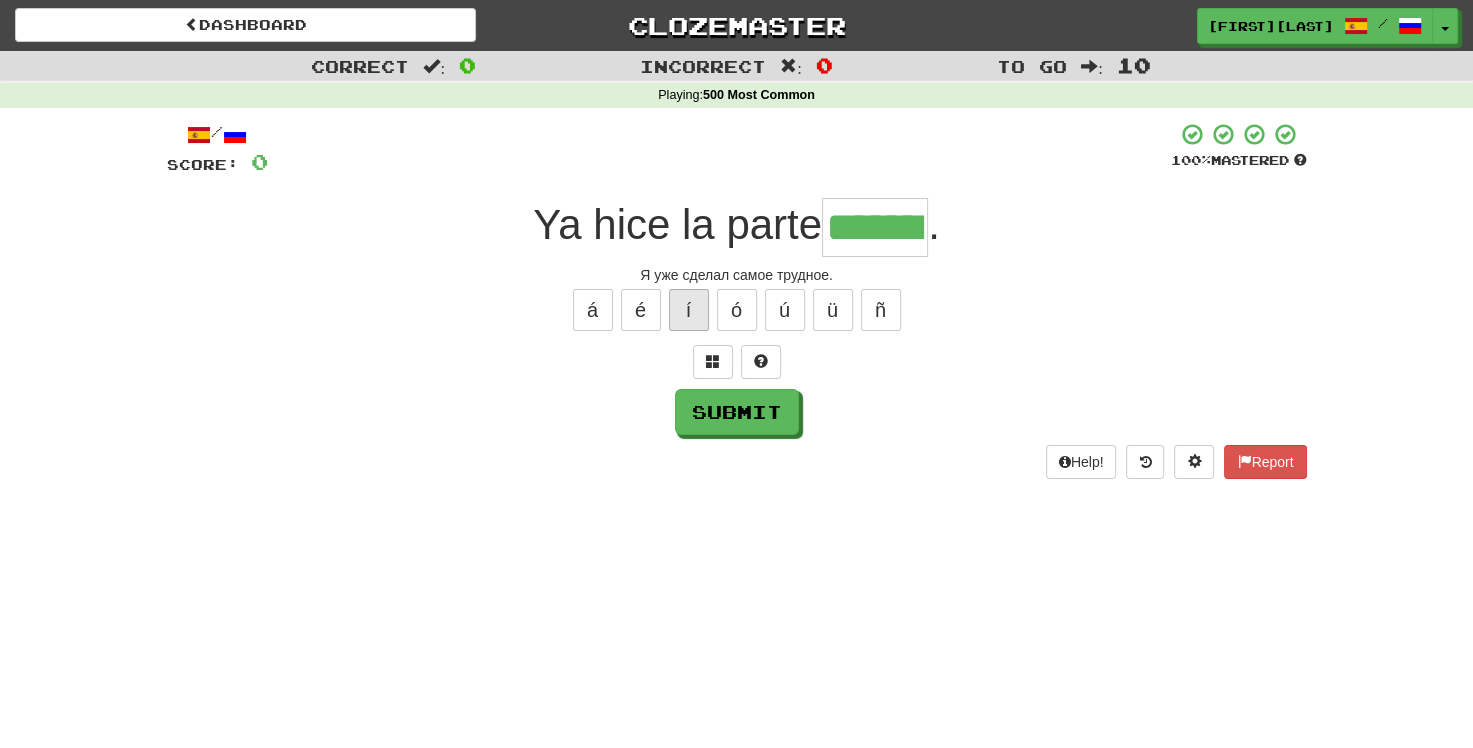 type on "*******" 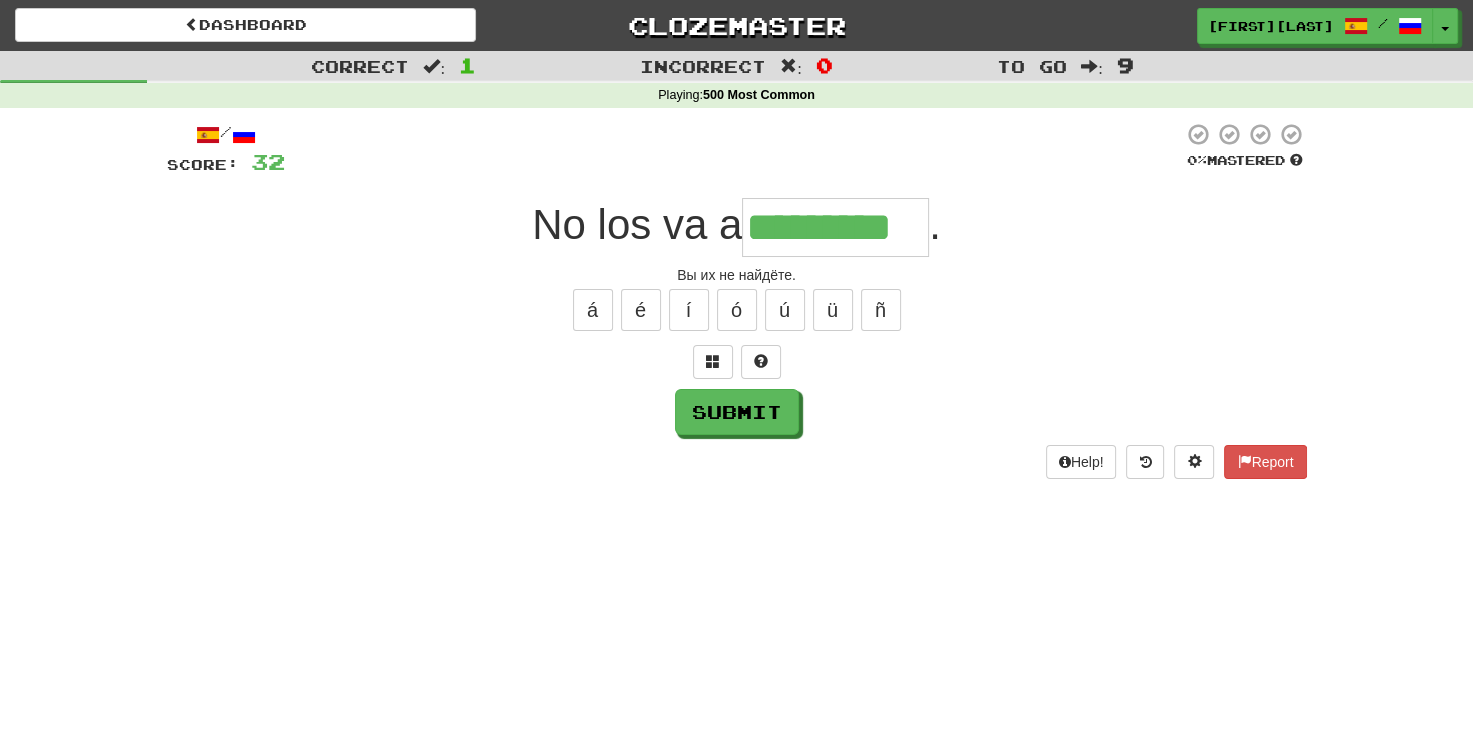 type on "*********" 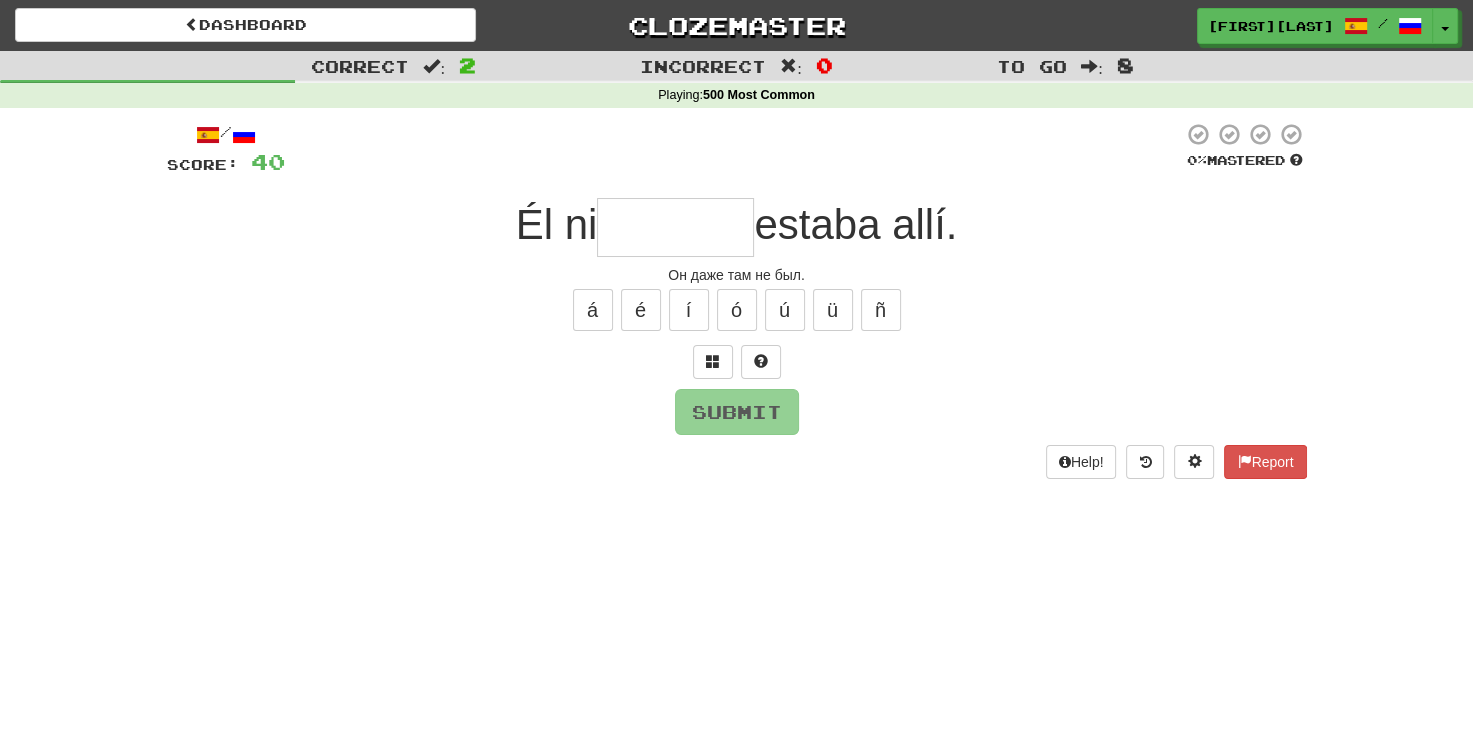 type on "*" 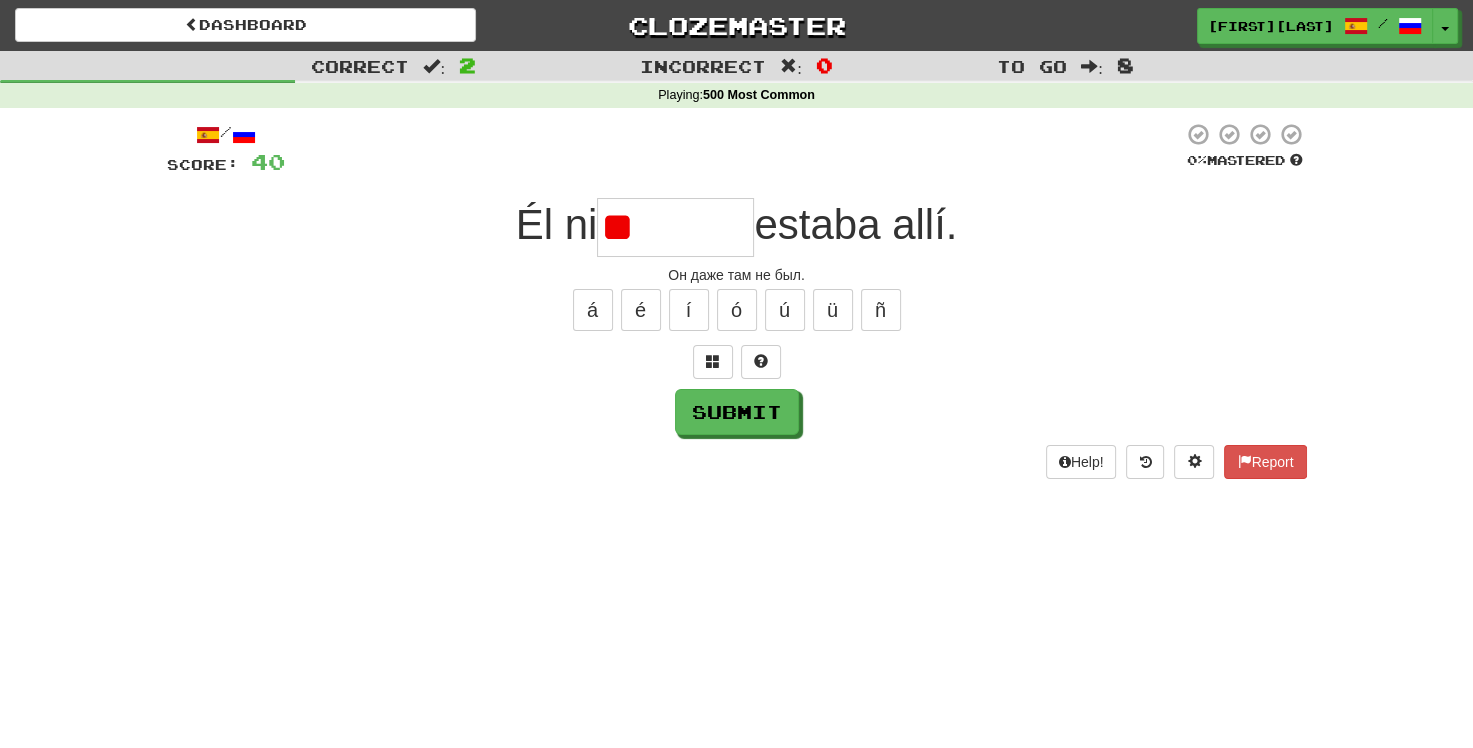 type on "*" 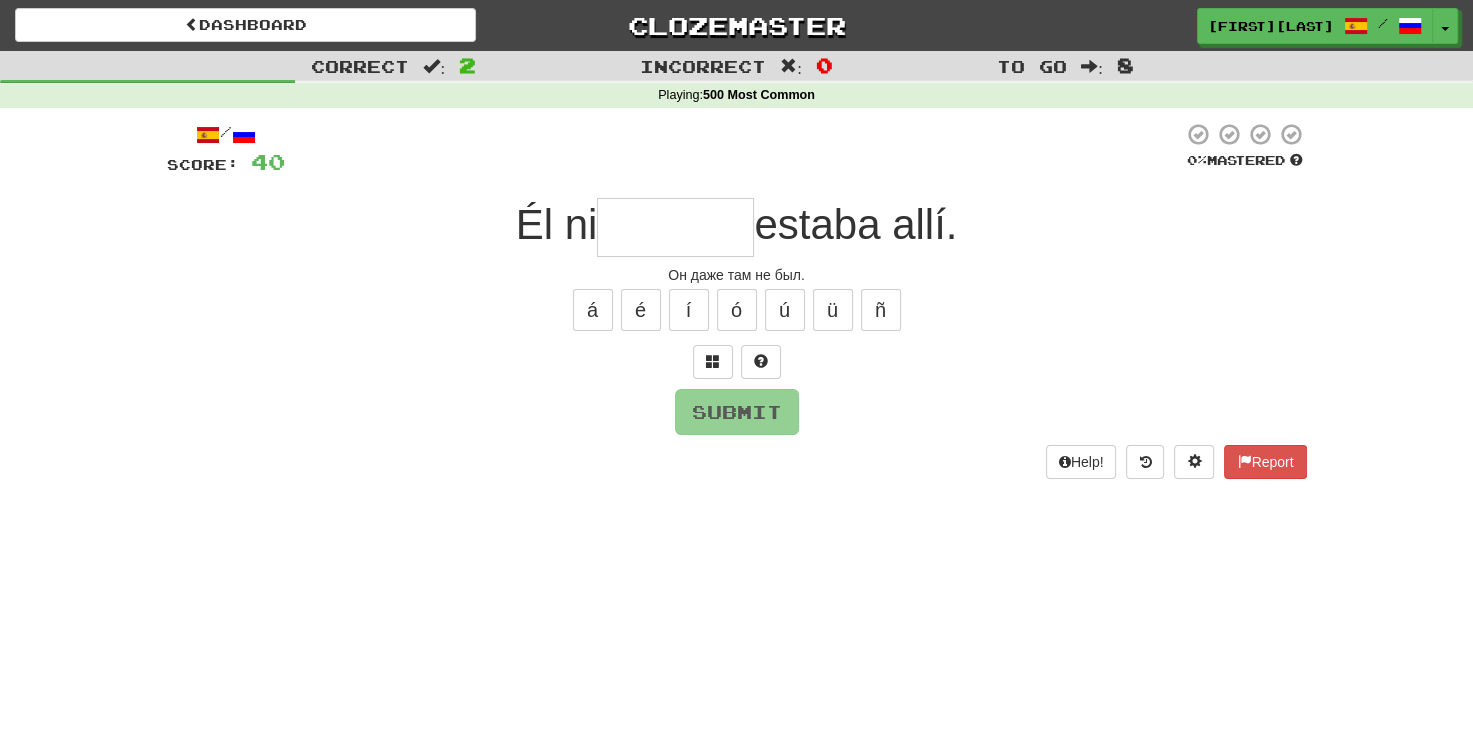 type on "*" 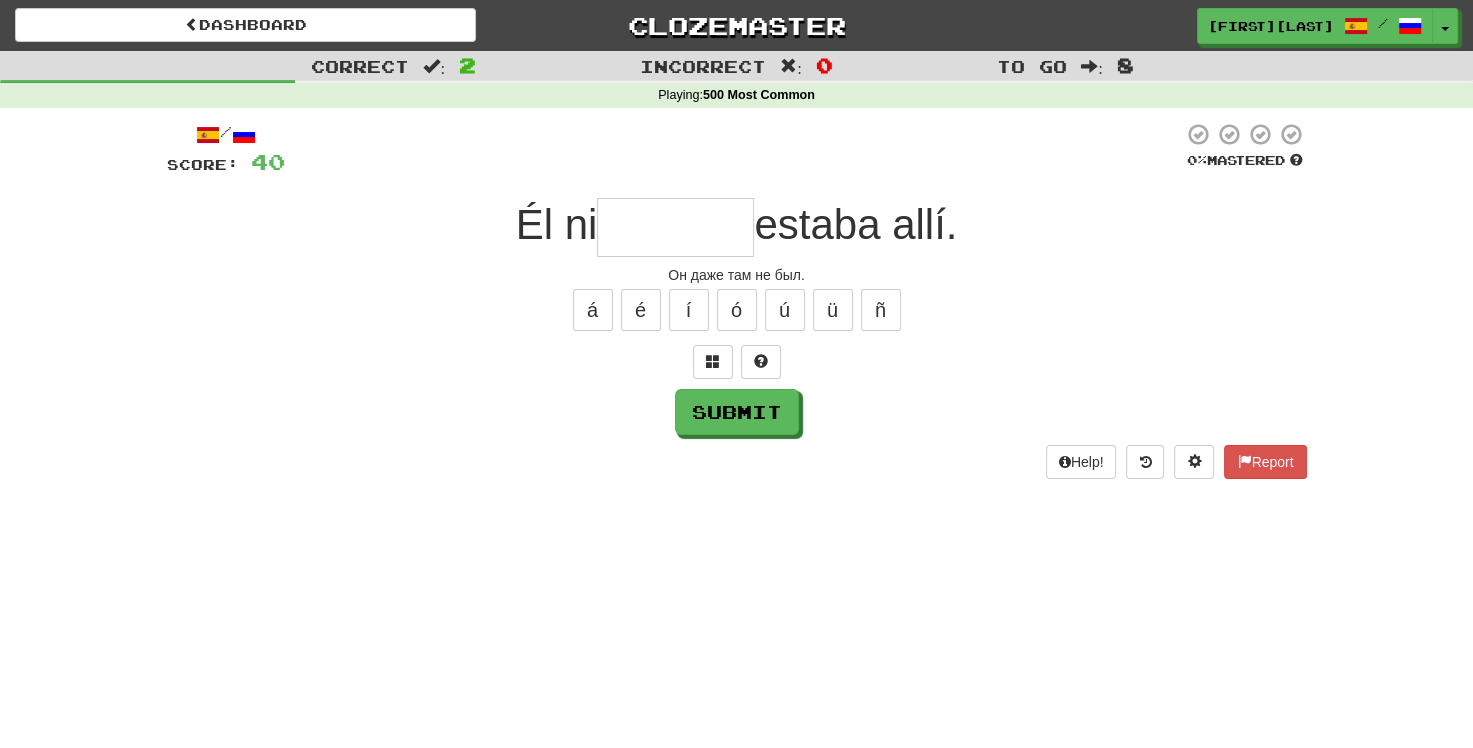type on "*" 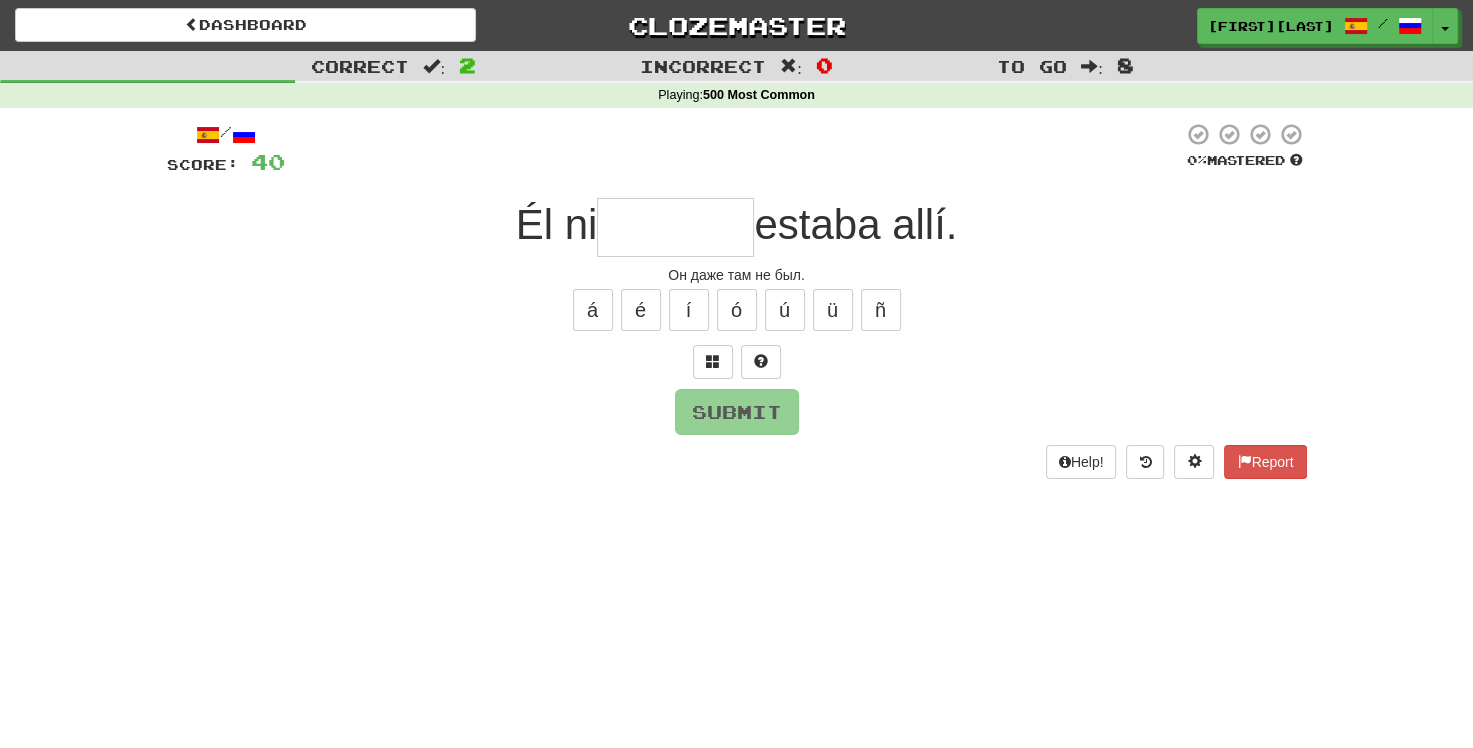 type on "*" 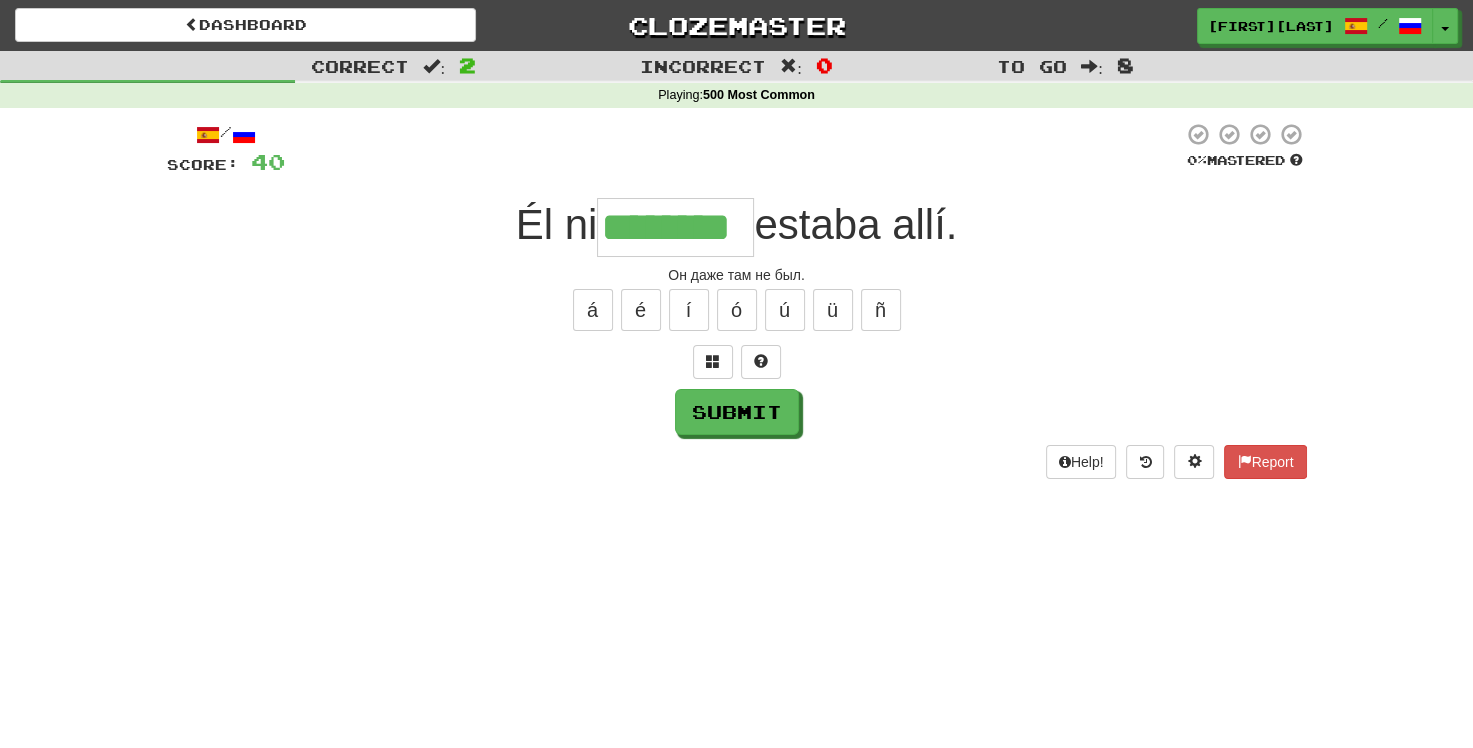 type on "********" 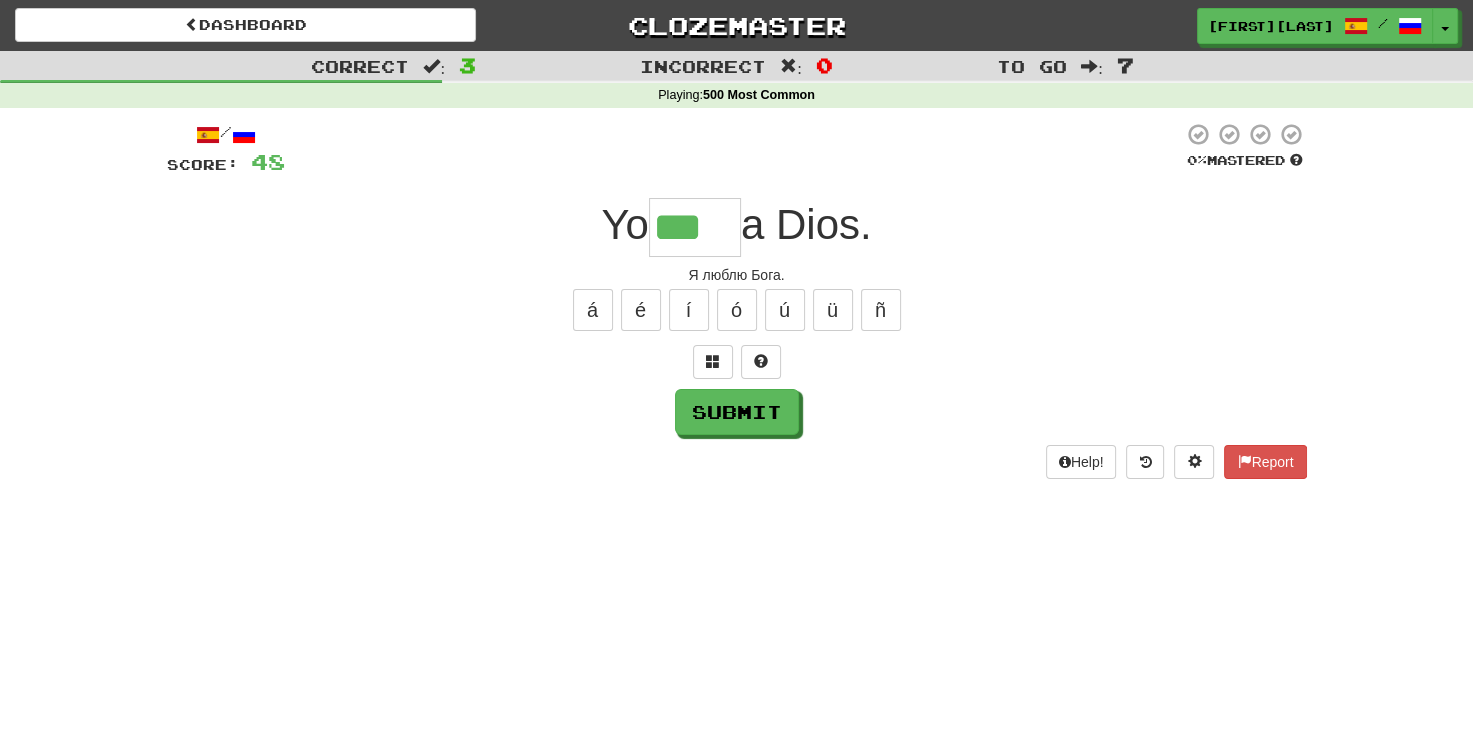 type on "***" 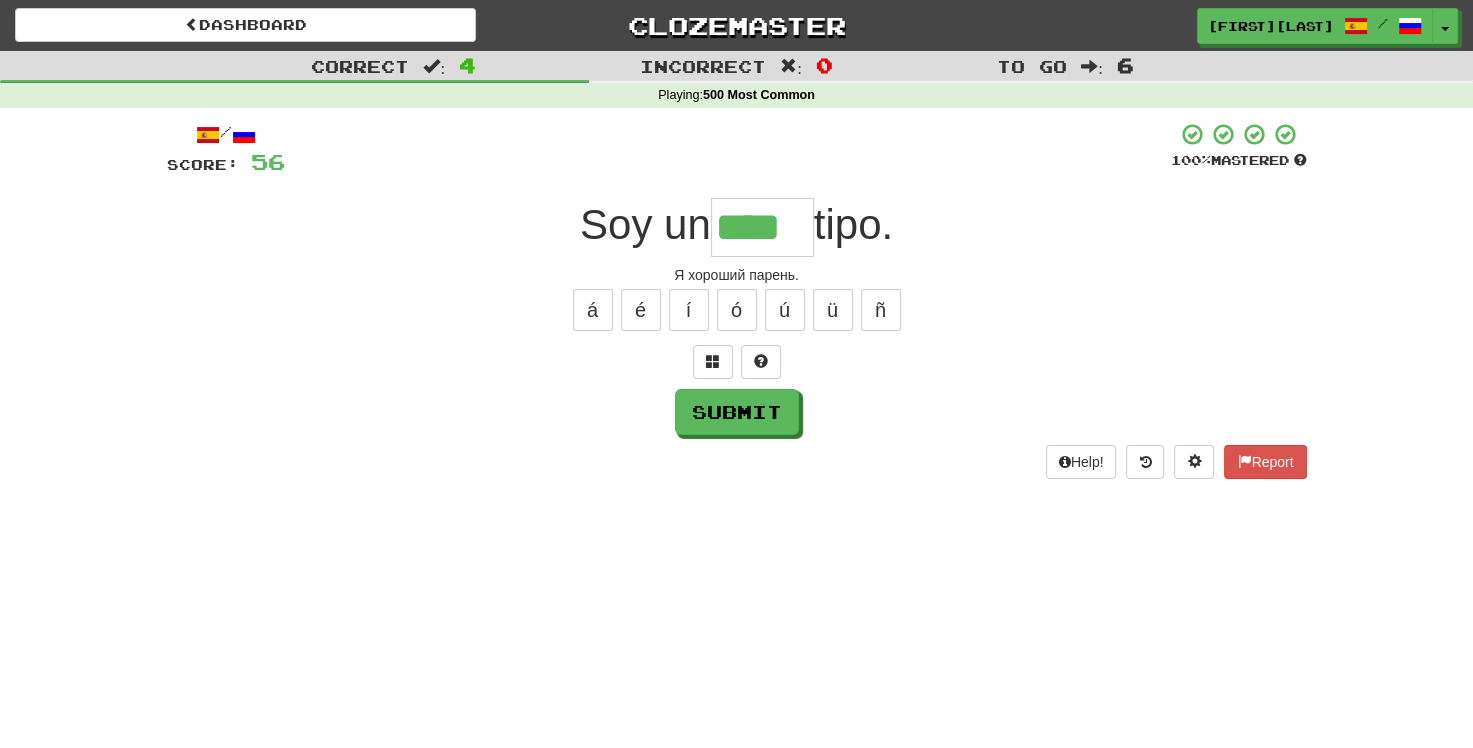 type on "****" 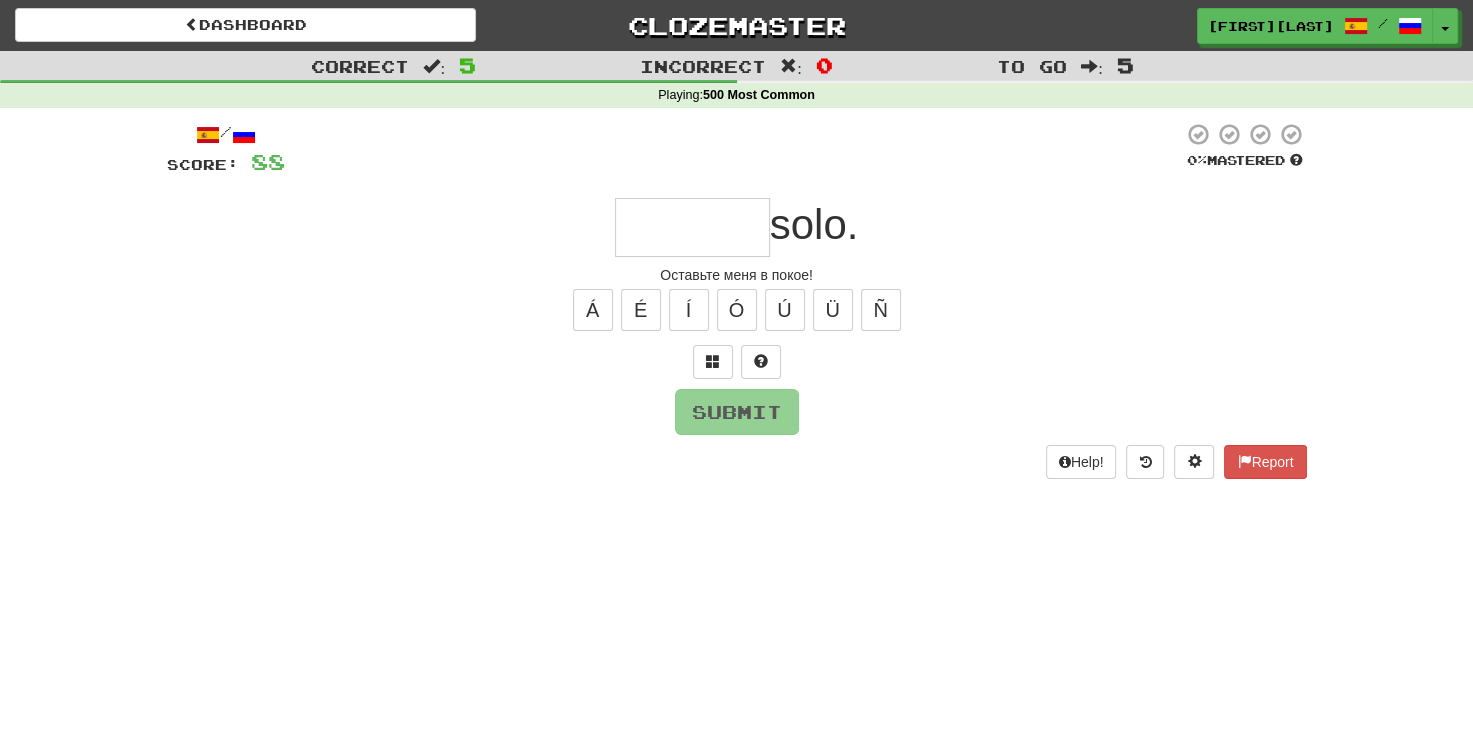 type on "*" 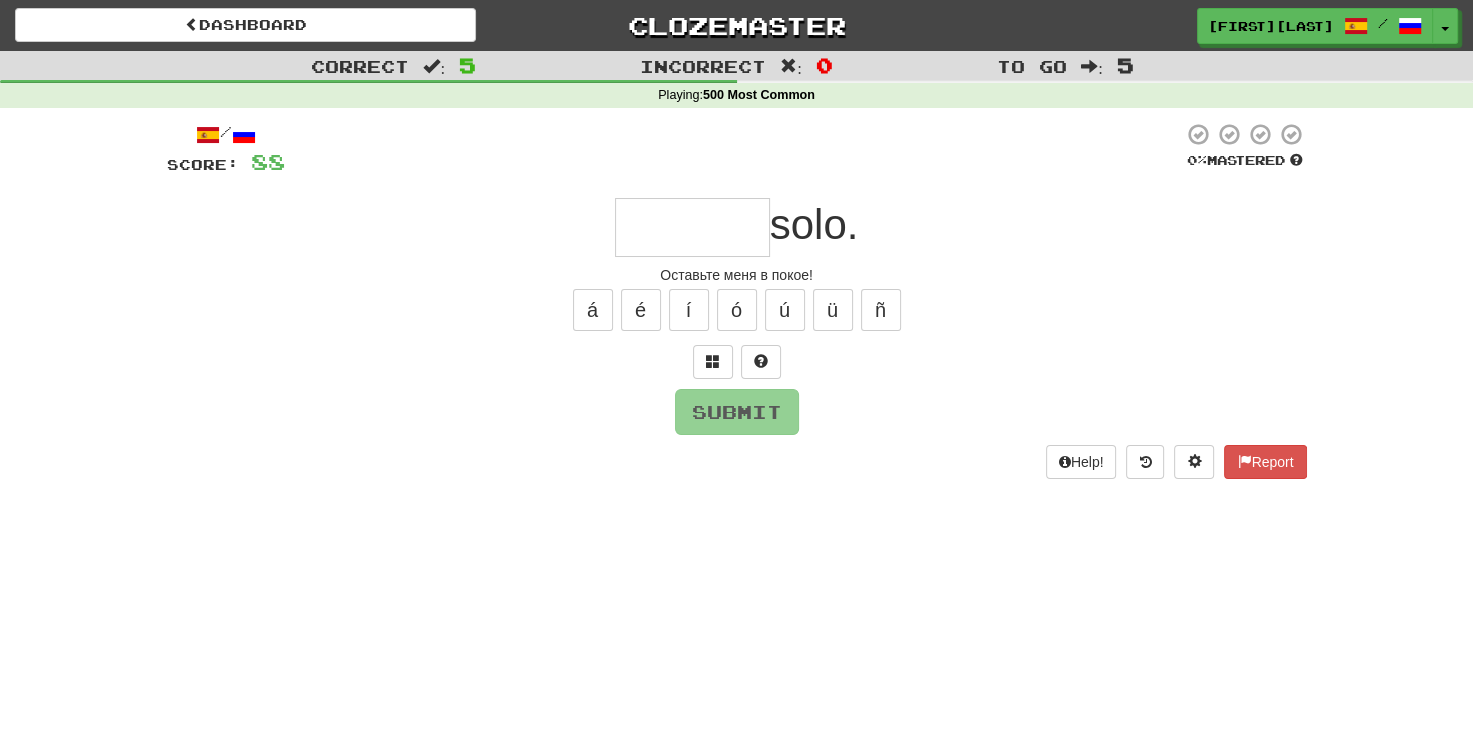 type on "*" 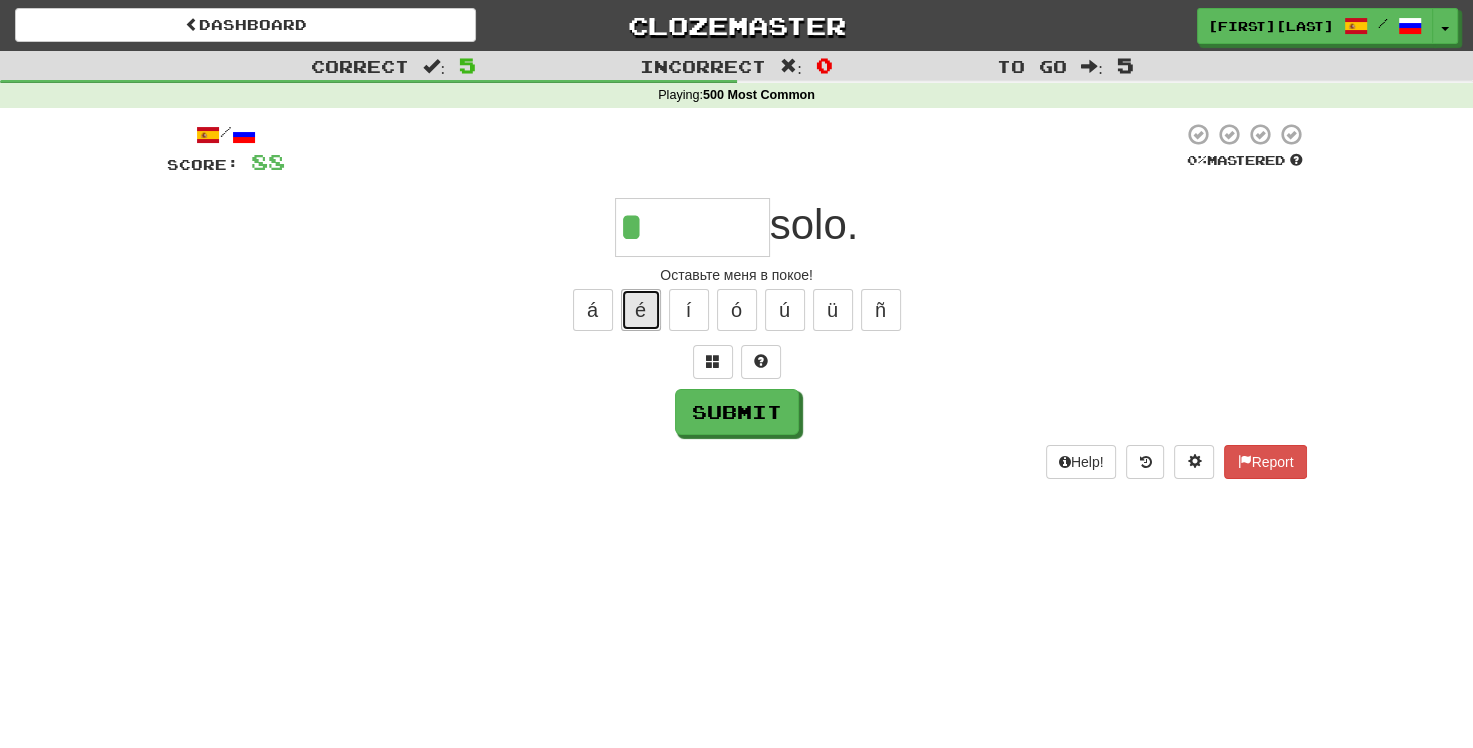 click on "é" at bounding box center (641, 310) 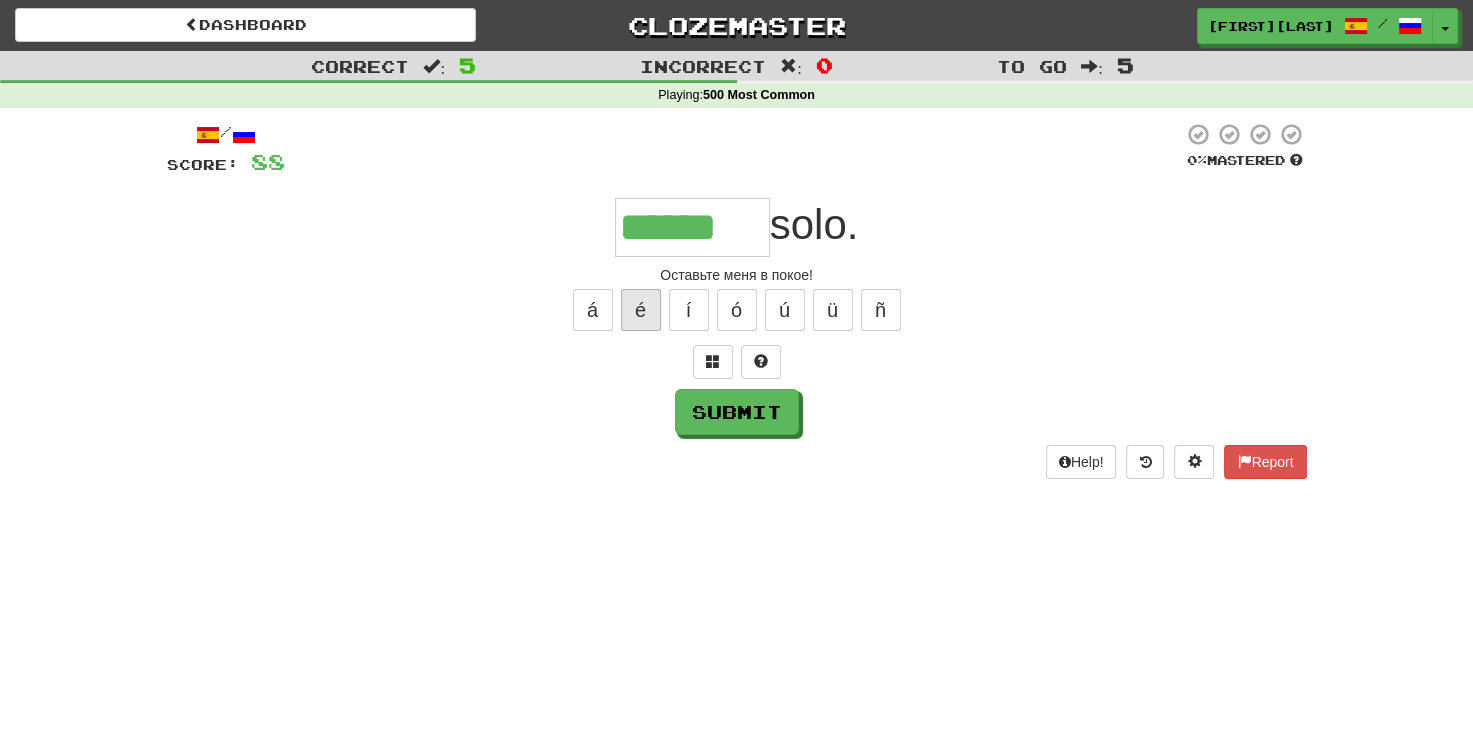 type on "******" 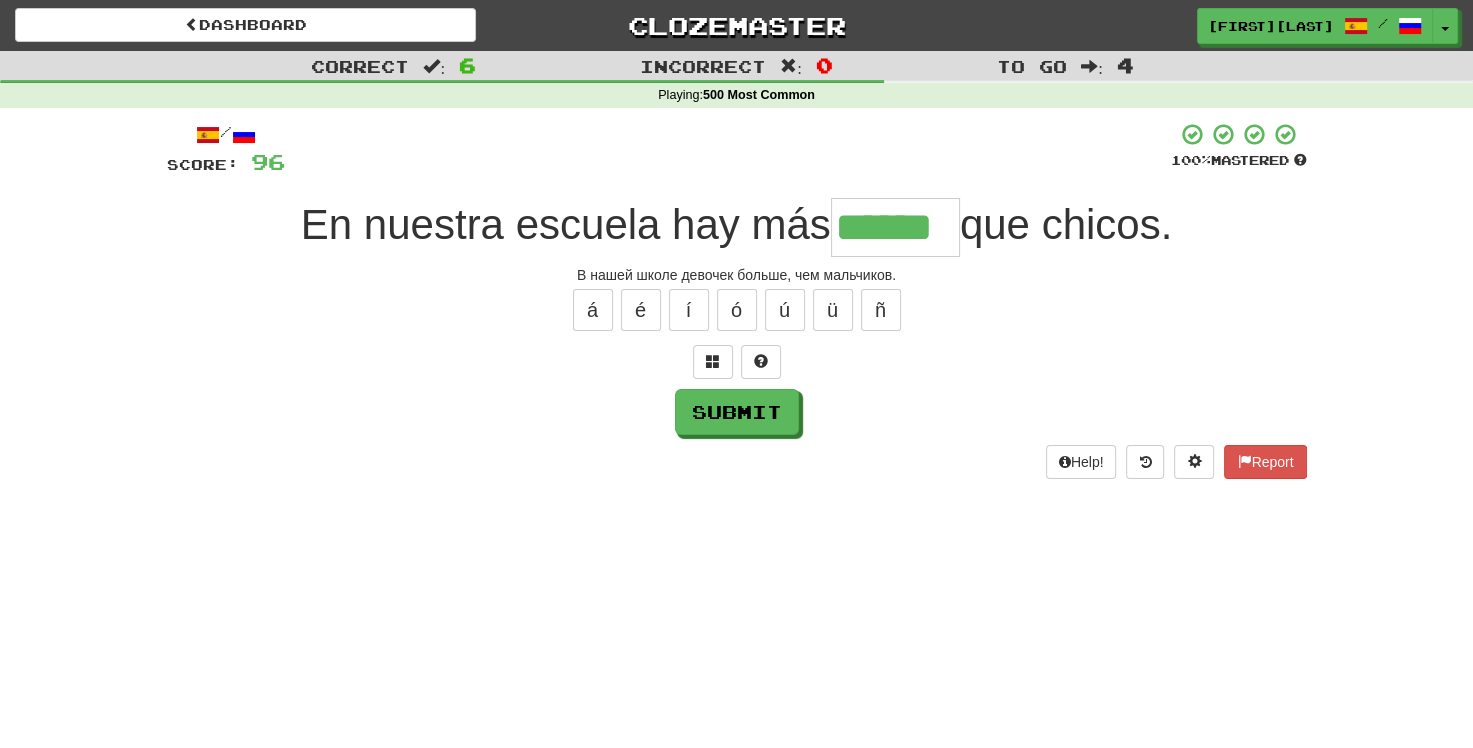 type on "******" 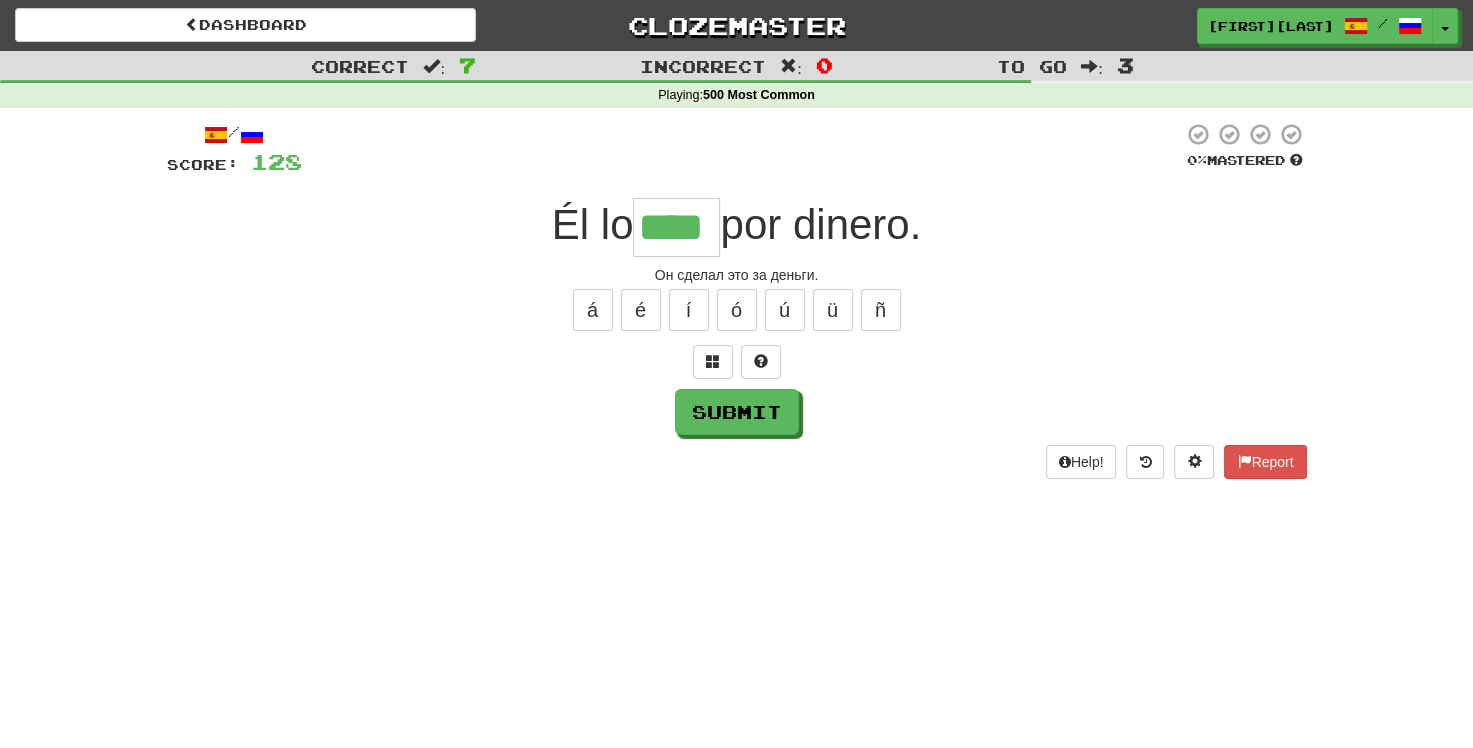 type on "****" 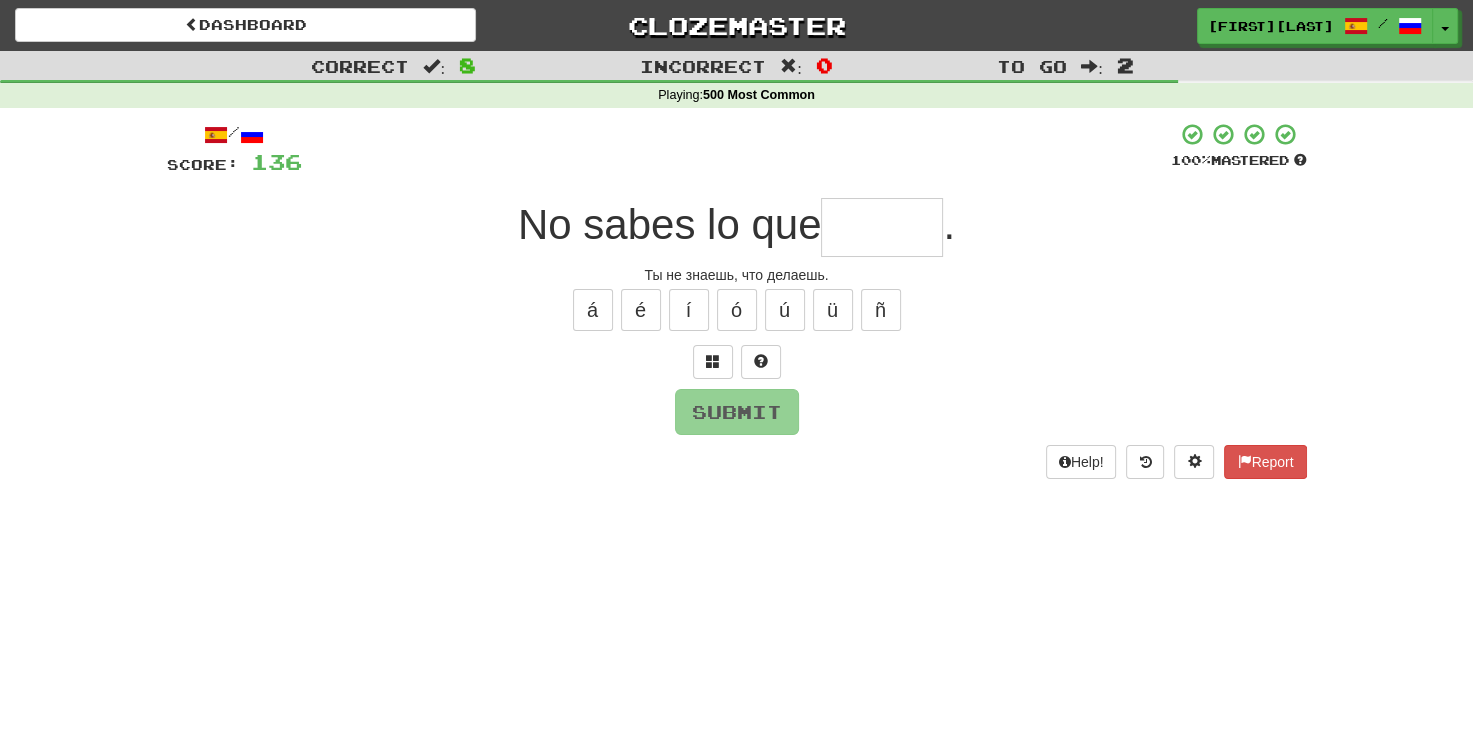 type on "*" 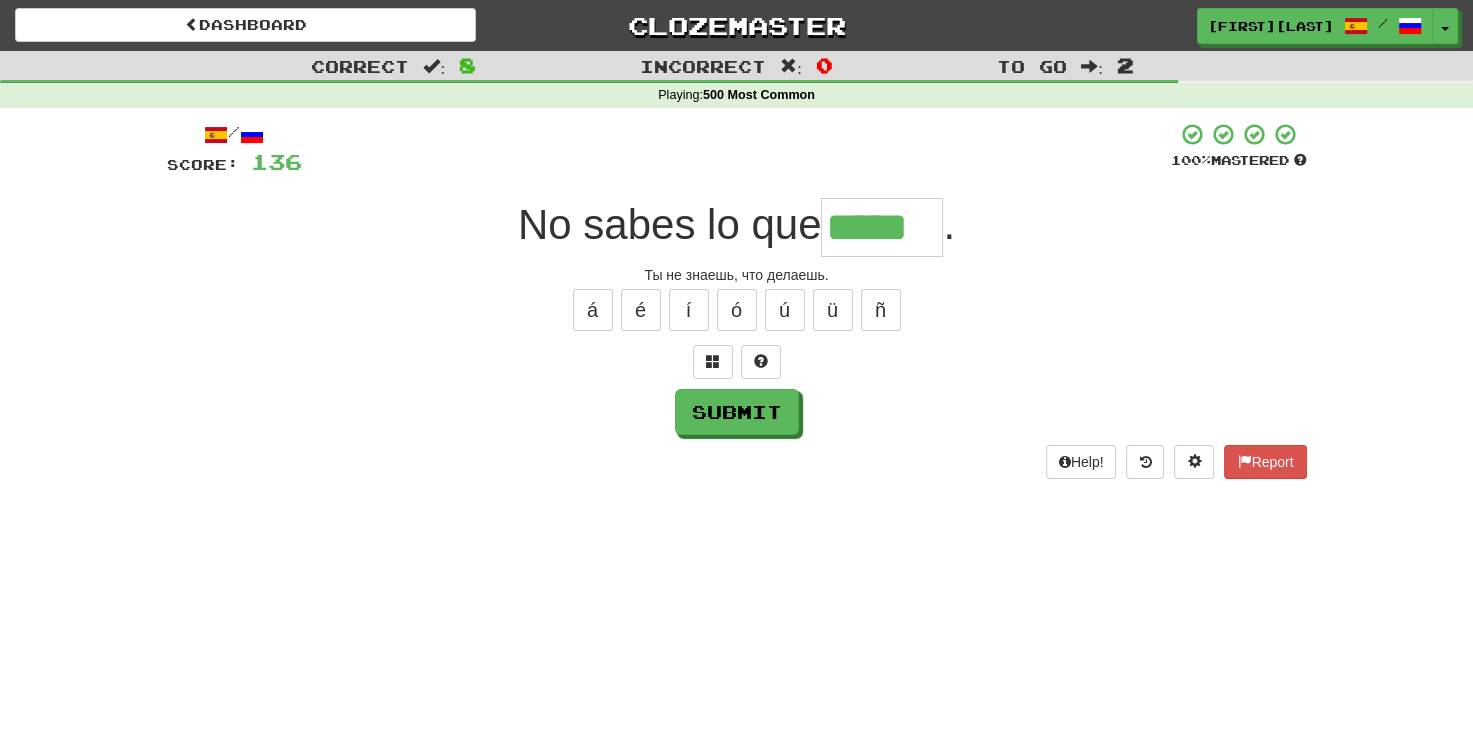 type on "*****" 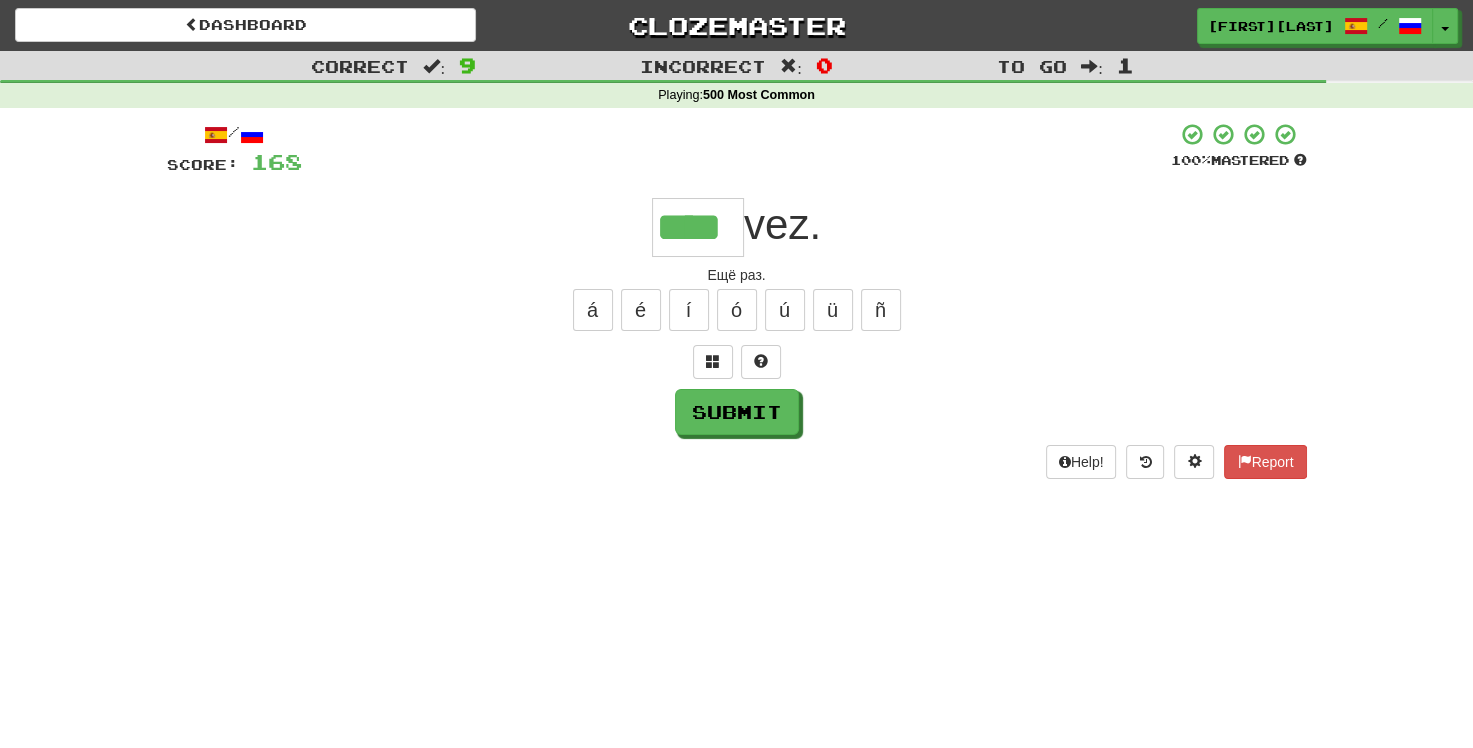 type on "****" 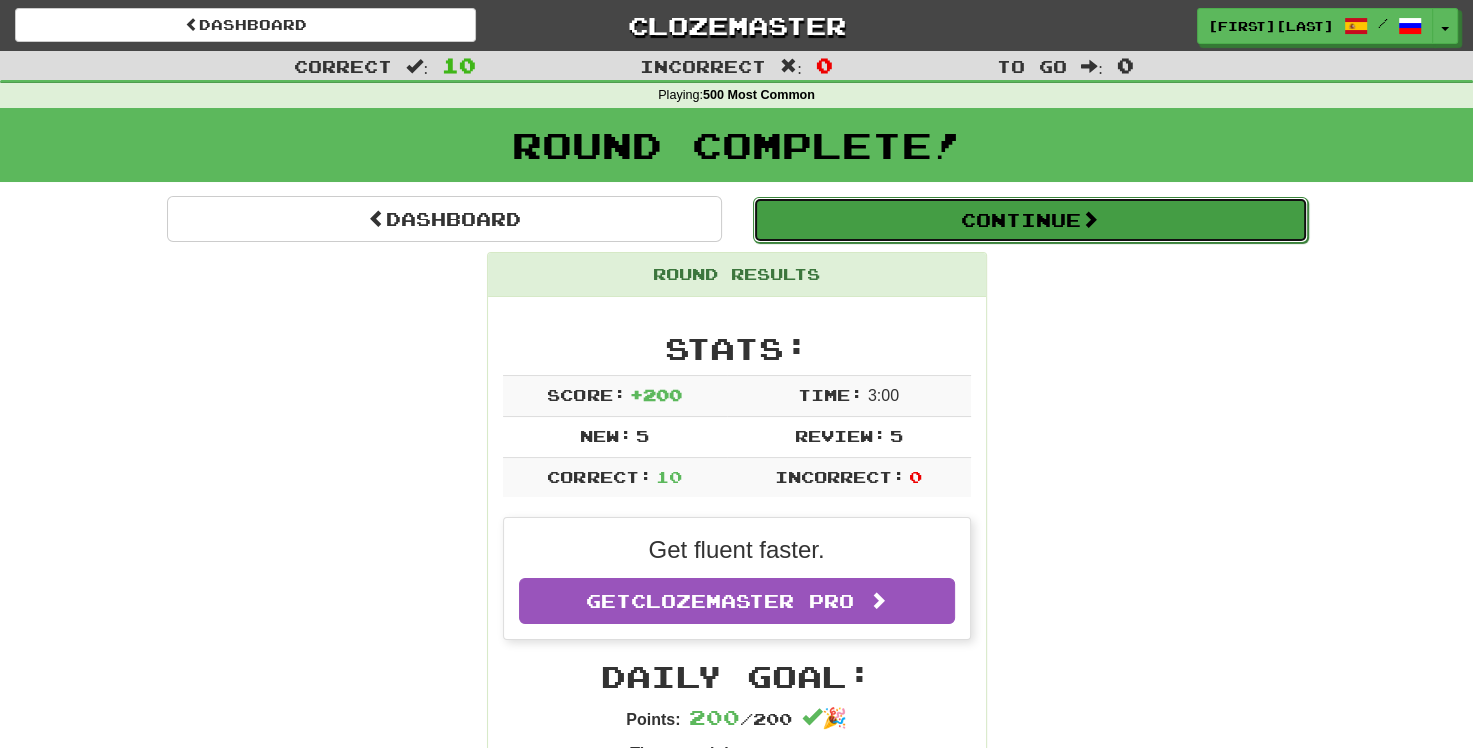 click on "Continue" at bounding box center (1030, 220) 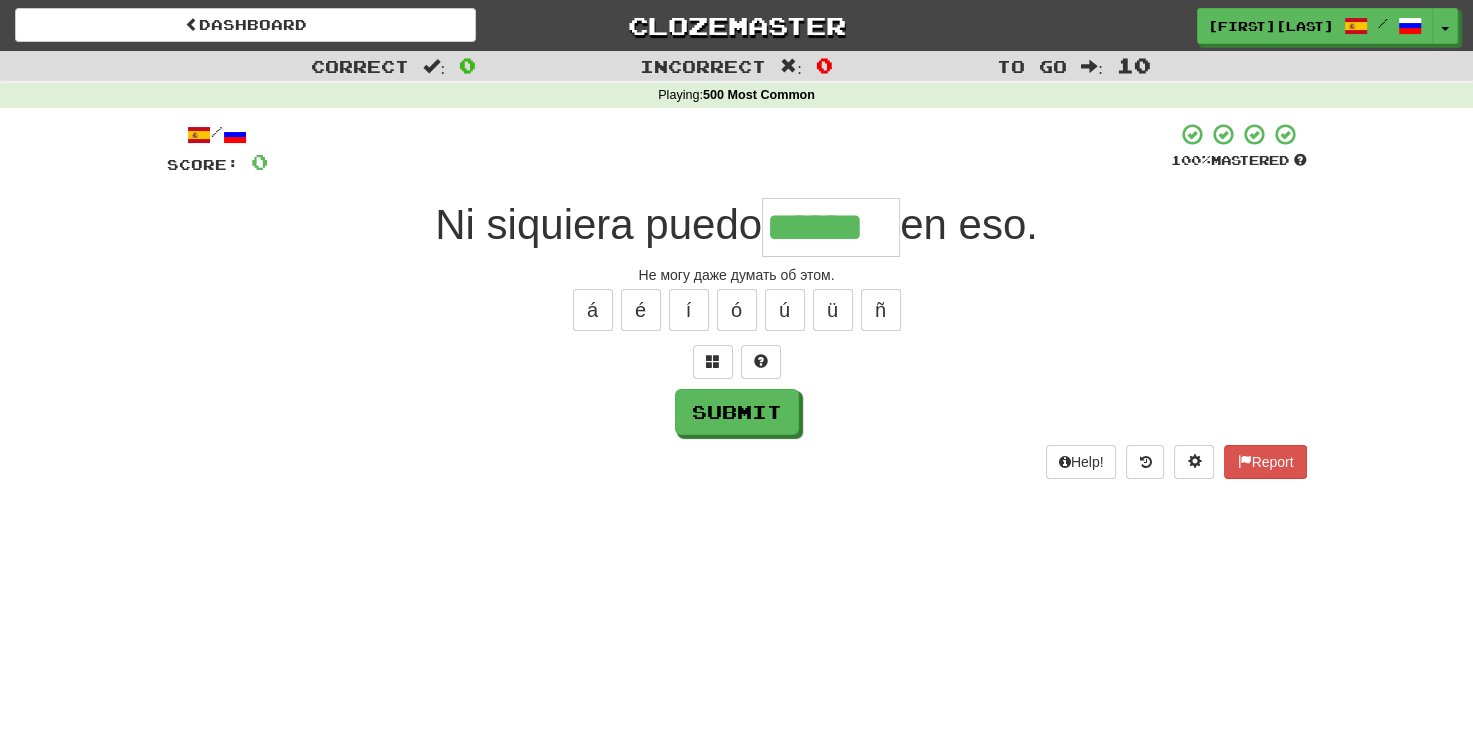 type on "******" 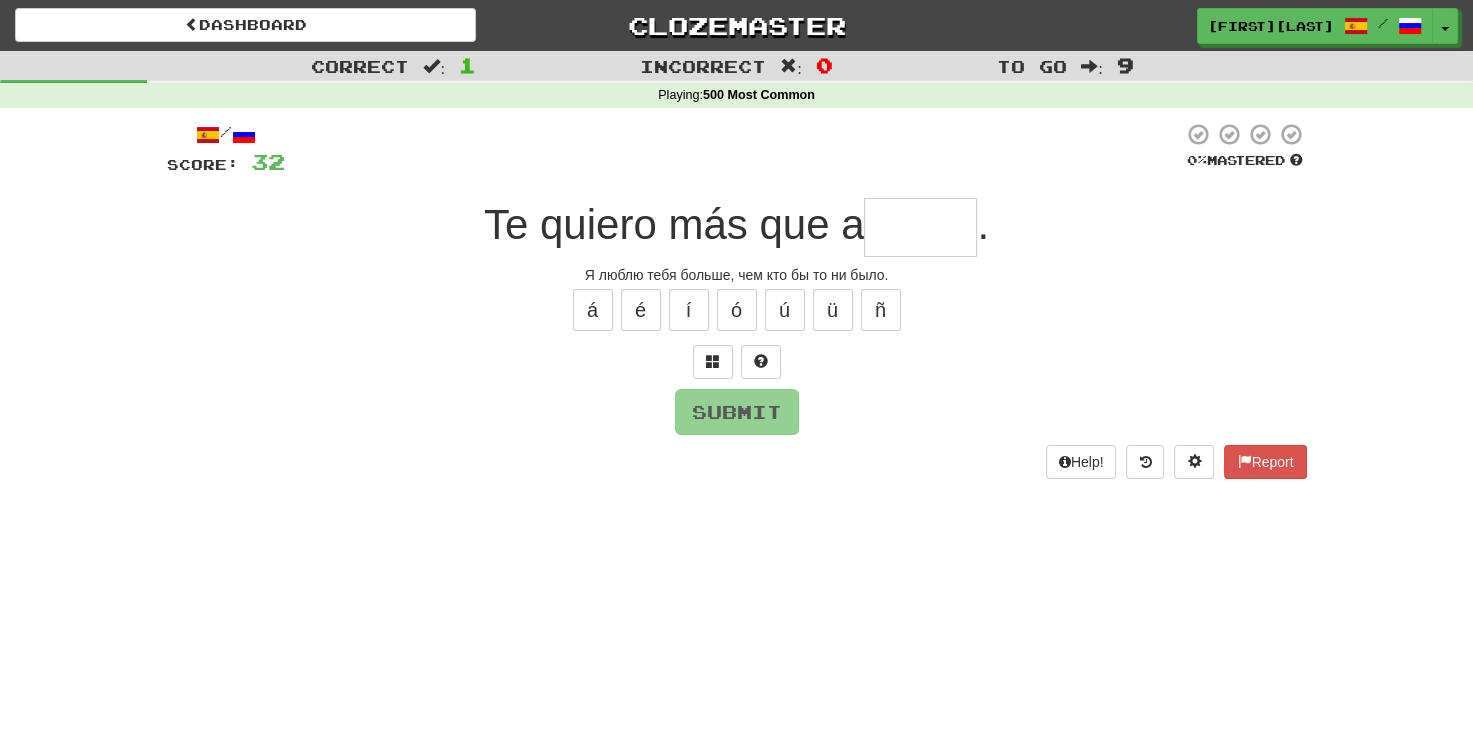 type on "*" 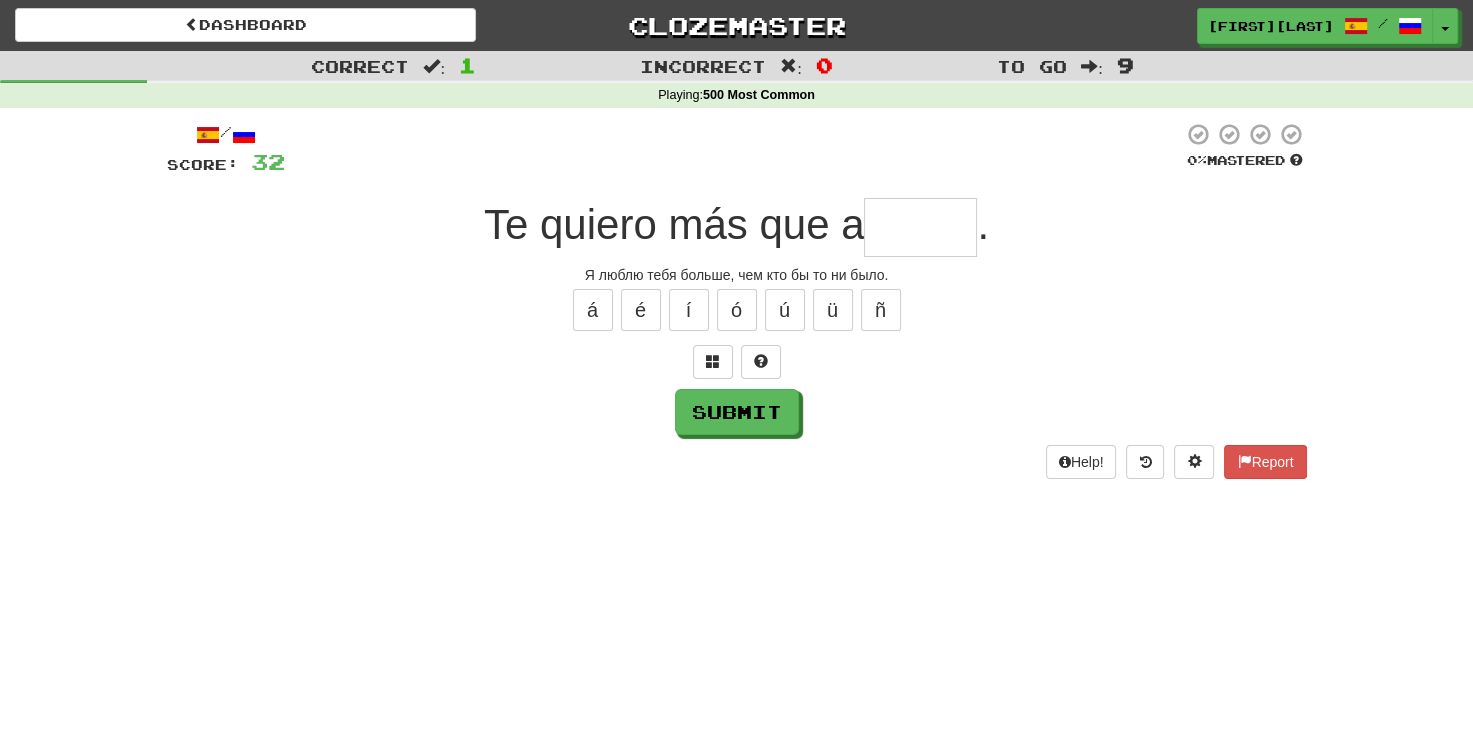 type on "*" 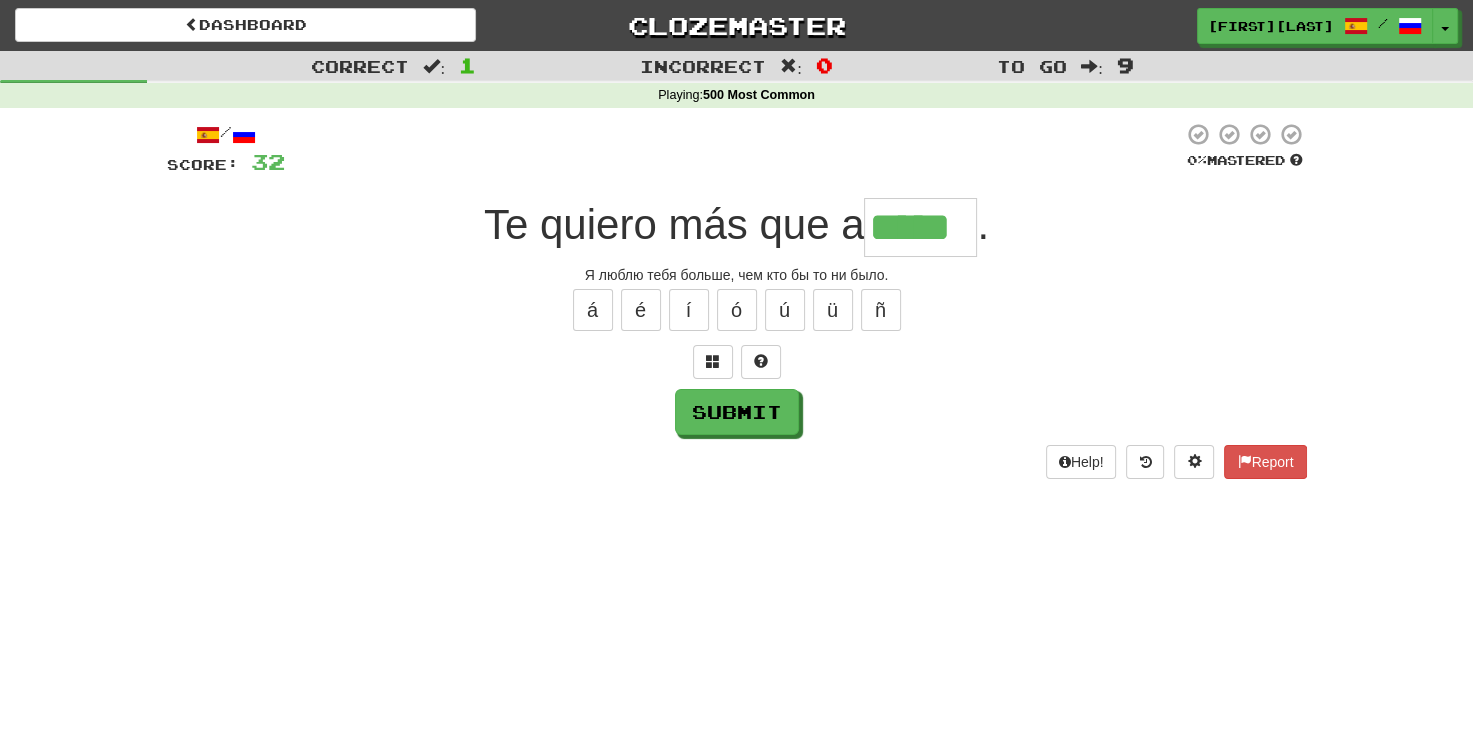 type on "*****" 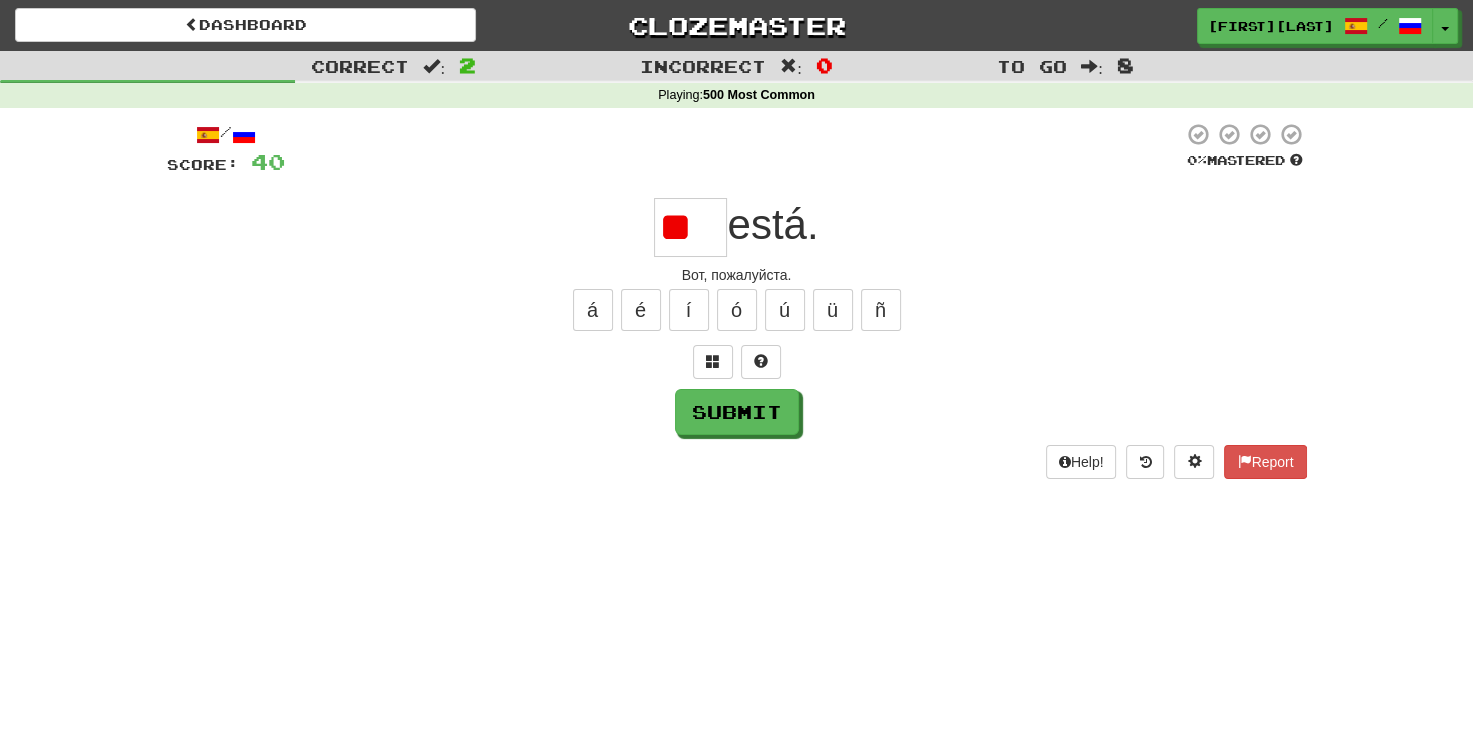type on "*" 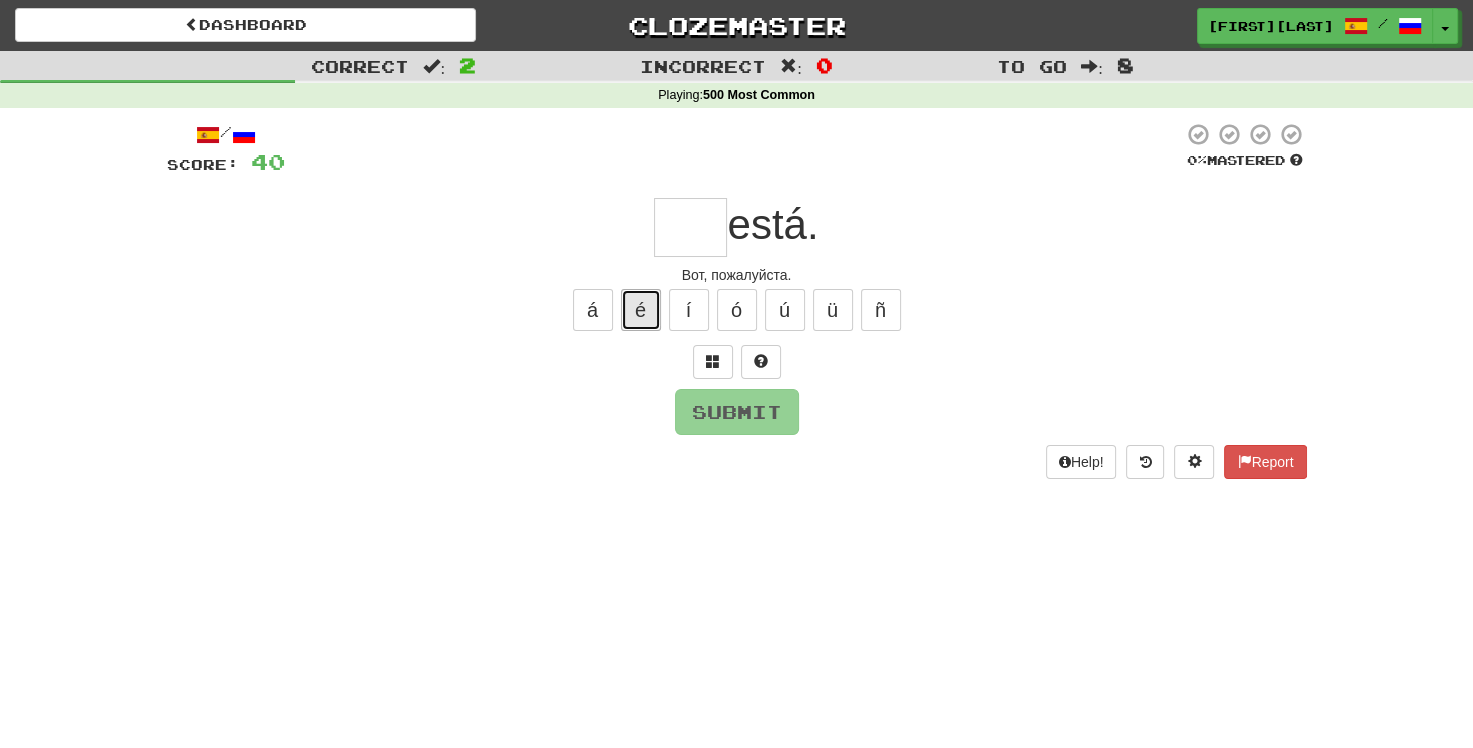 click on "é" at bounding box center [641, 310] 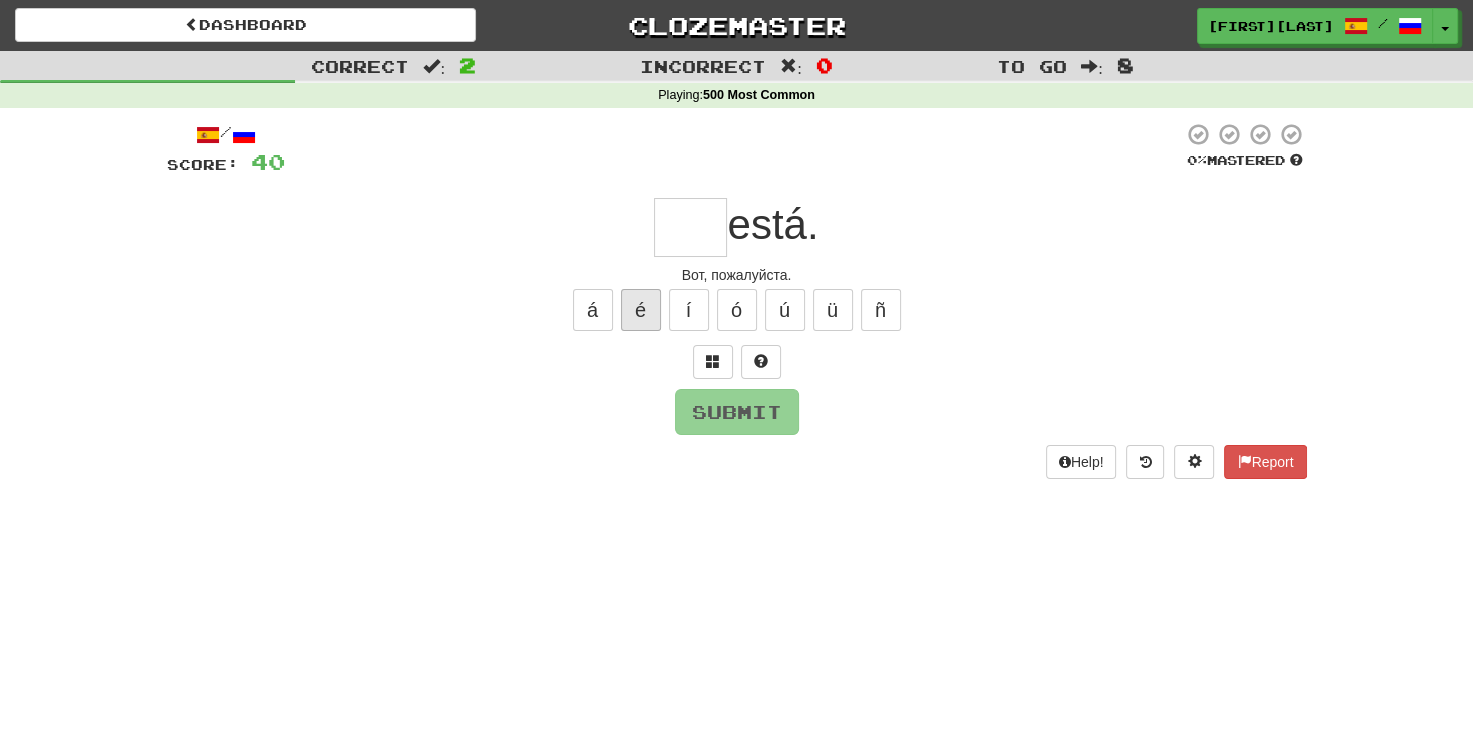 type on "*" 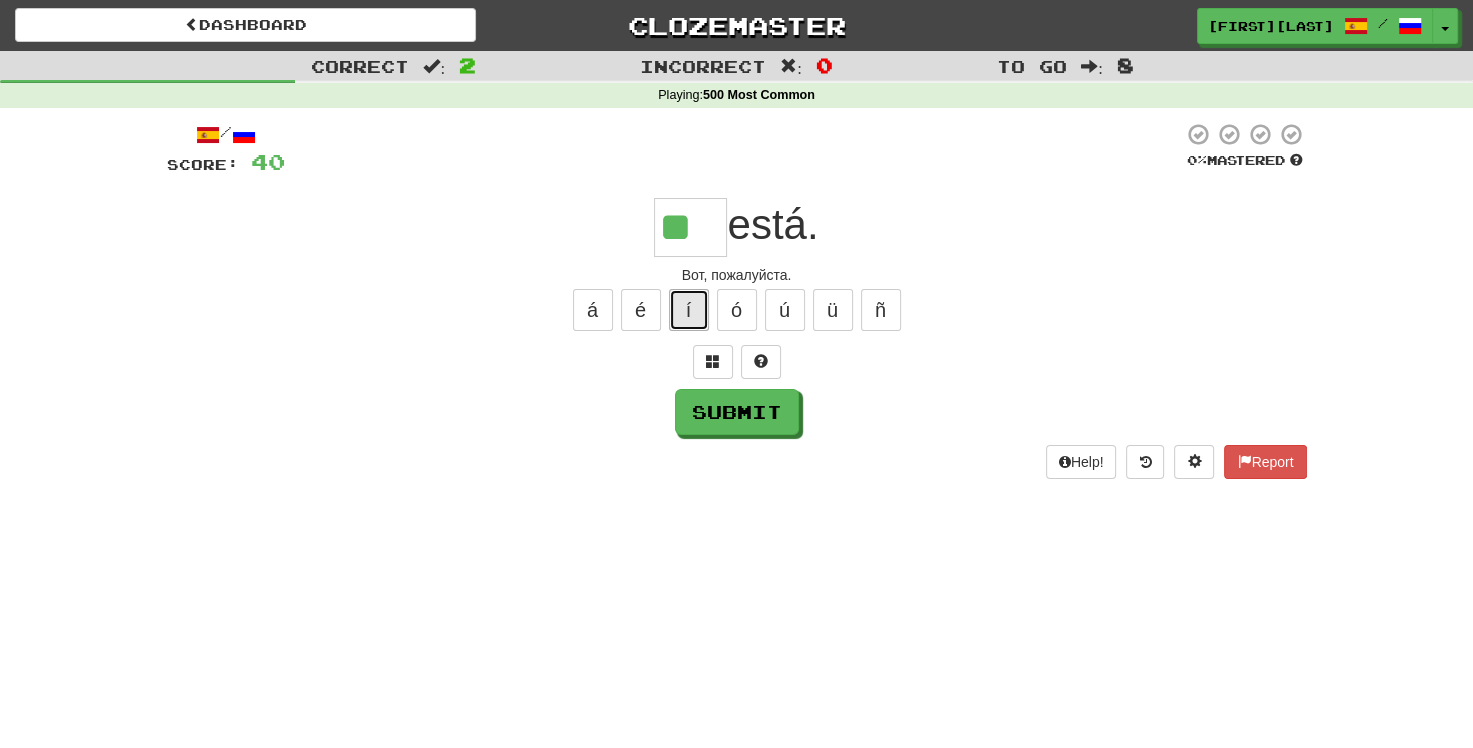 click on "í" at bounding box center [689, 310] 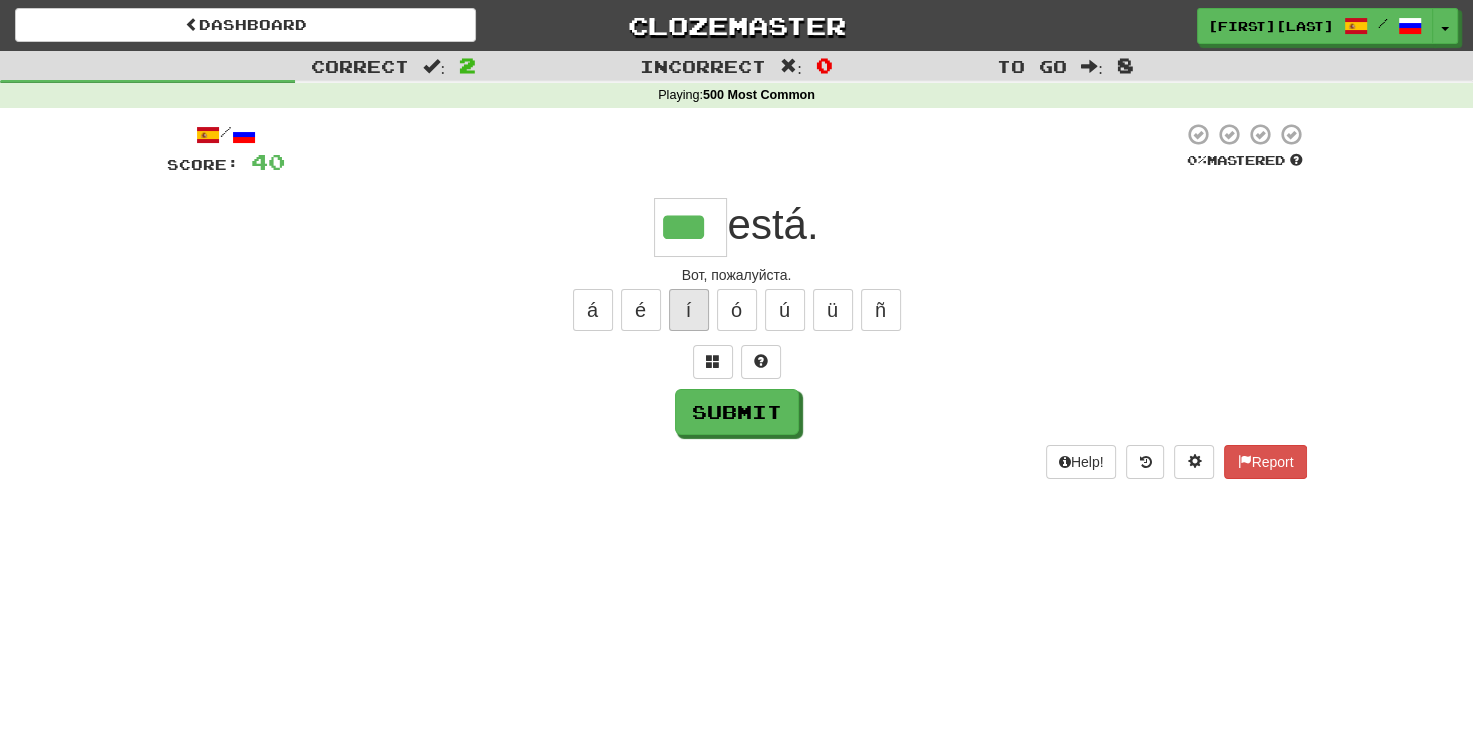 type on "***" 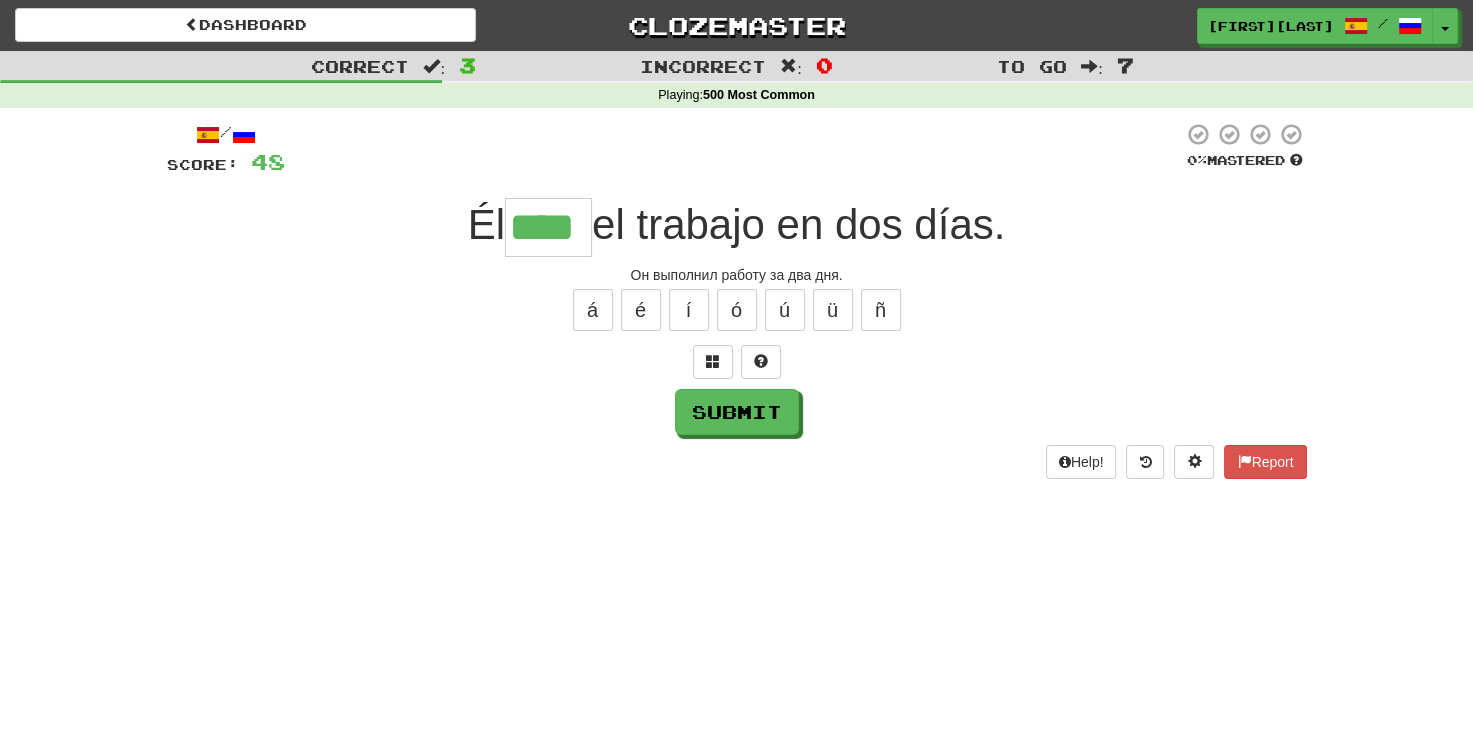type on "****" 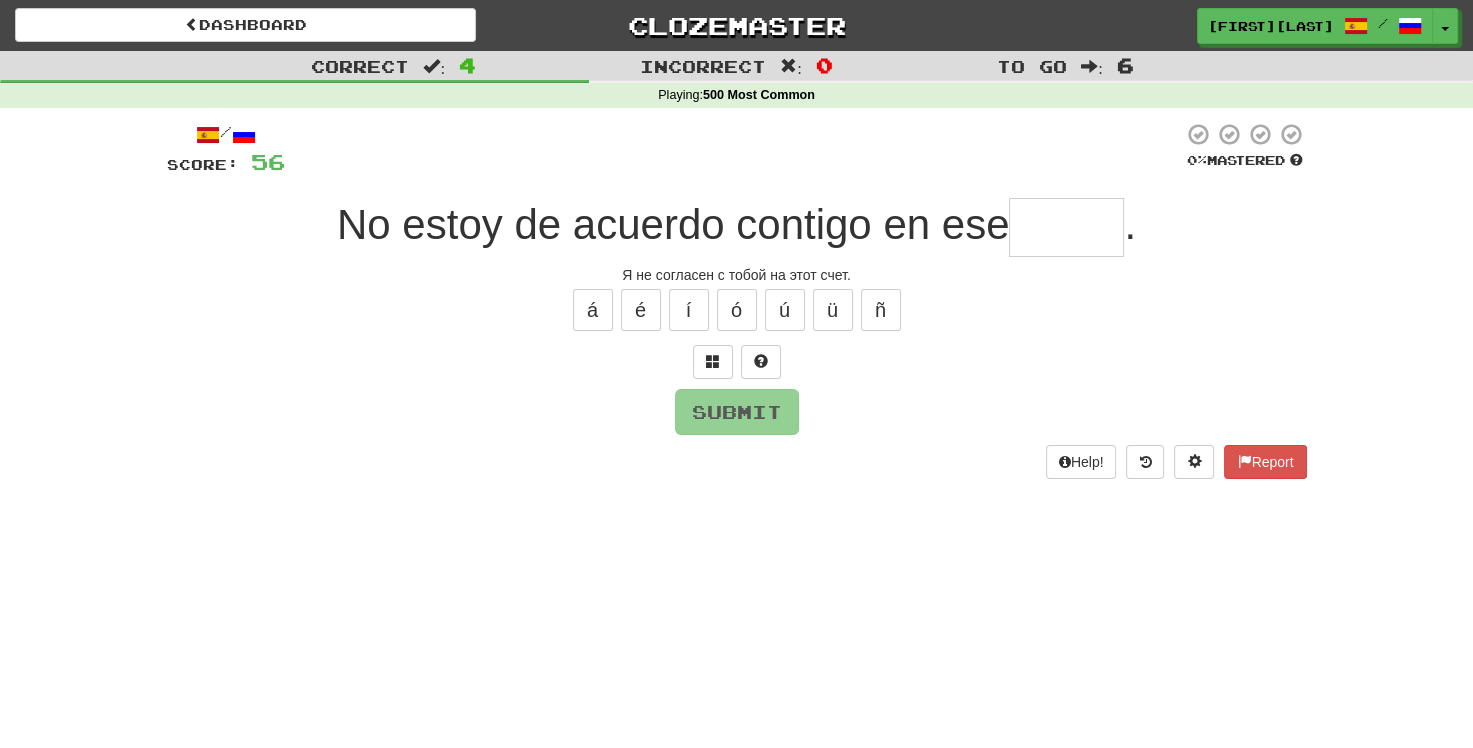 type on "*" 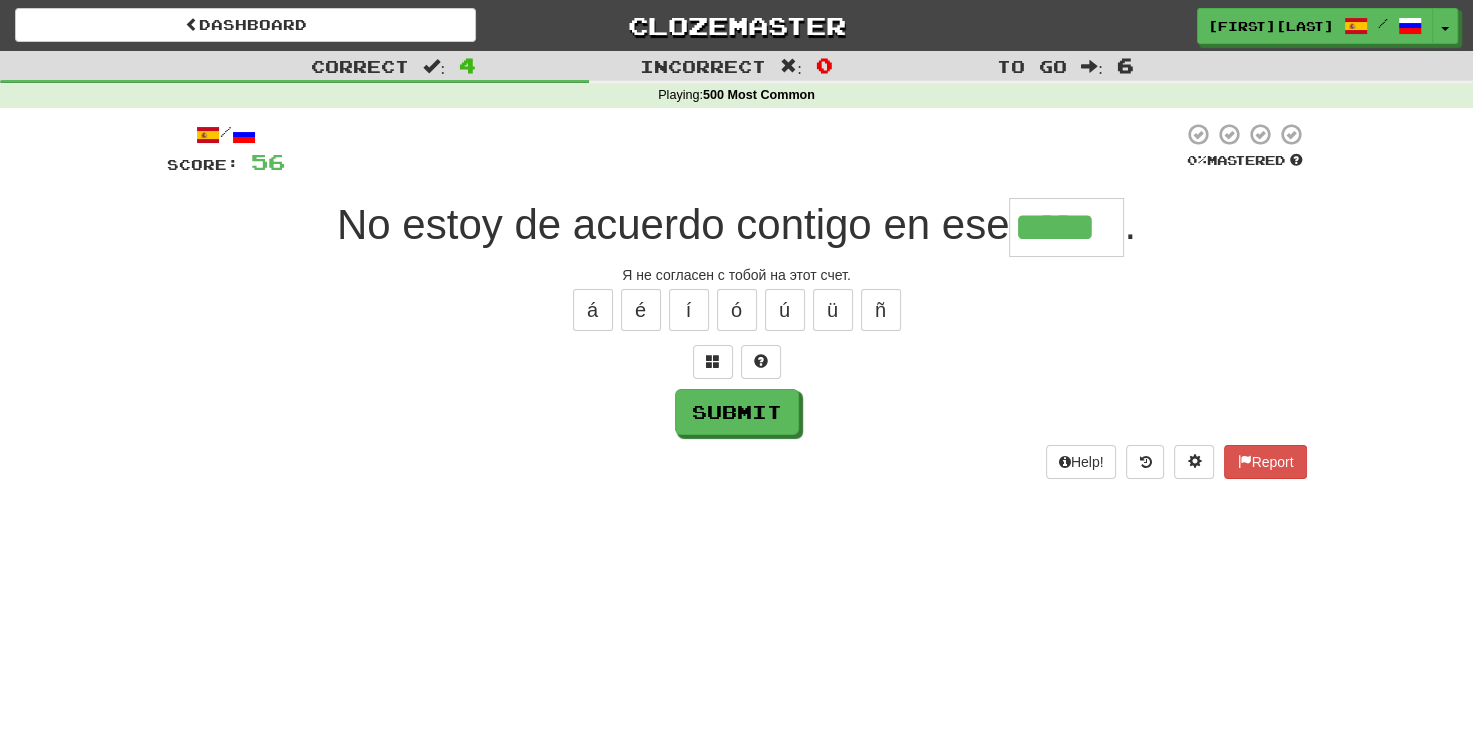 type on "*****" 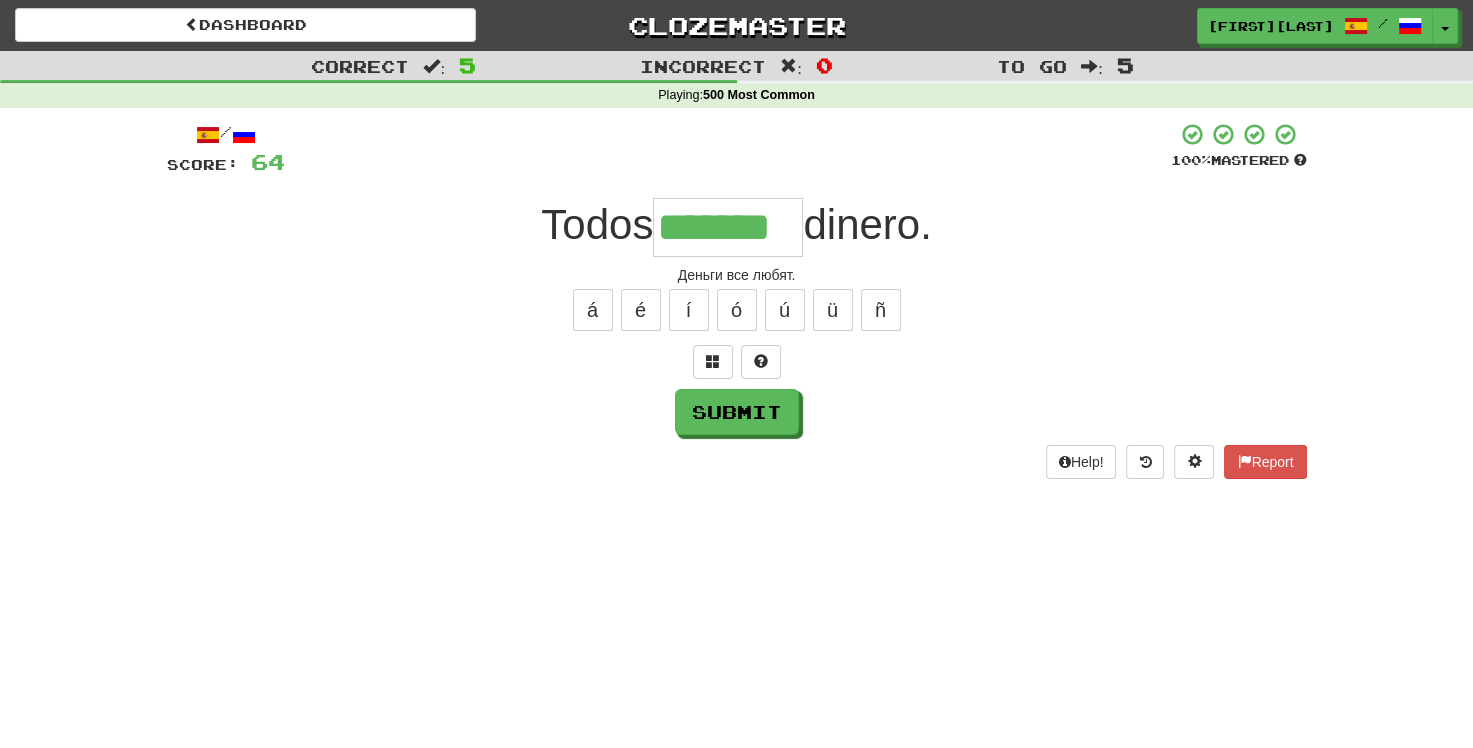 type on "*******" 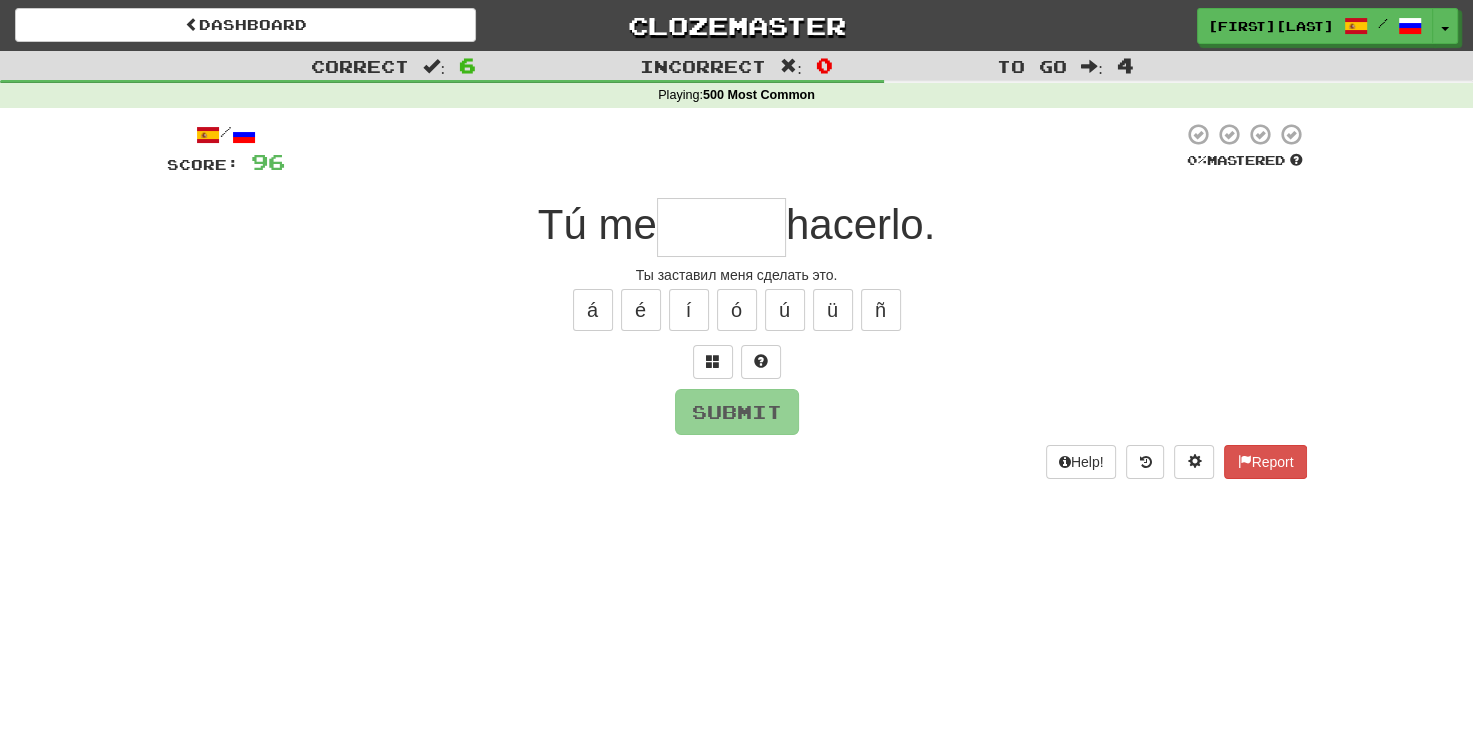 type on "*" 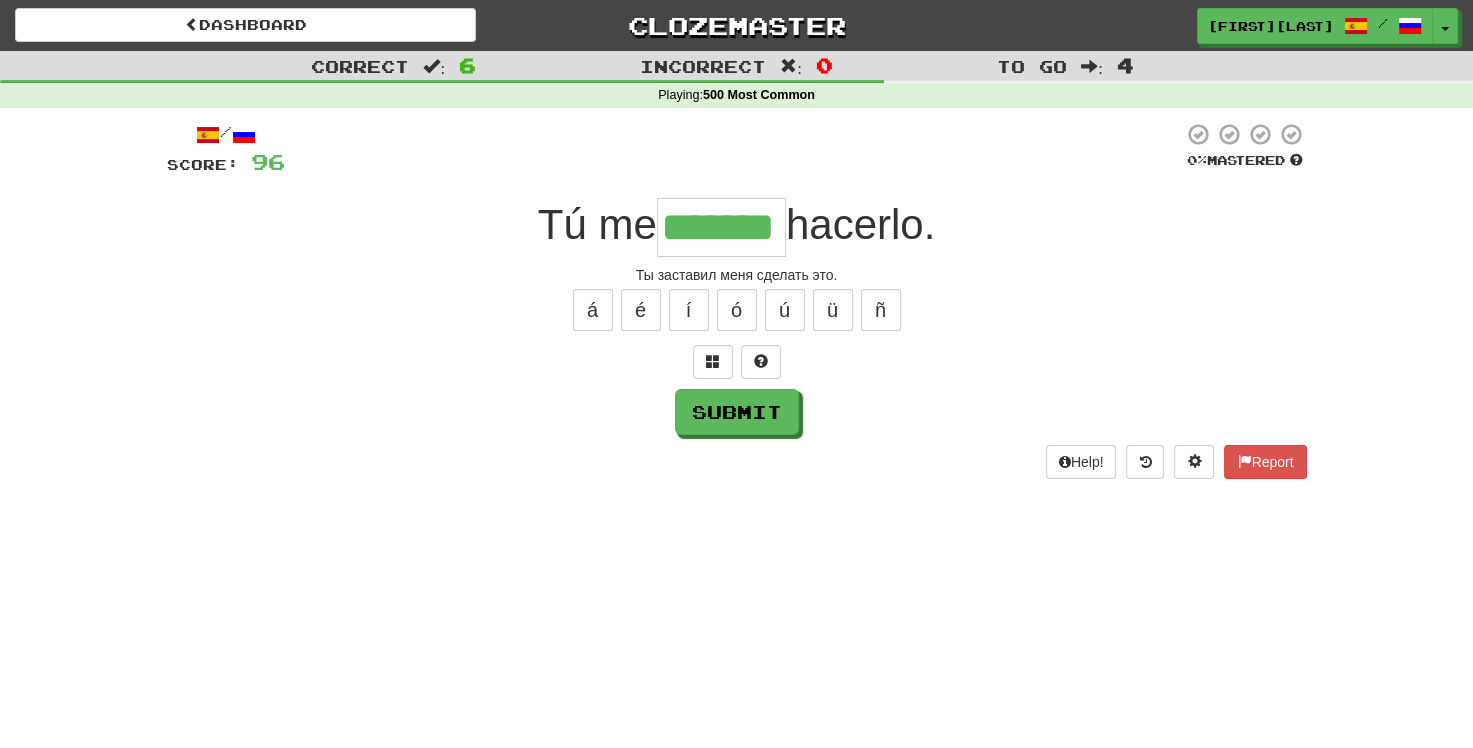 type on "*******" 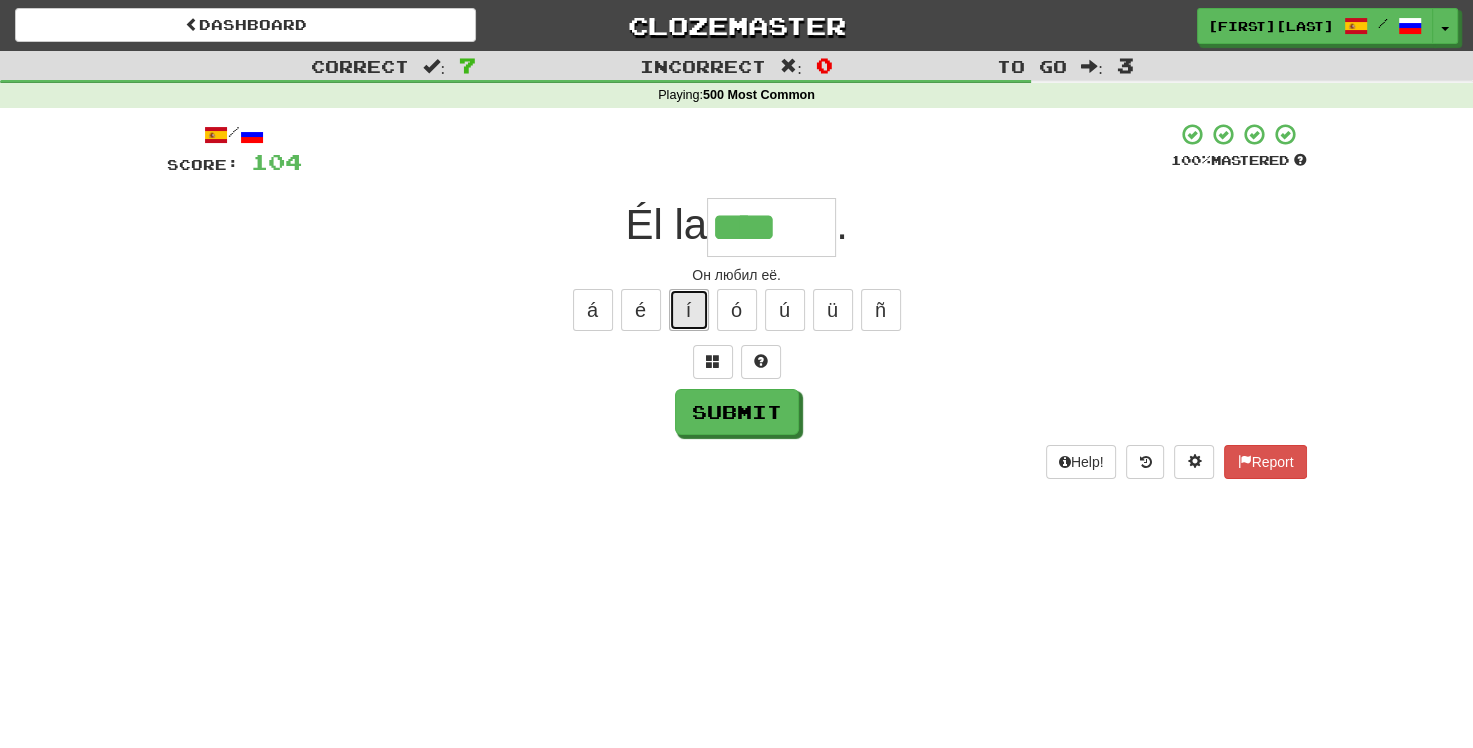 click on "í" at bounding box center (689, 310) 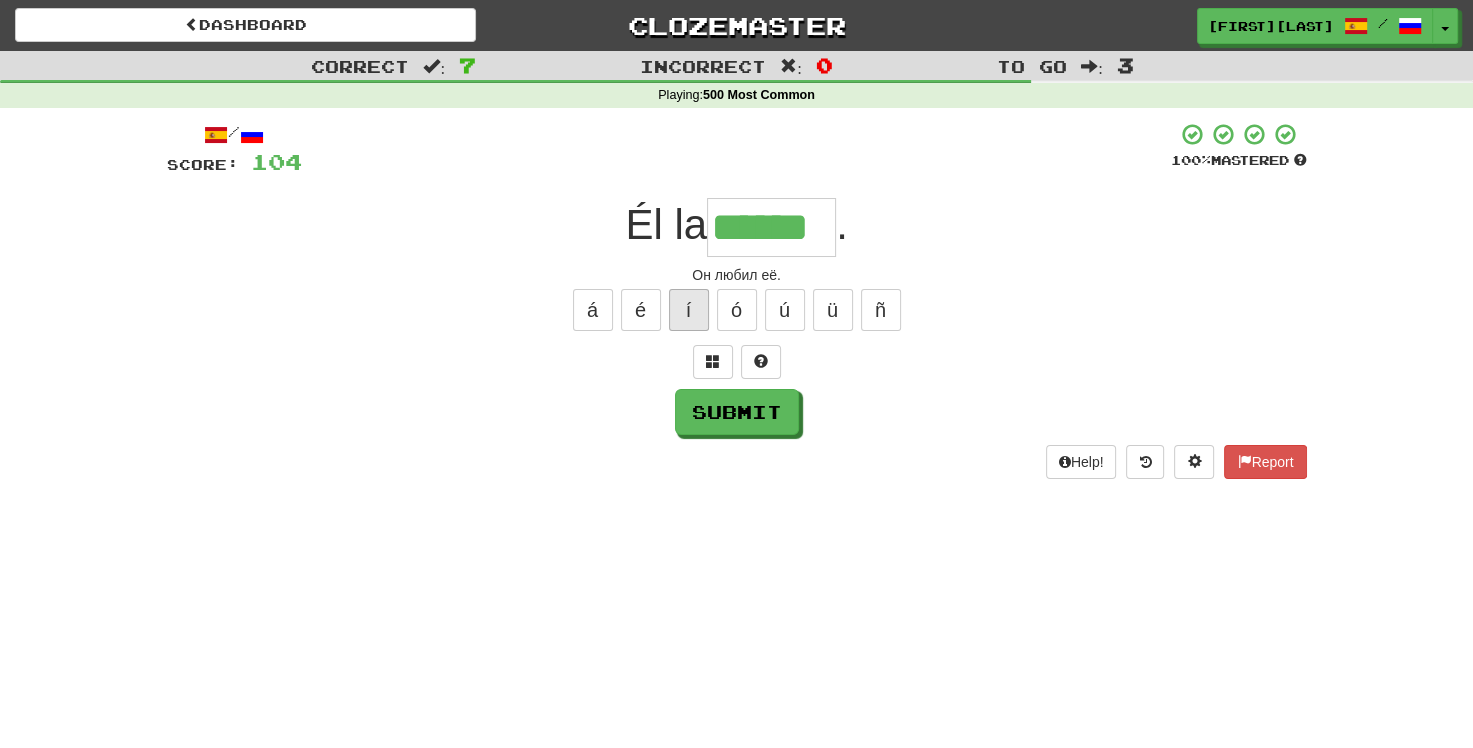 type on "******" 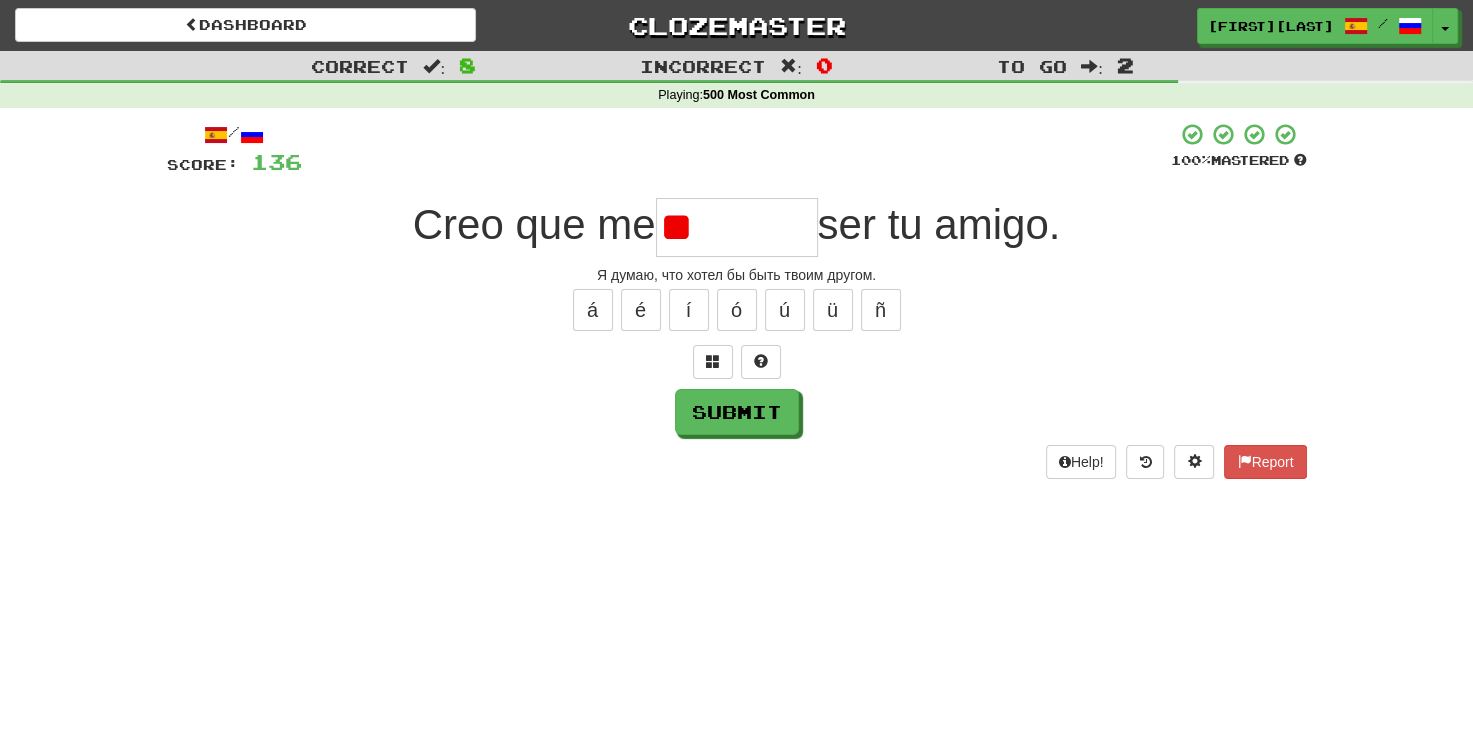 type on "*" 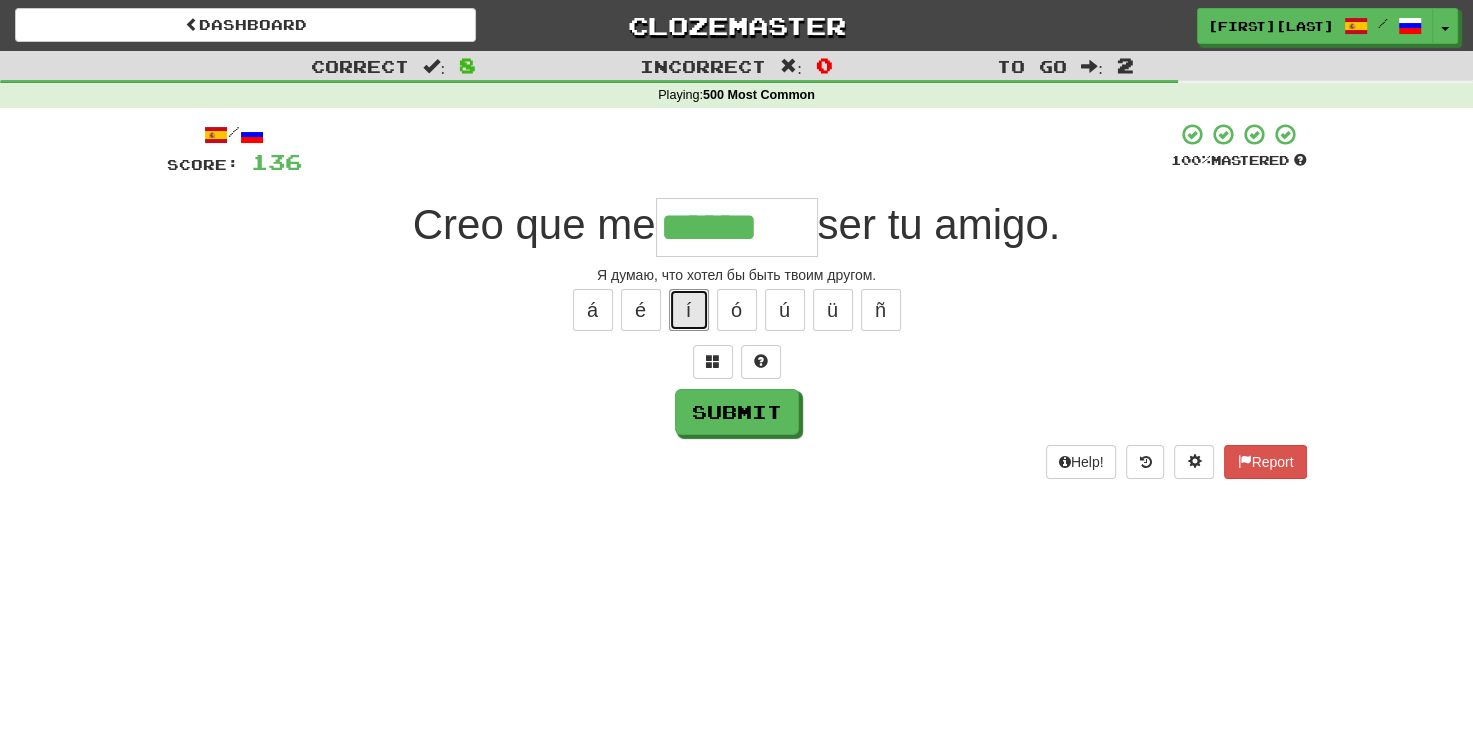 click on "í" at bounding box center [689, 310] 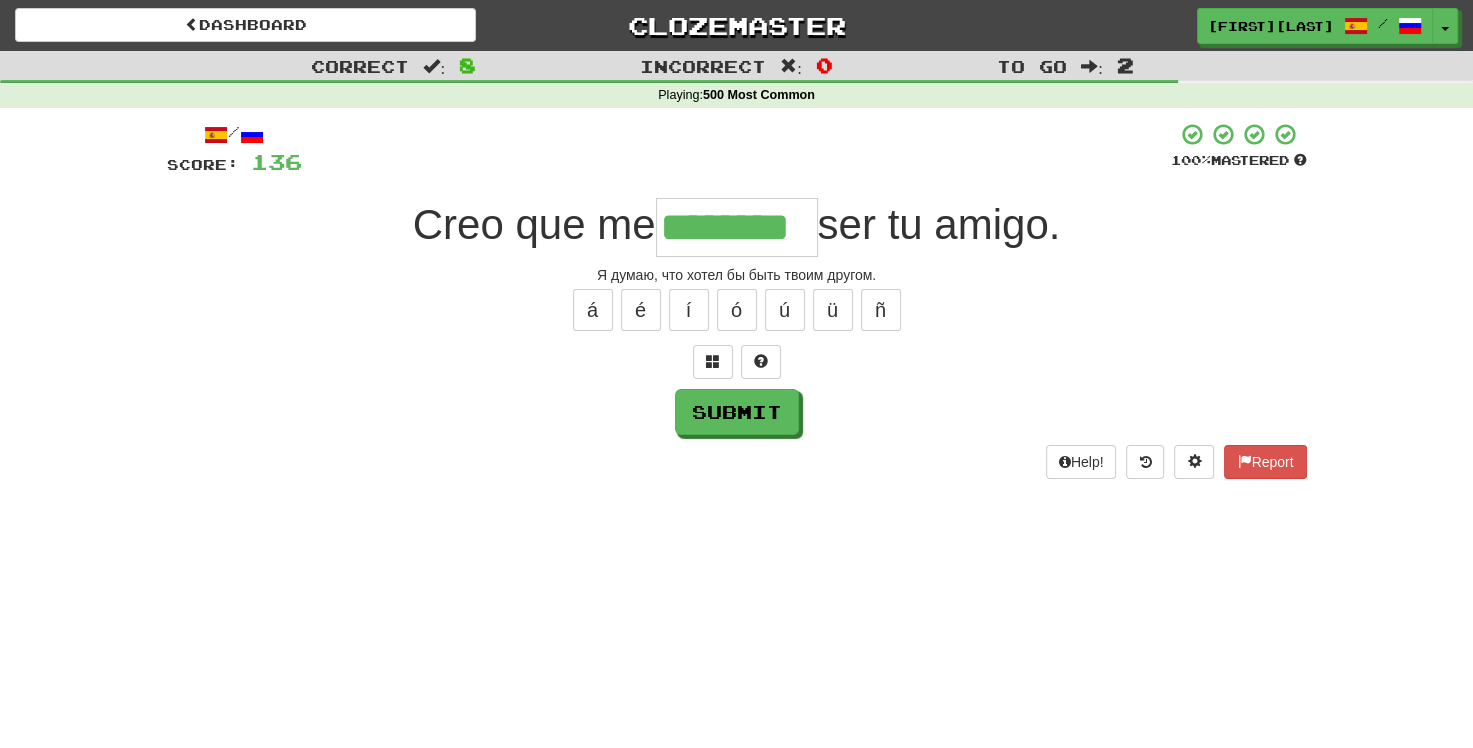 type on "********" 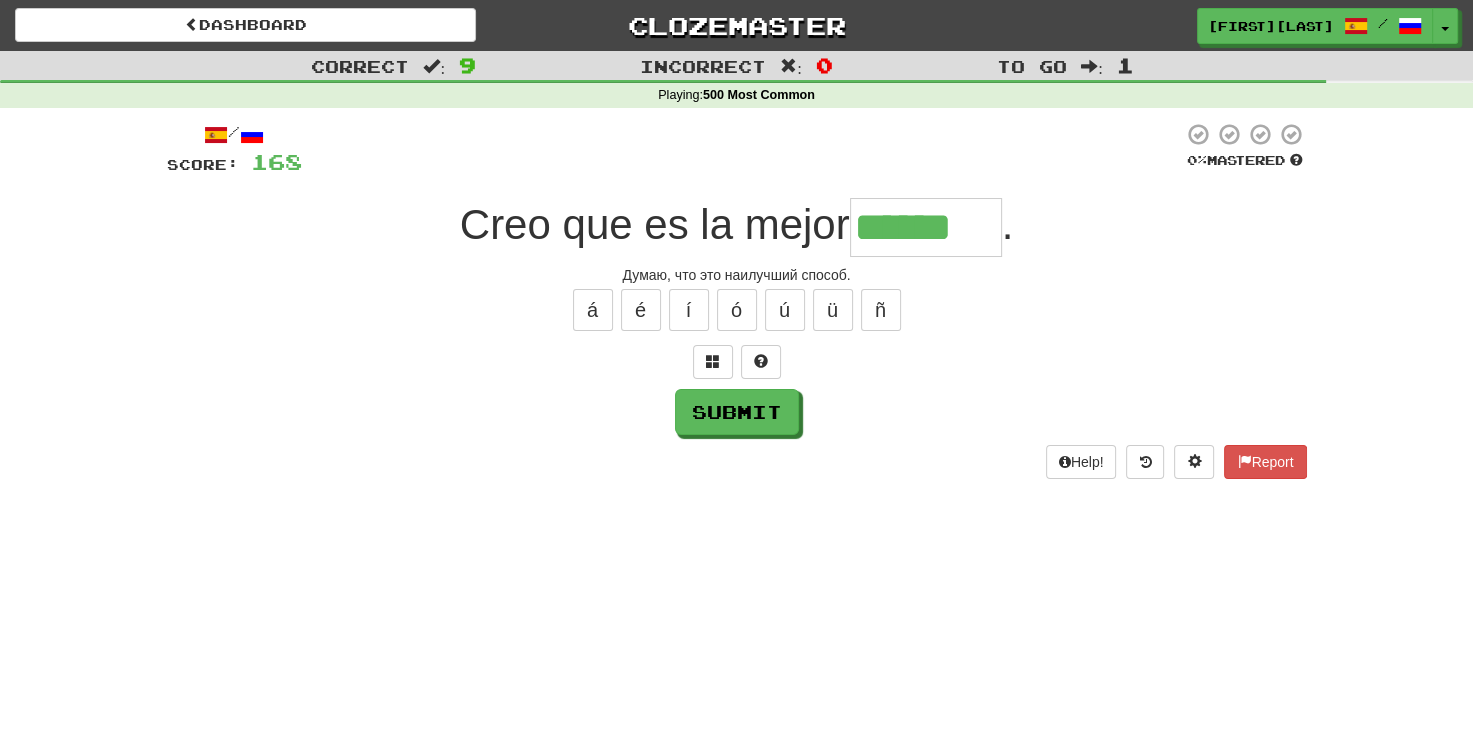 type on "******" 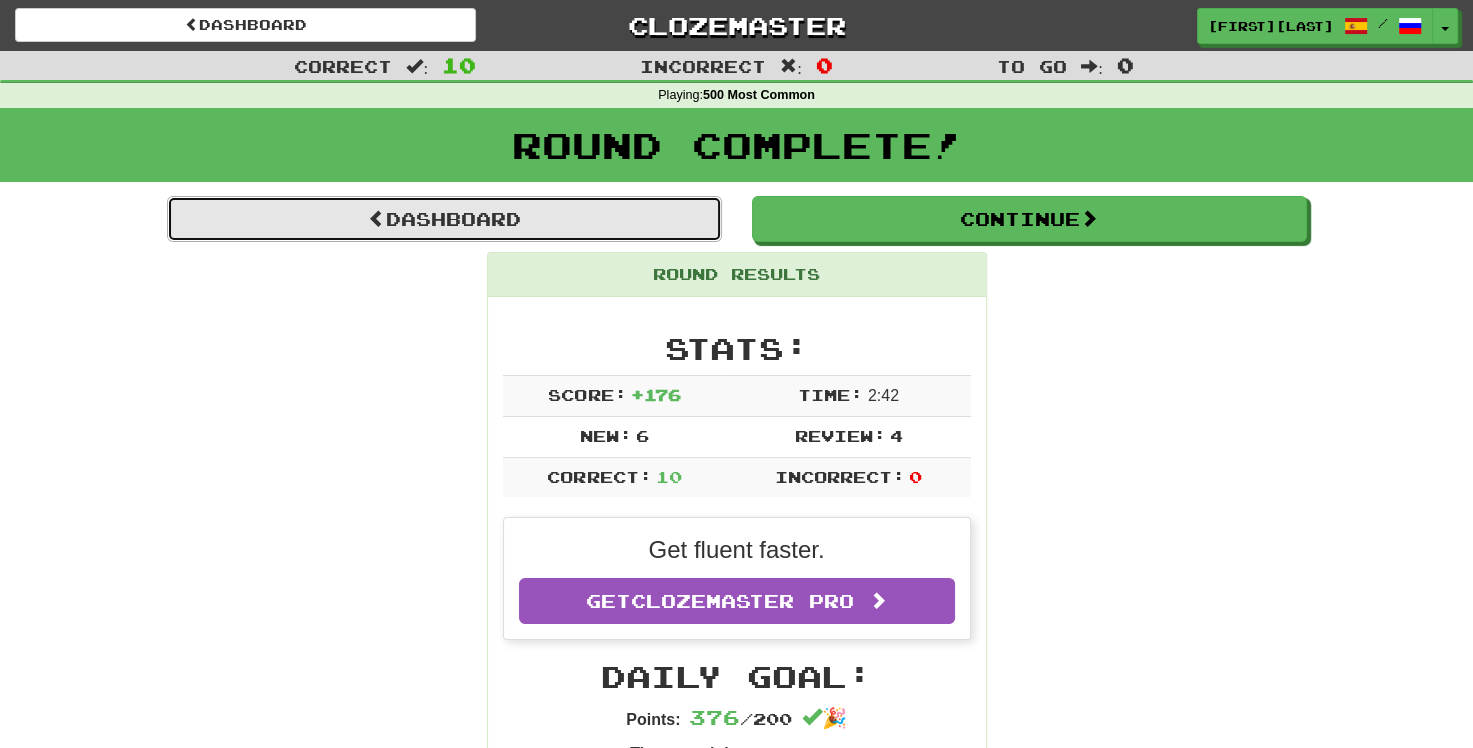click on "Dashboard" at bounding box center [444, 219] 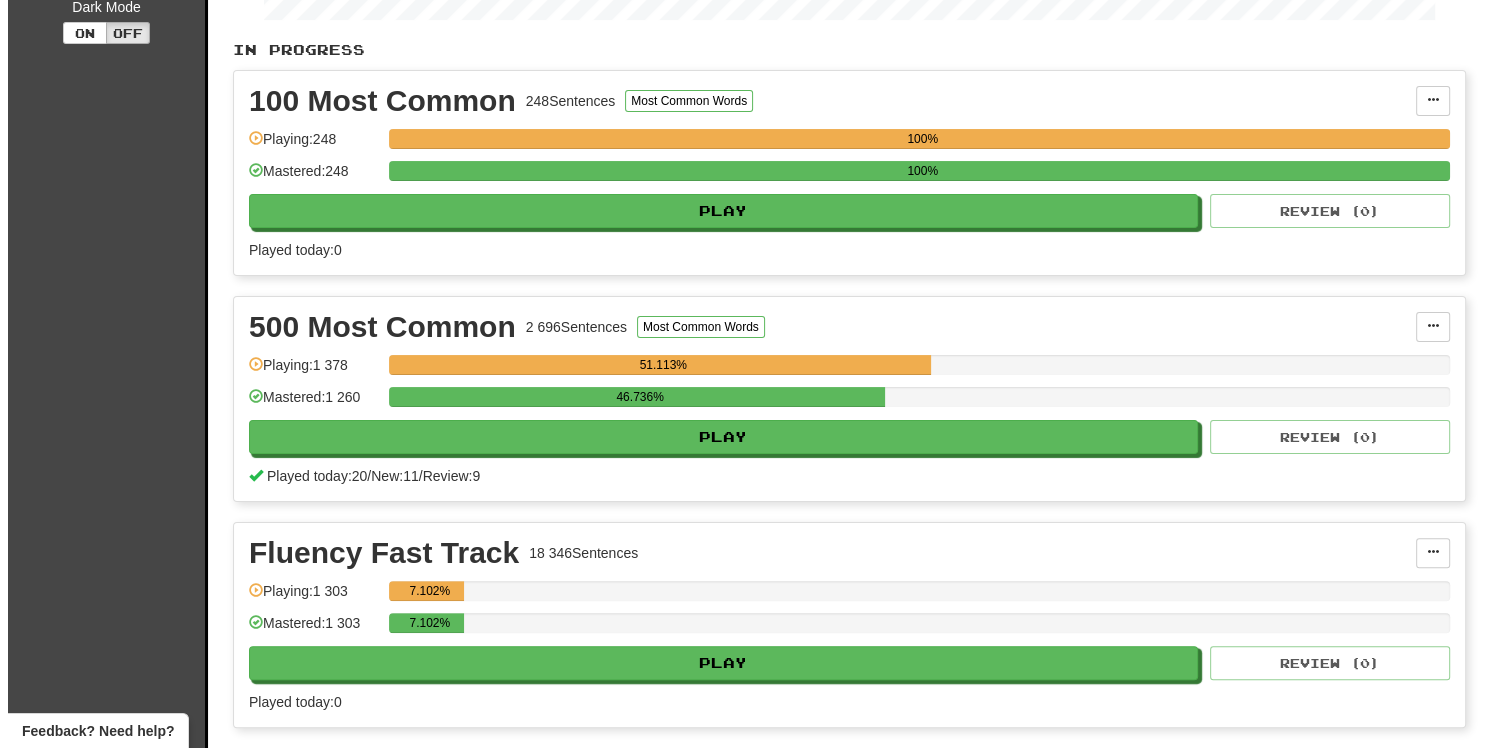 scroll, scrollTop: 400, scrollLeft: 0, axis: vertical 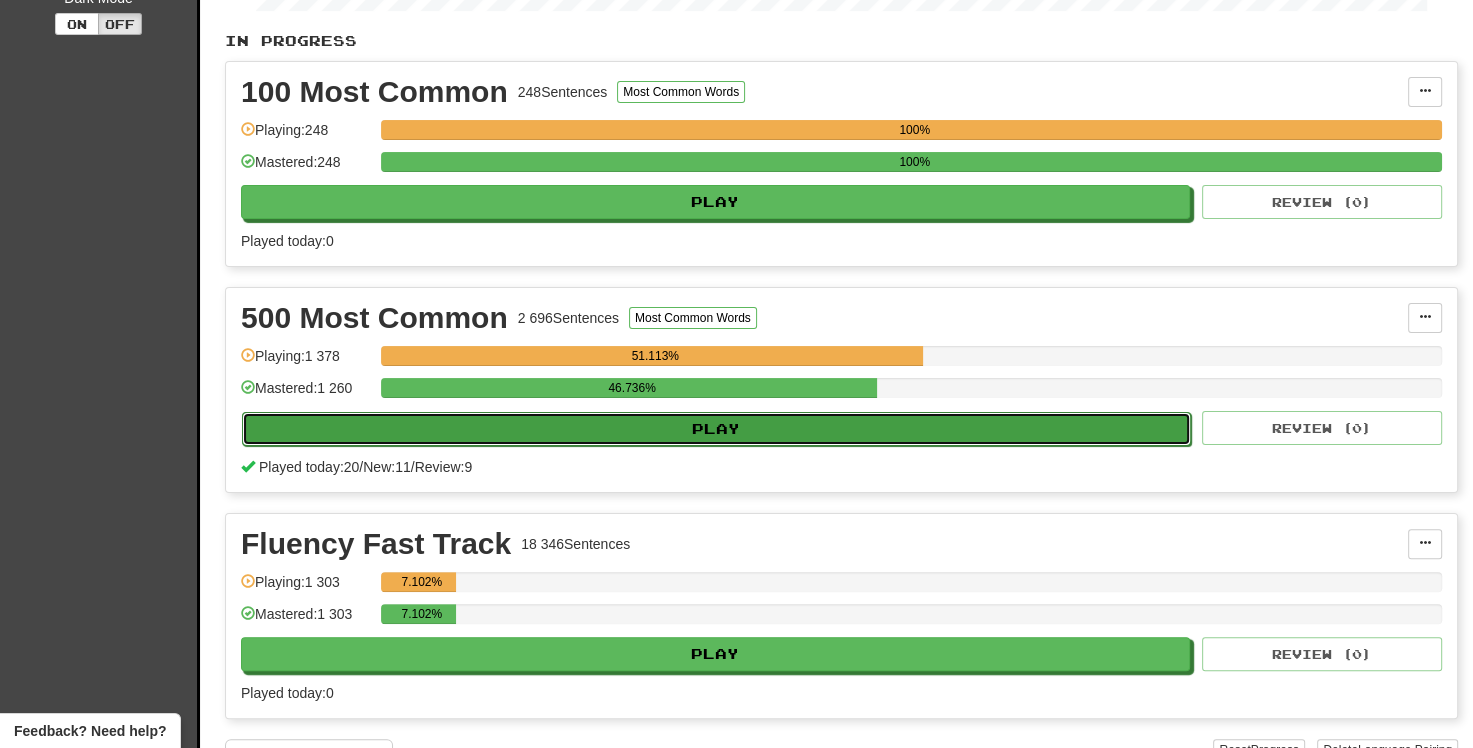 click on "Play" at bounding box center [716, 429] 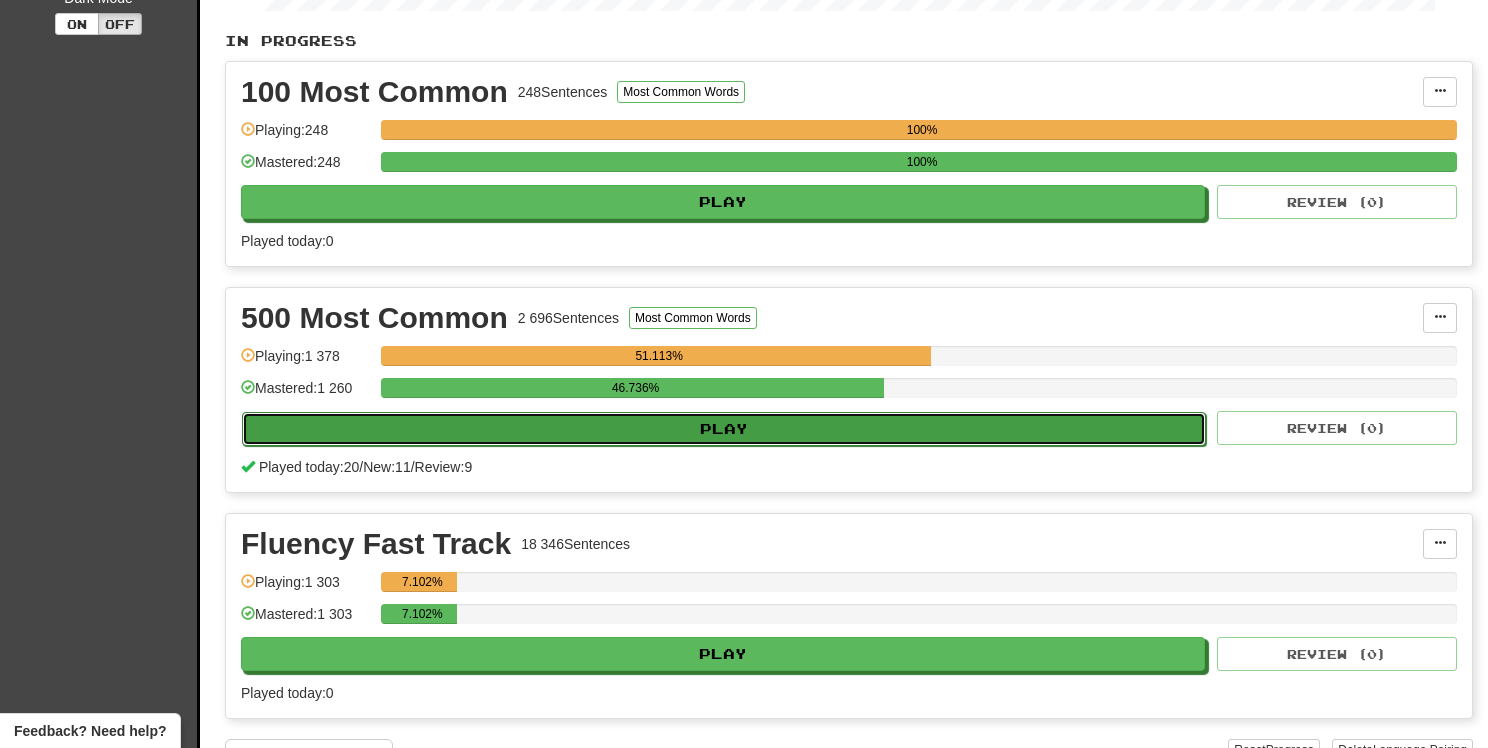 select on "**" 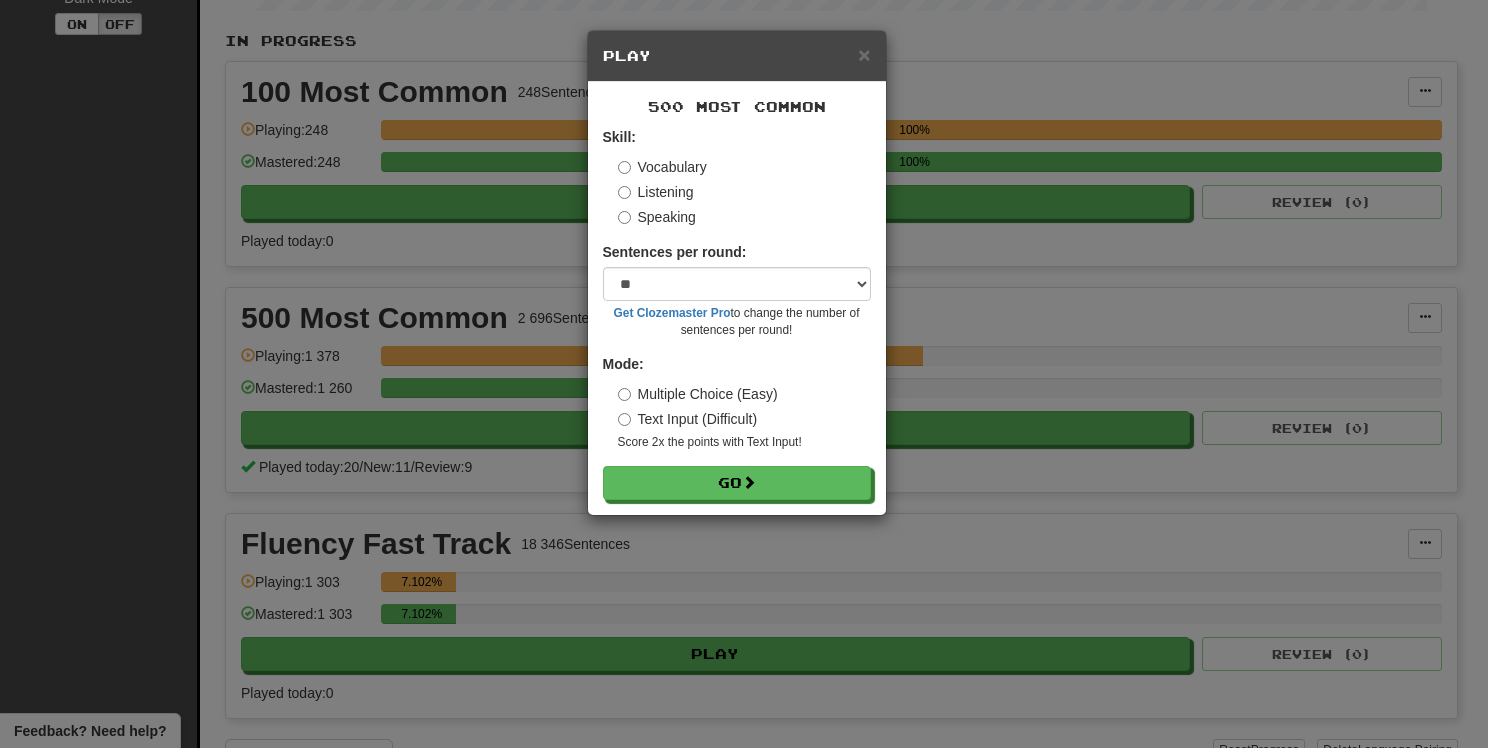 click on "Listening" at bounding box center [656, 192] 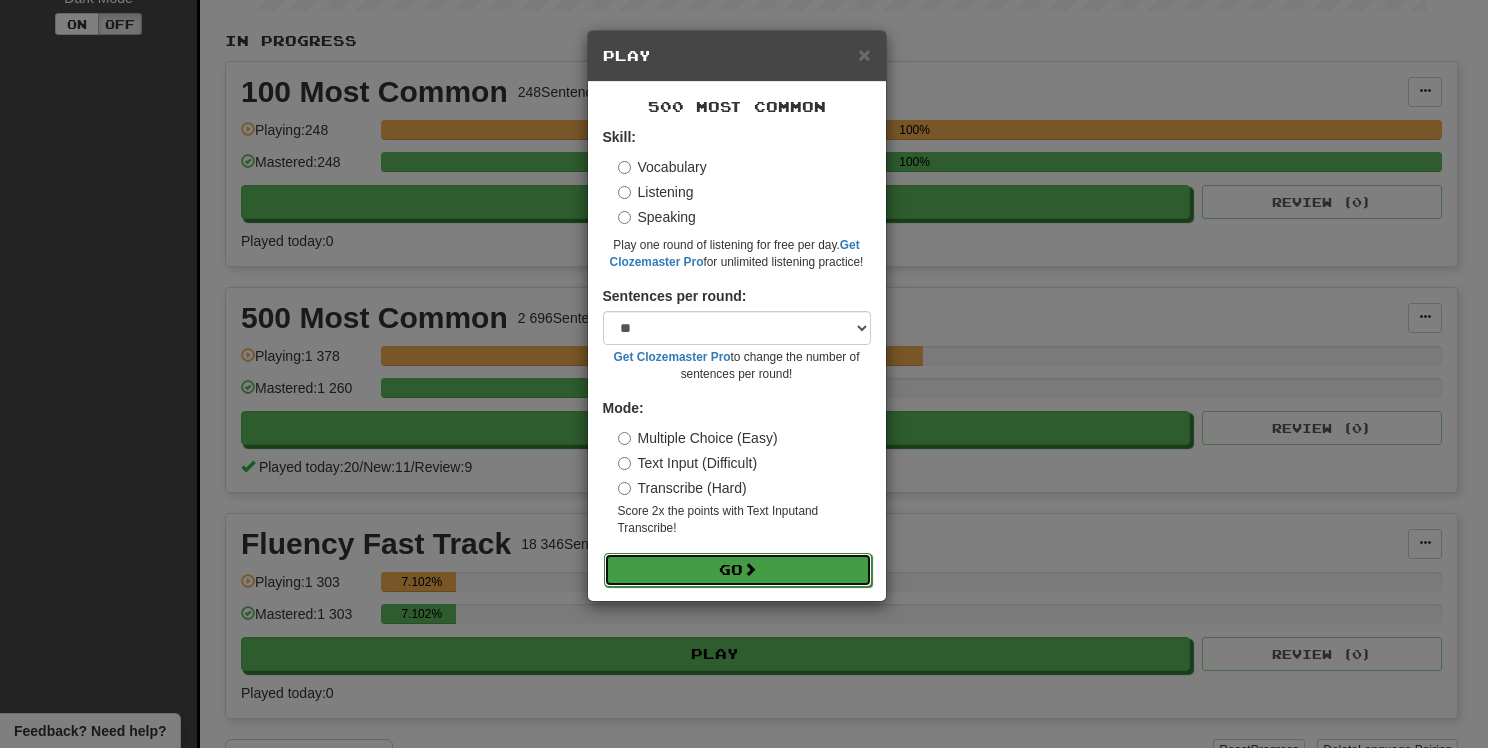 click on "Go" at bounding box center [738, 570] 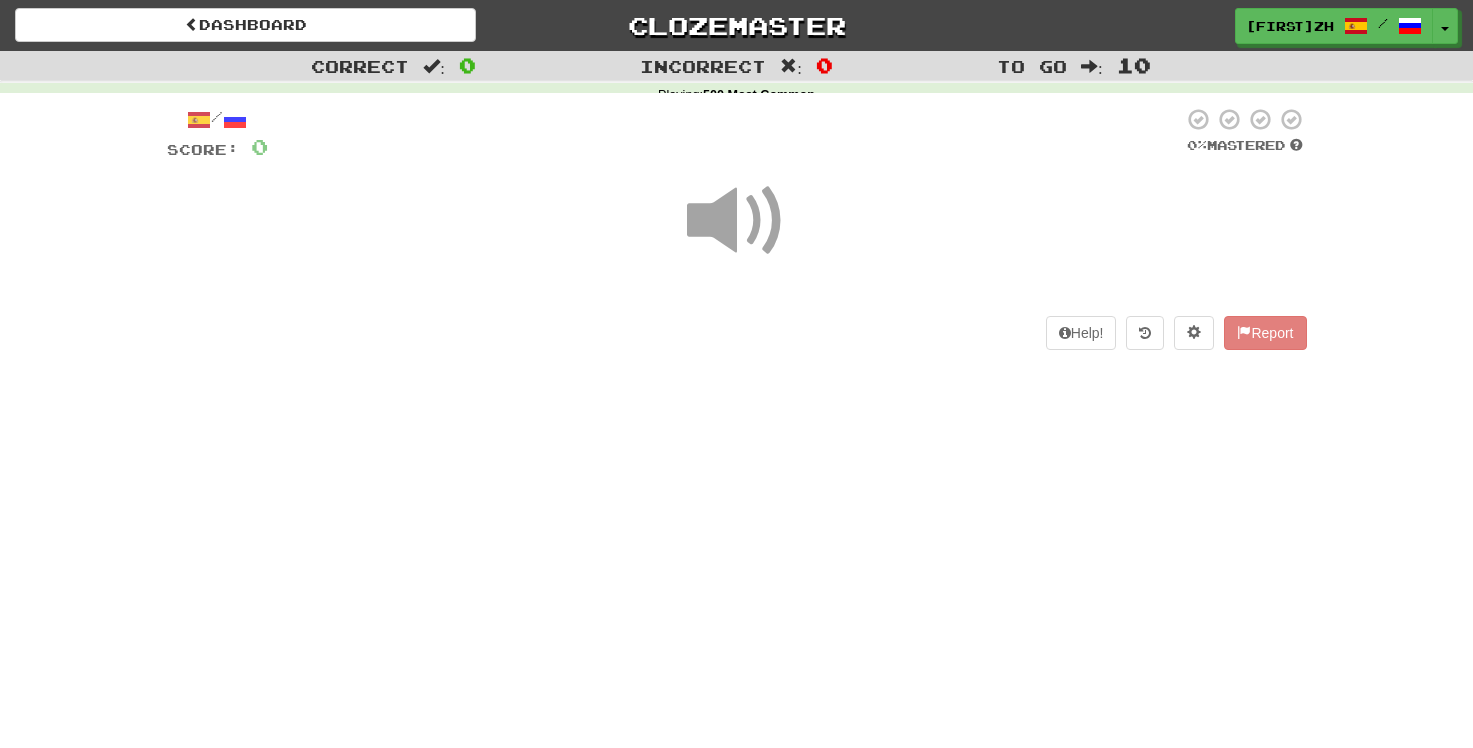 scroll, scrollTop: 0, scrollLeft: 0, axis: both 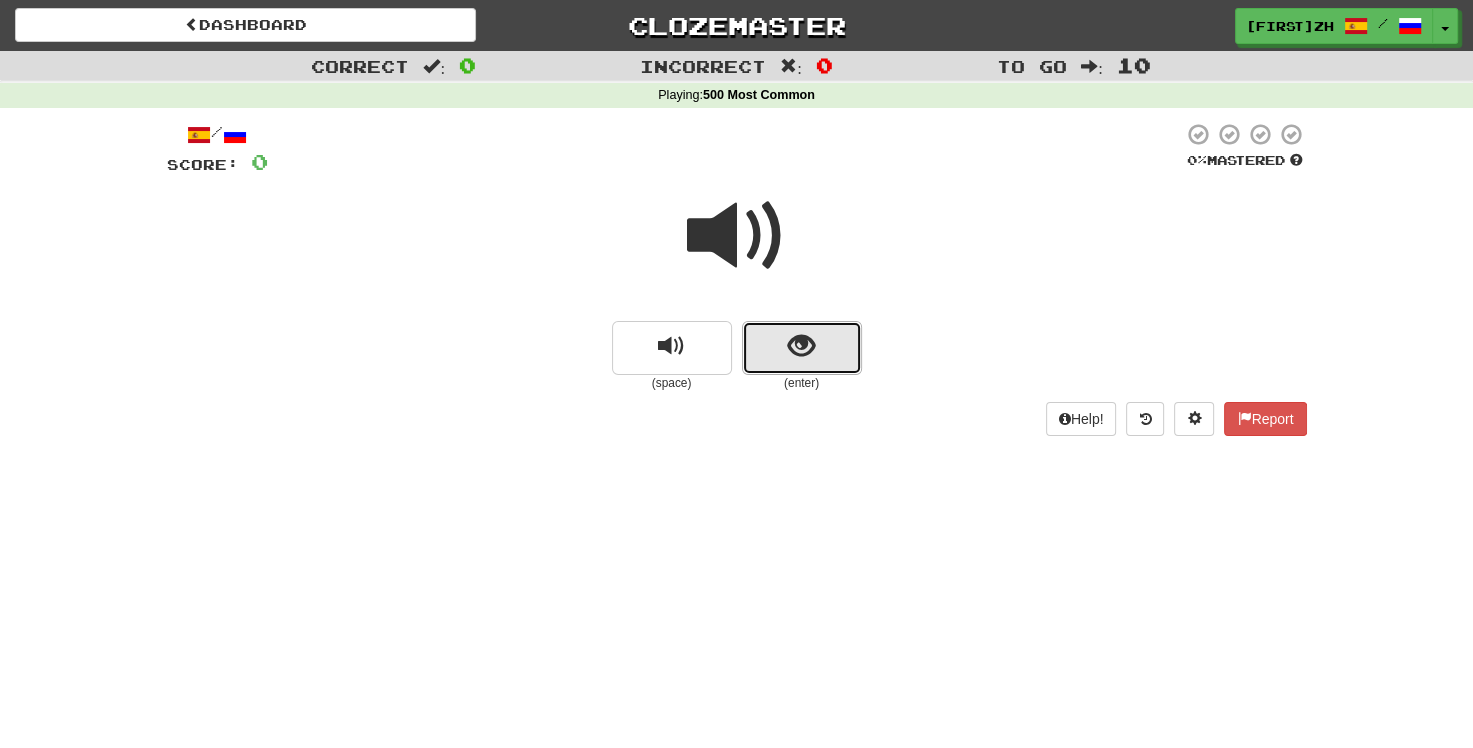 click at bounding box center [802, 348] 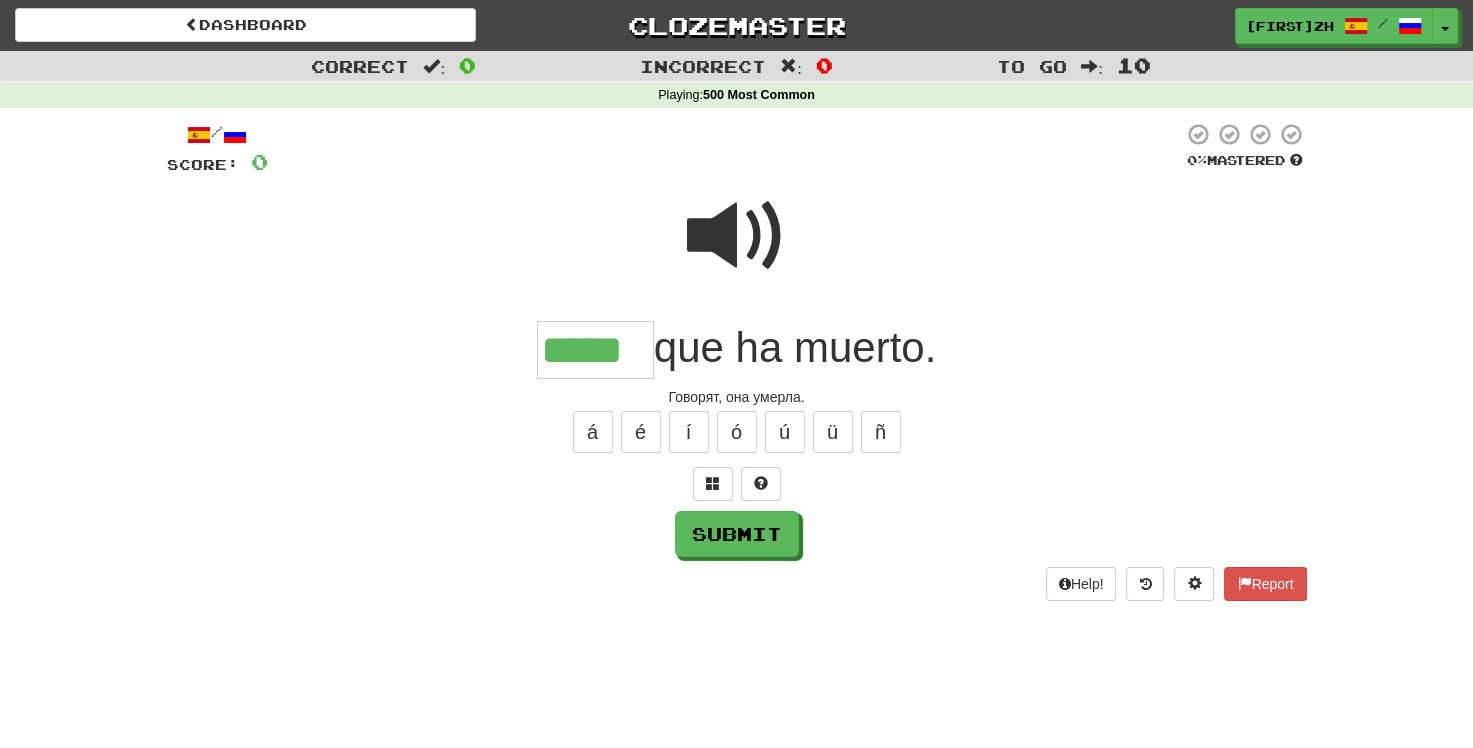 type on "*****" 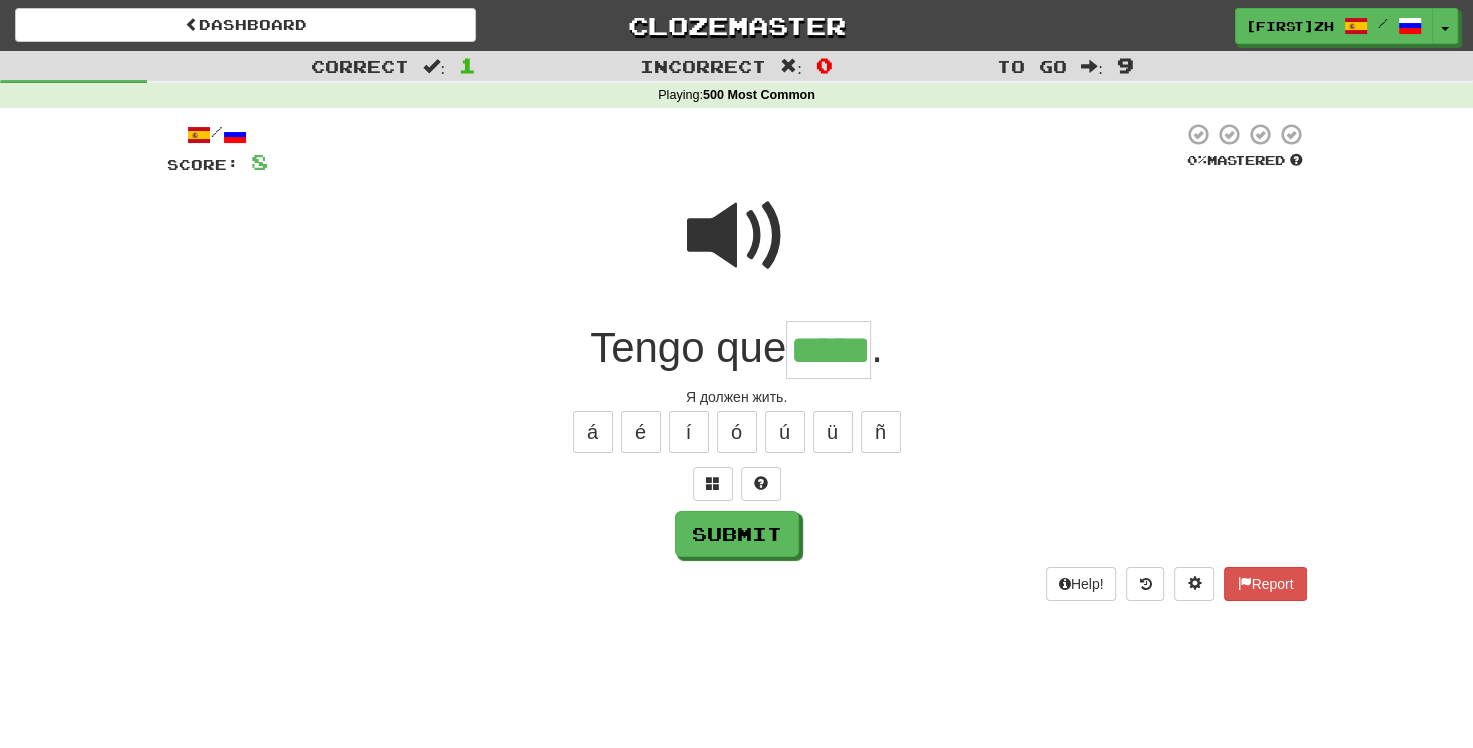 type on "*****" 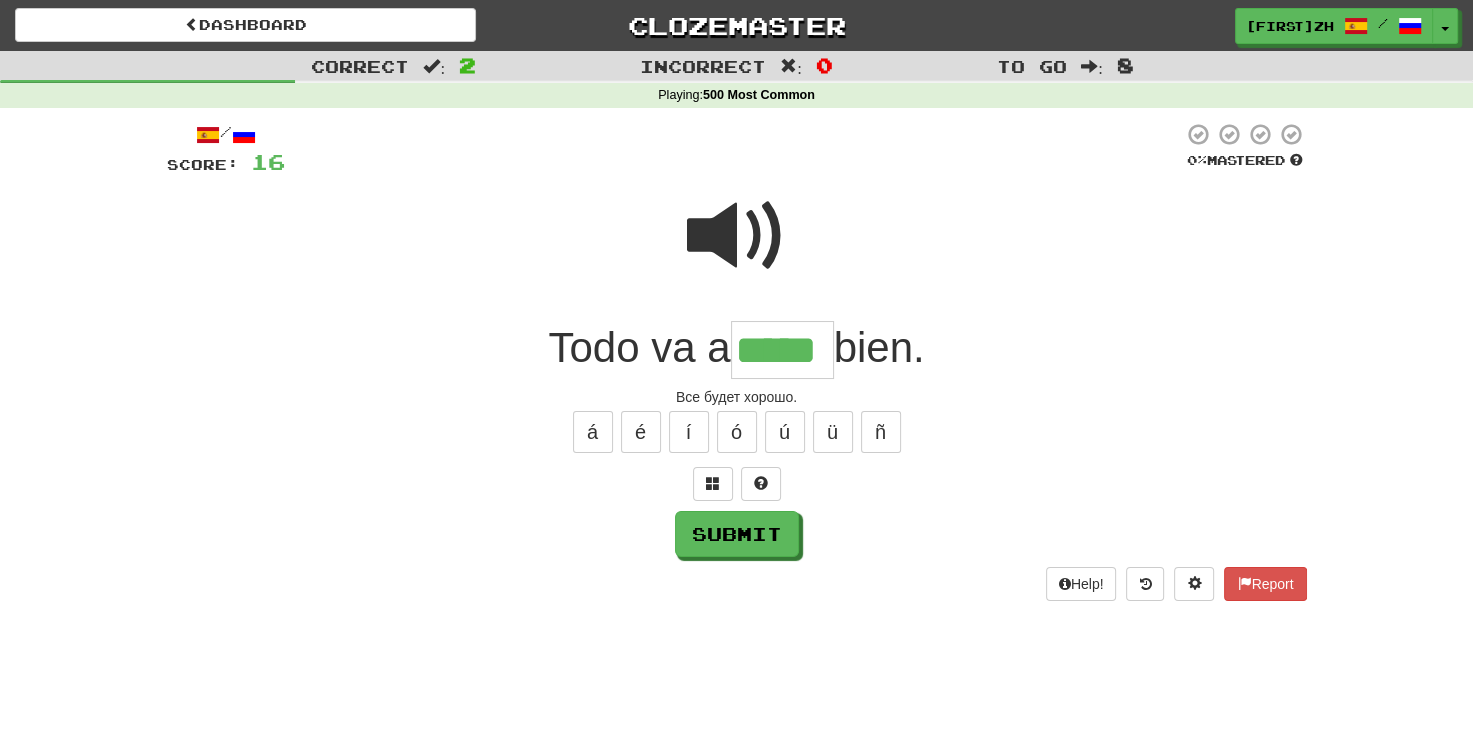type on "*****" 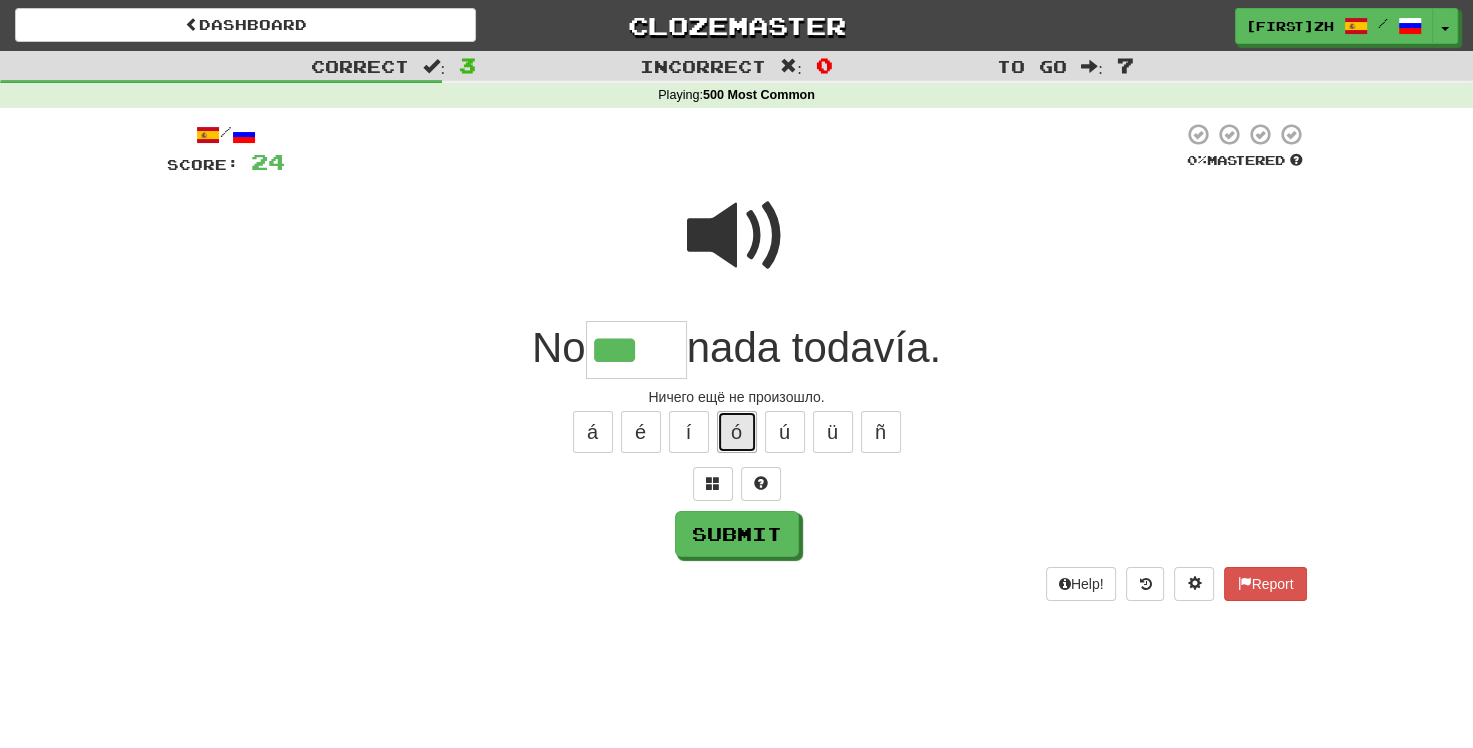 click on "ó" at bounding box center [737, 432] 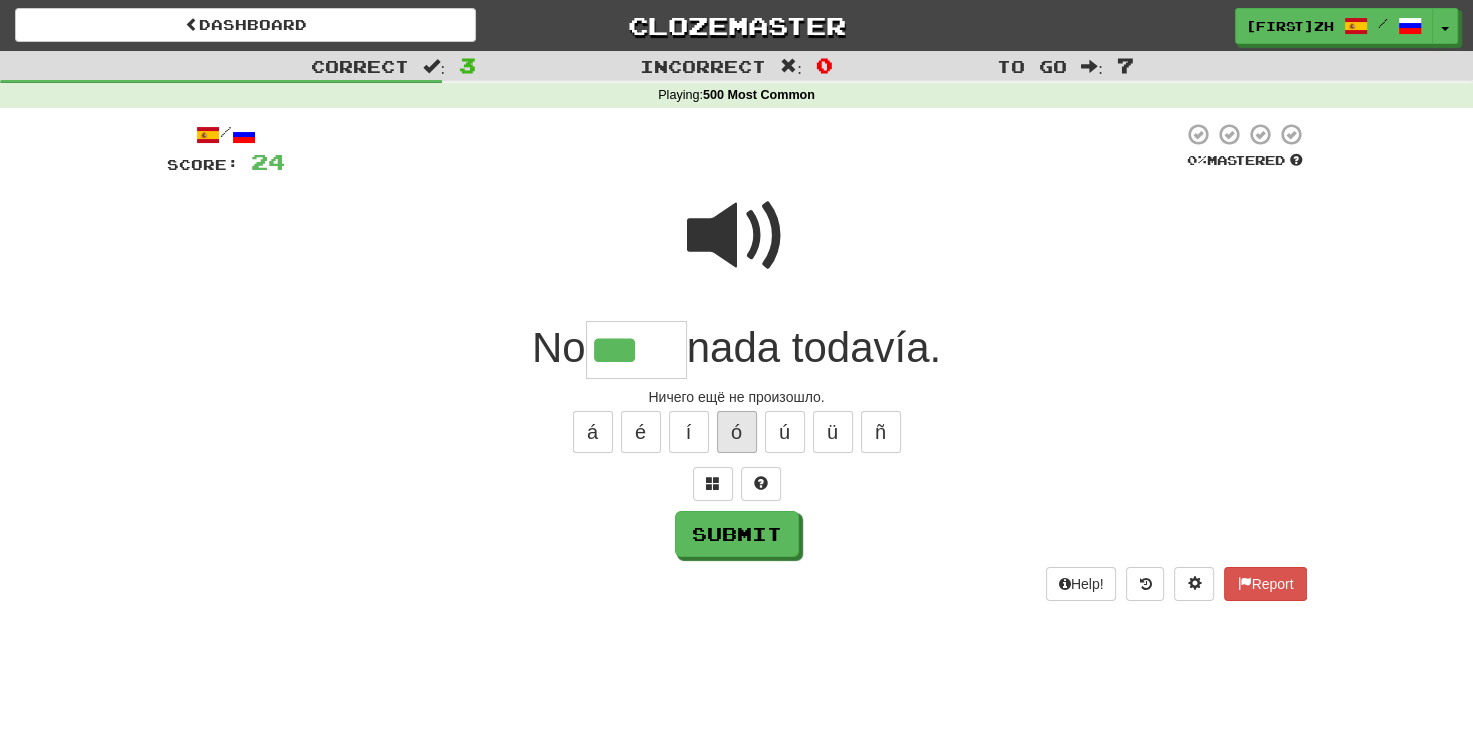type on "****" 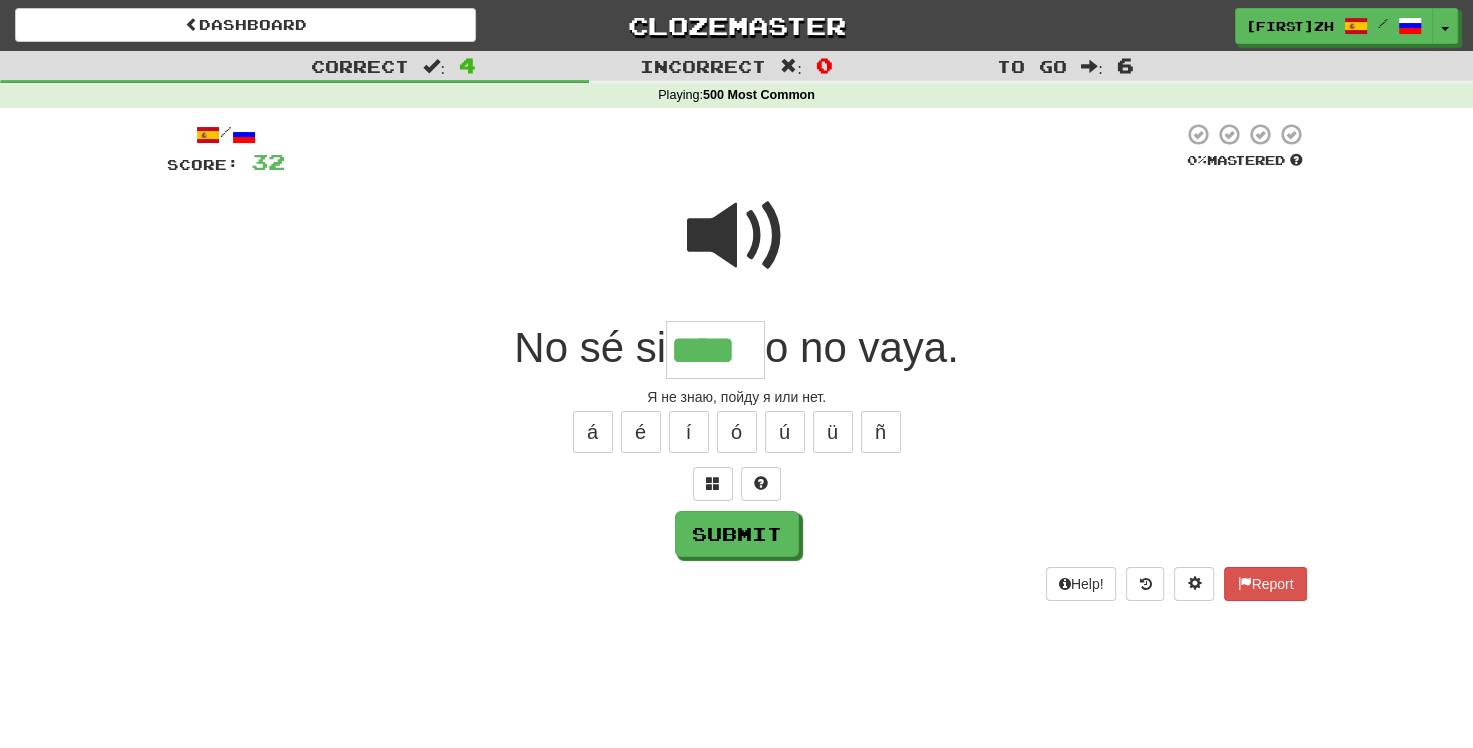 type on "****" 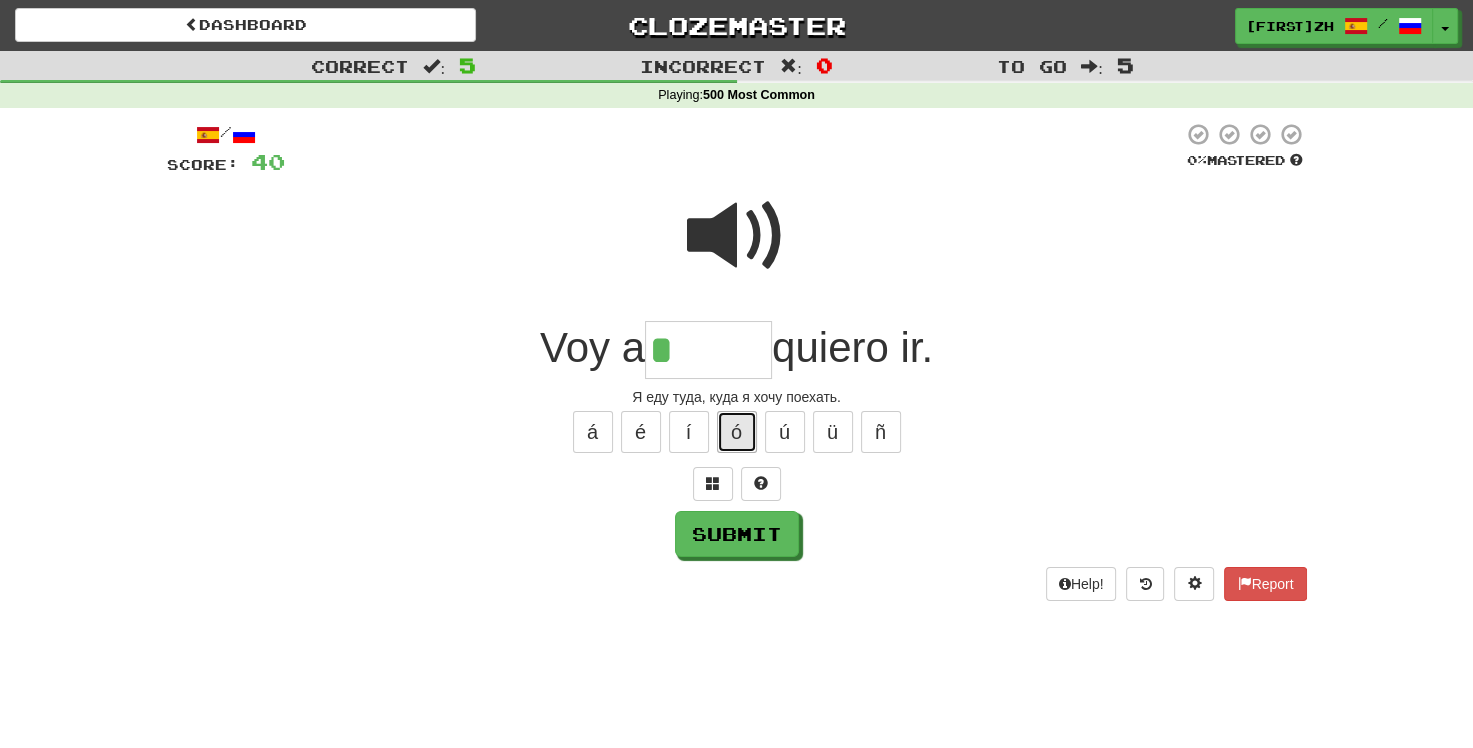 click on "ó" at bounding box center (737, 432) 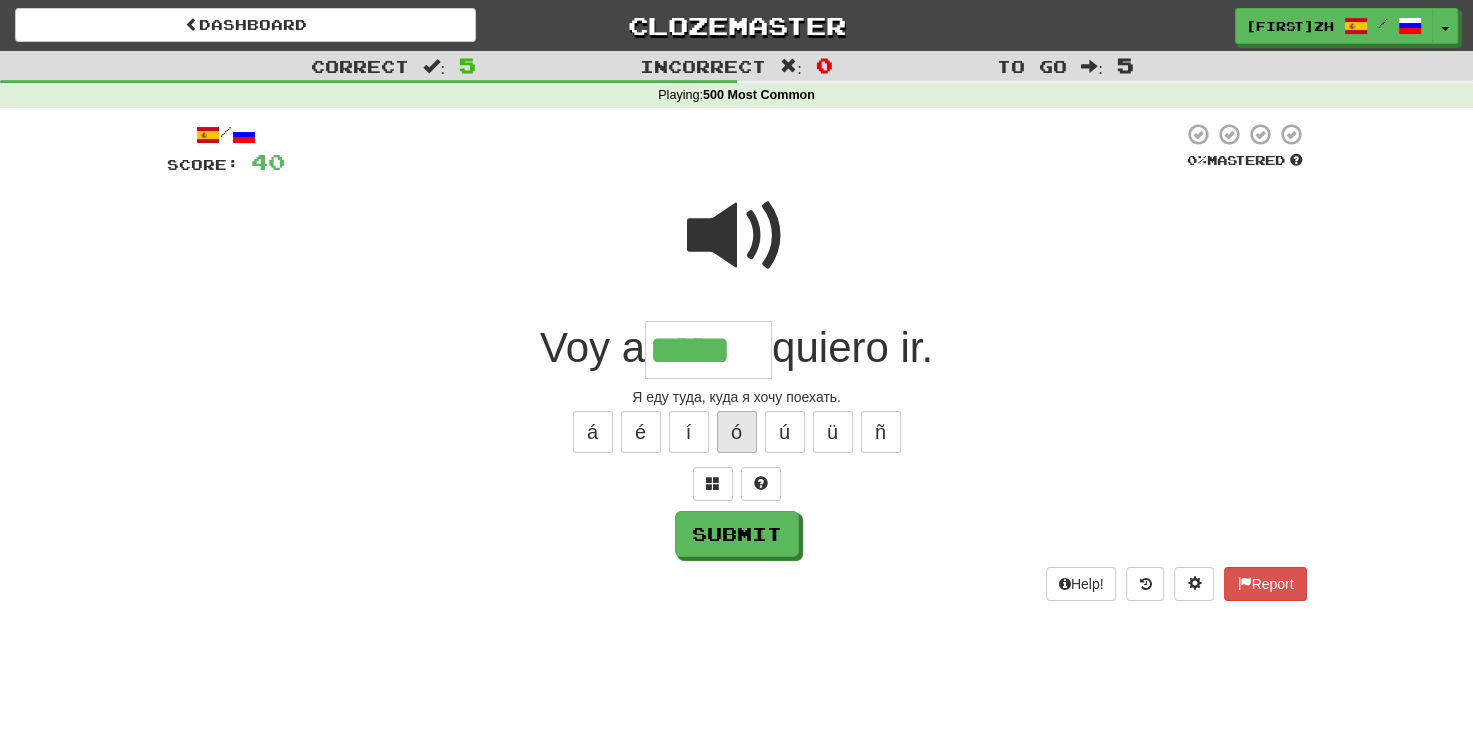 type on "*****" 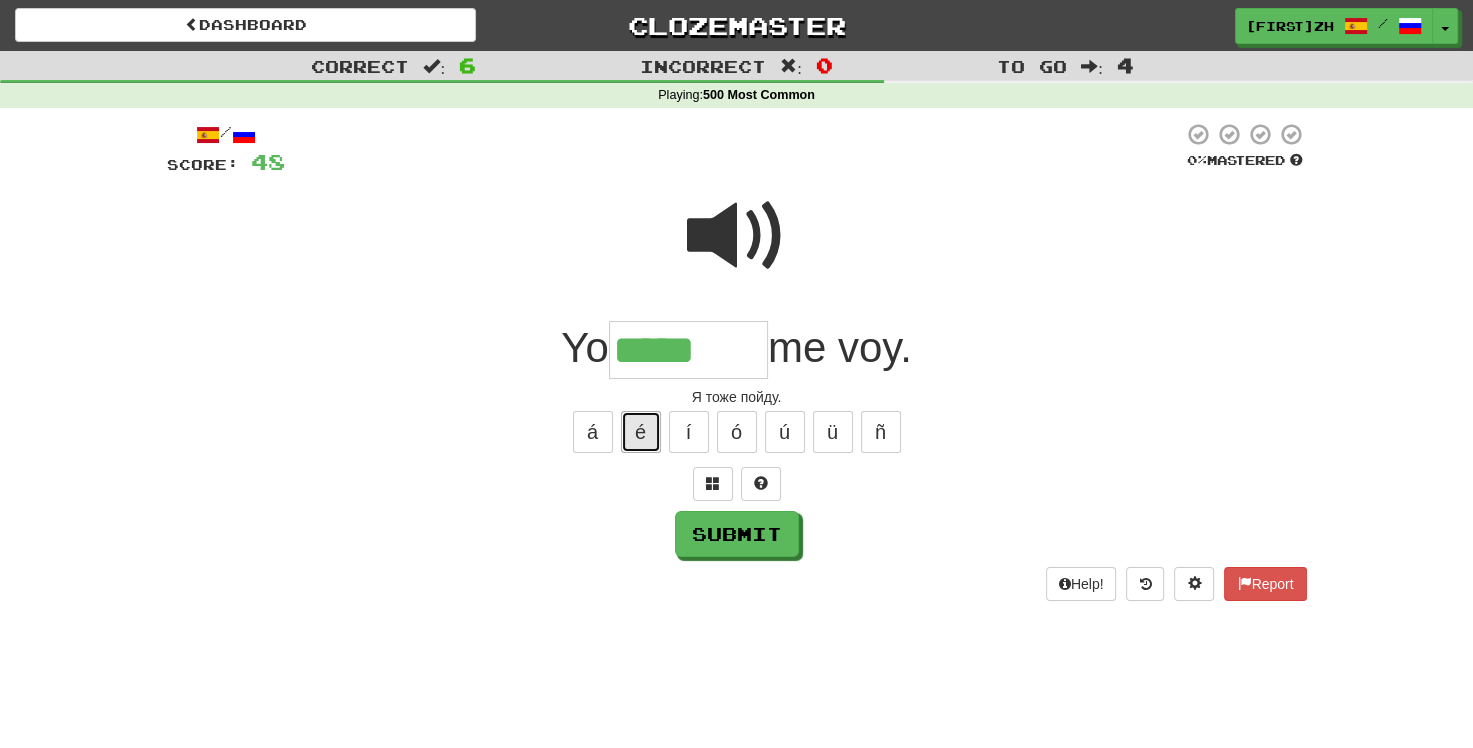 click on "é" at bounding box center (641, 432) 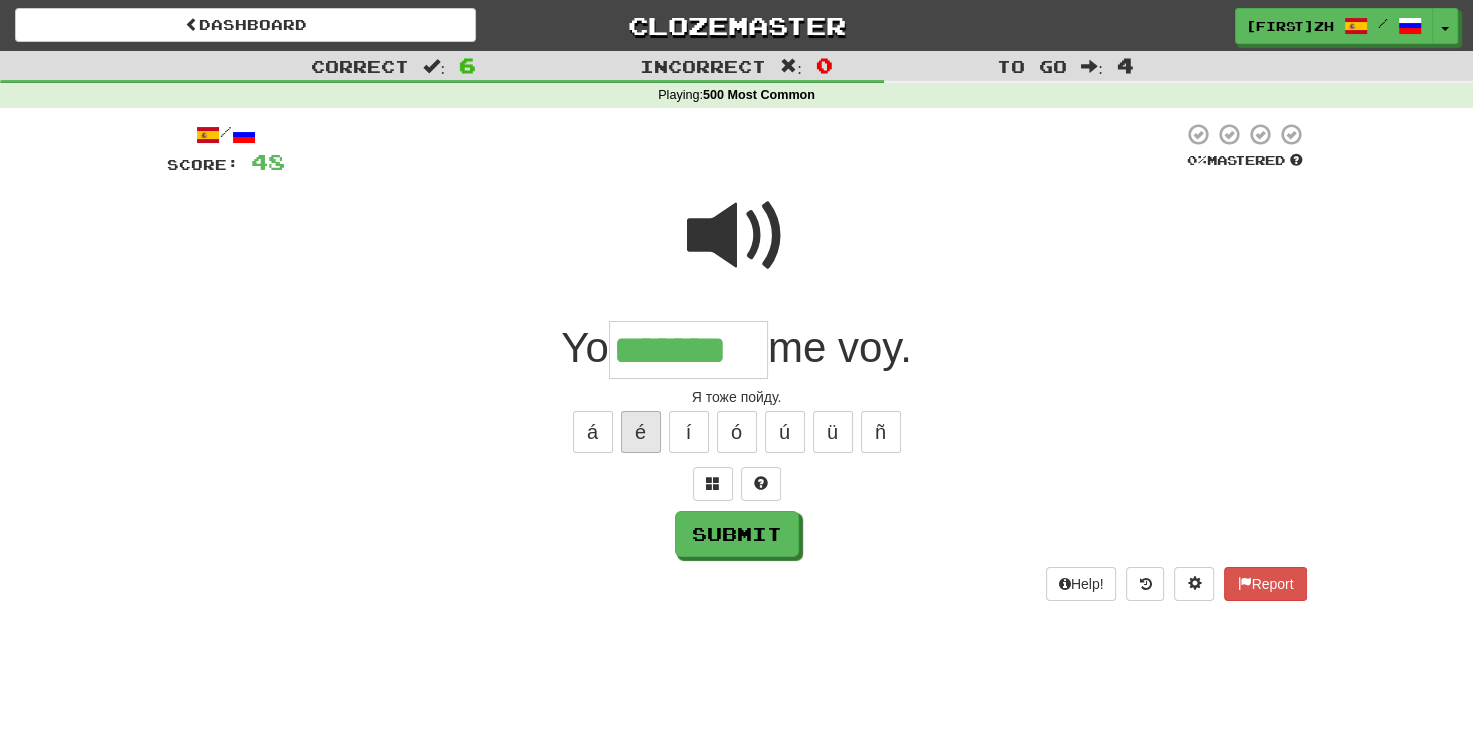 type on "*******" 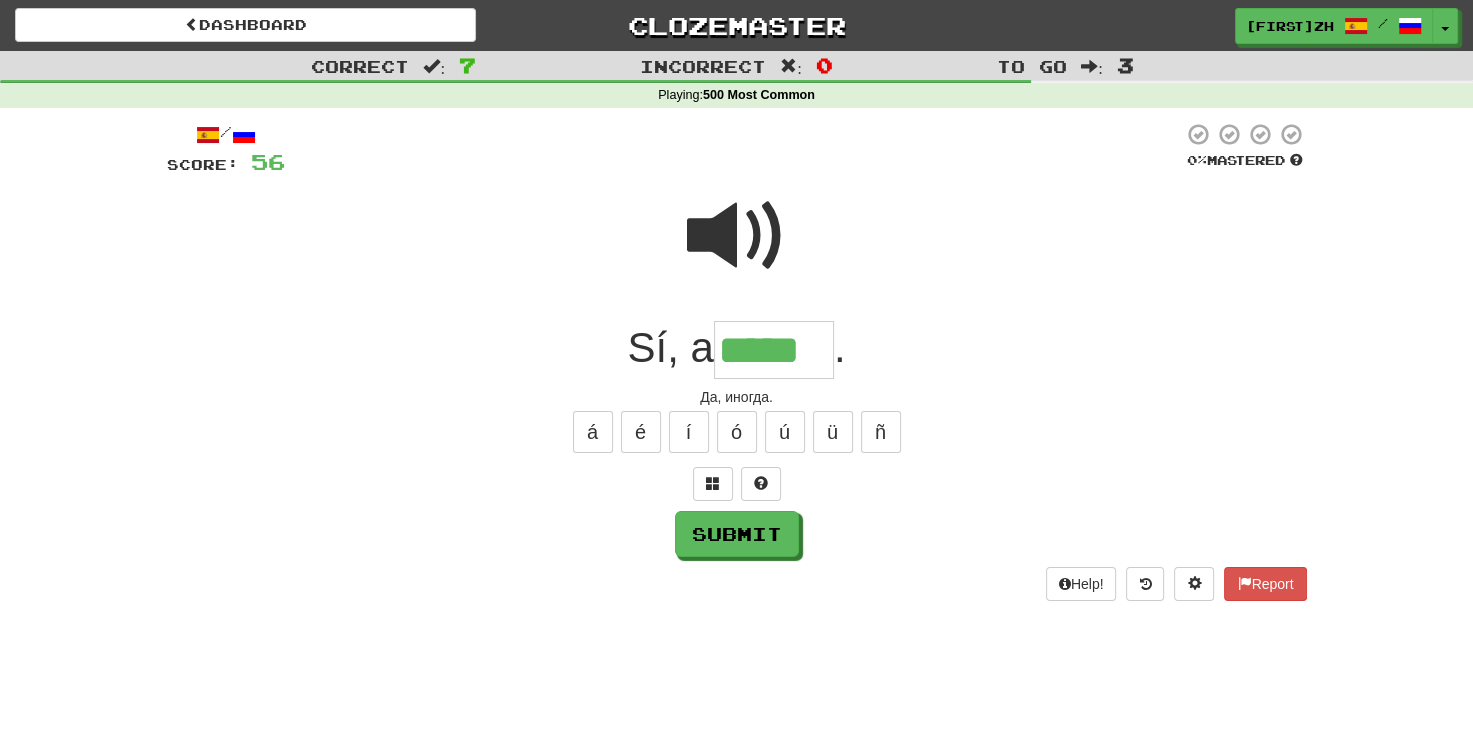type on "*****" 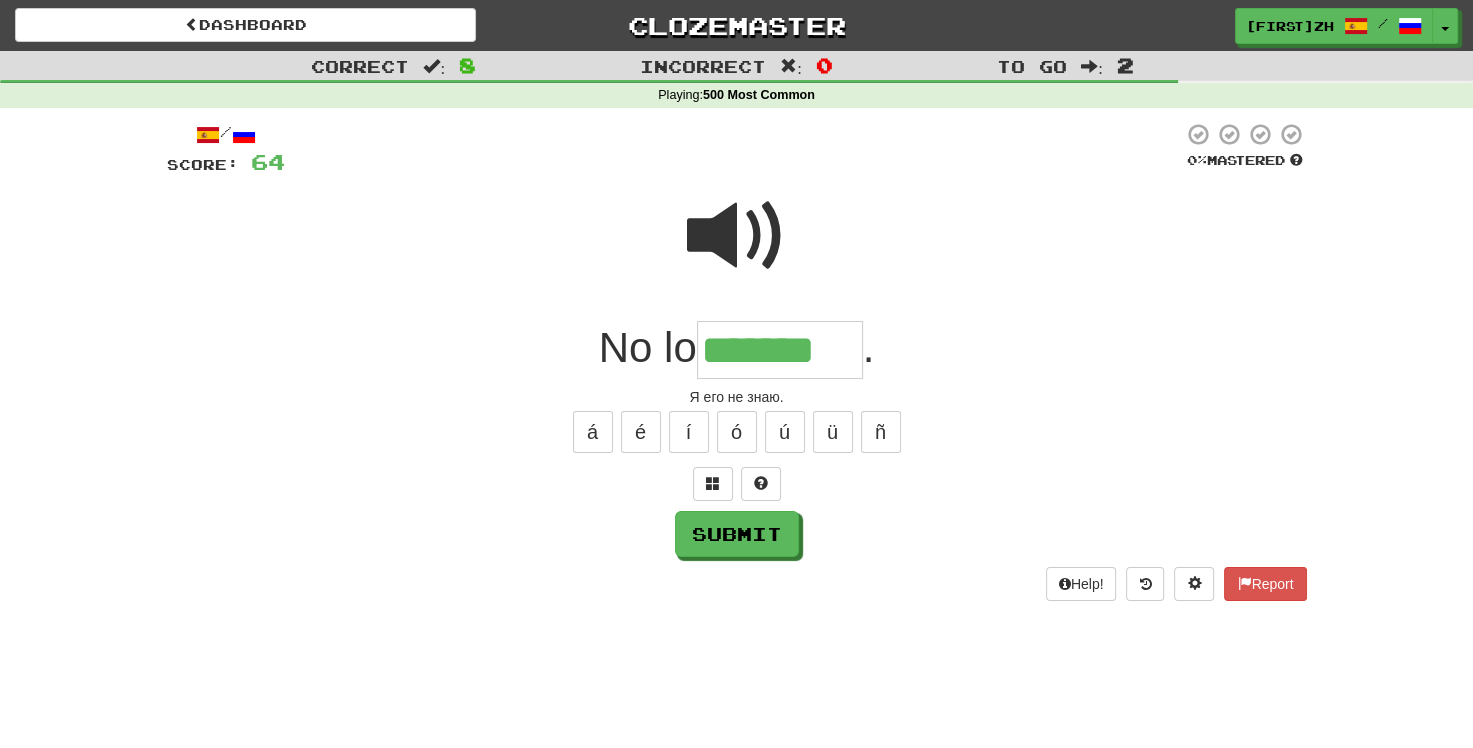 type on "*******" 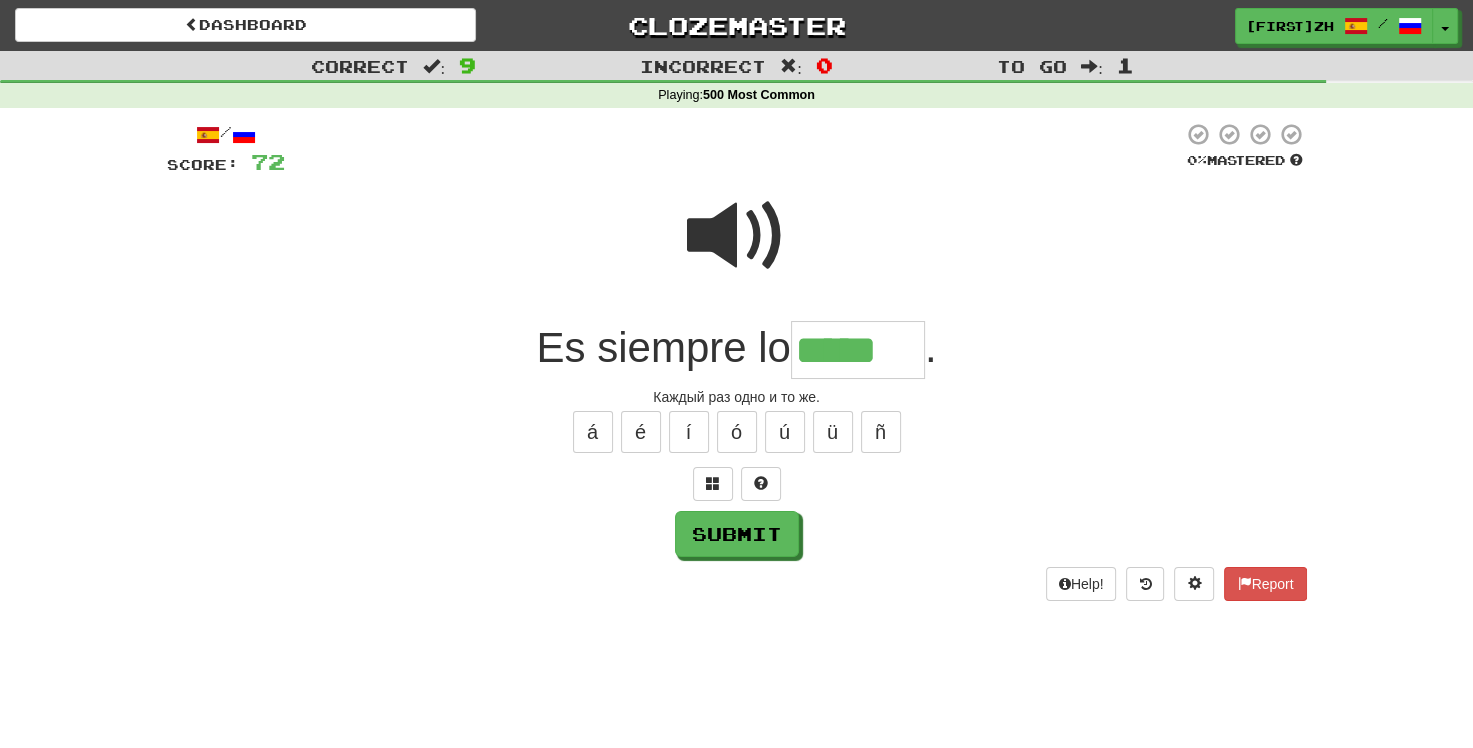 type on "*****" 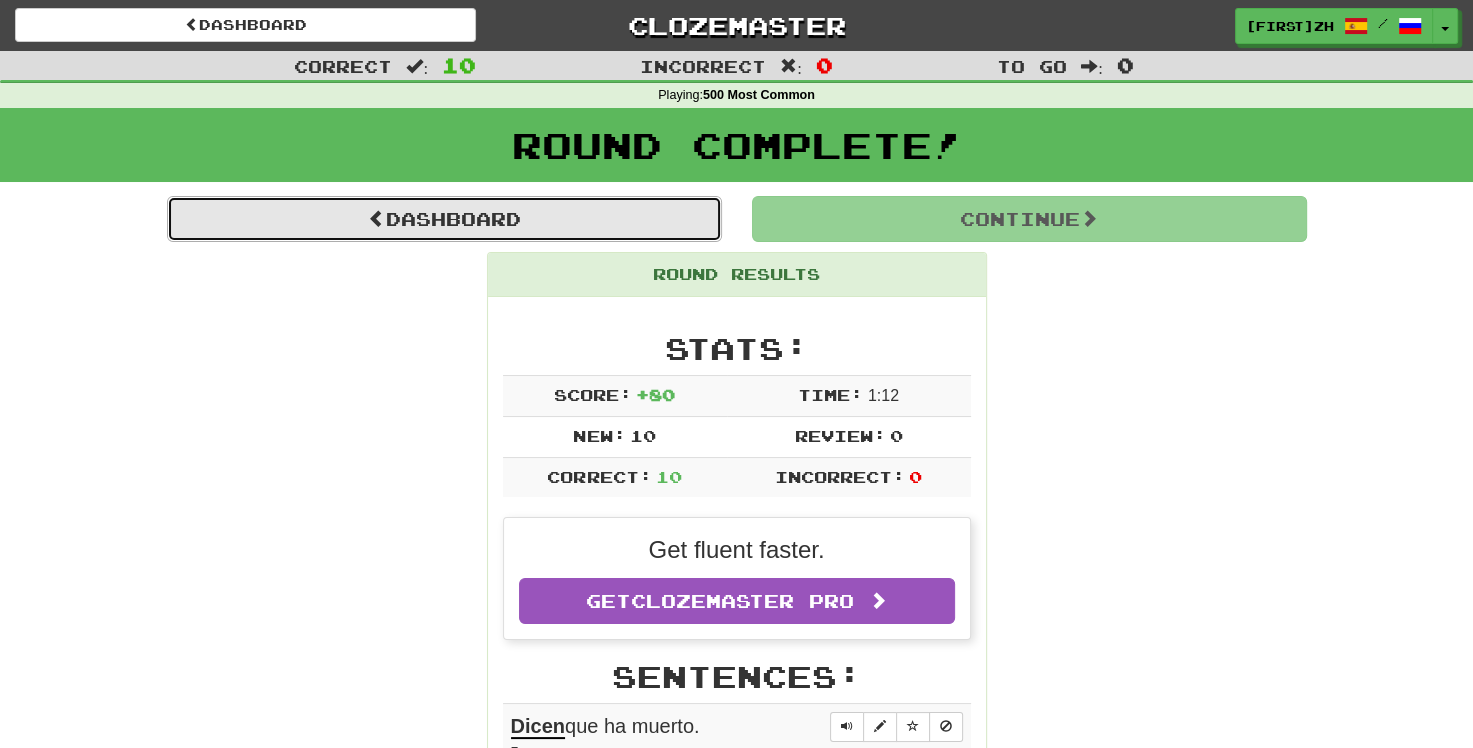 click on "Dashboard" at bounding box center [444, 219] 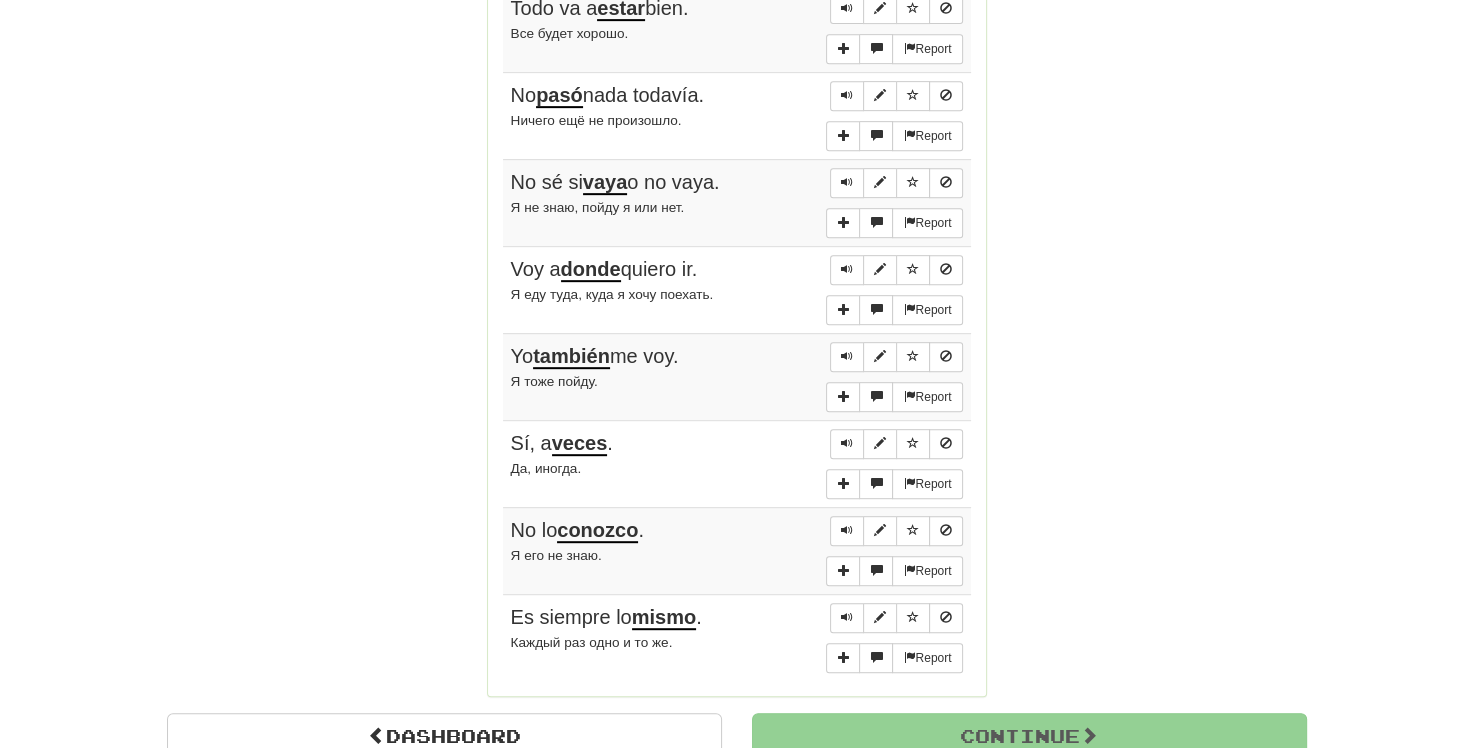 scroll, scrollTop: 1000, scrollLeft: 0, axis: vertical 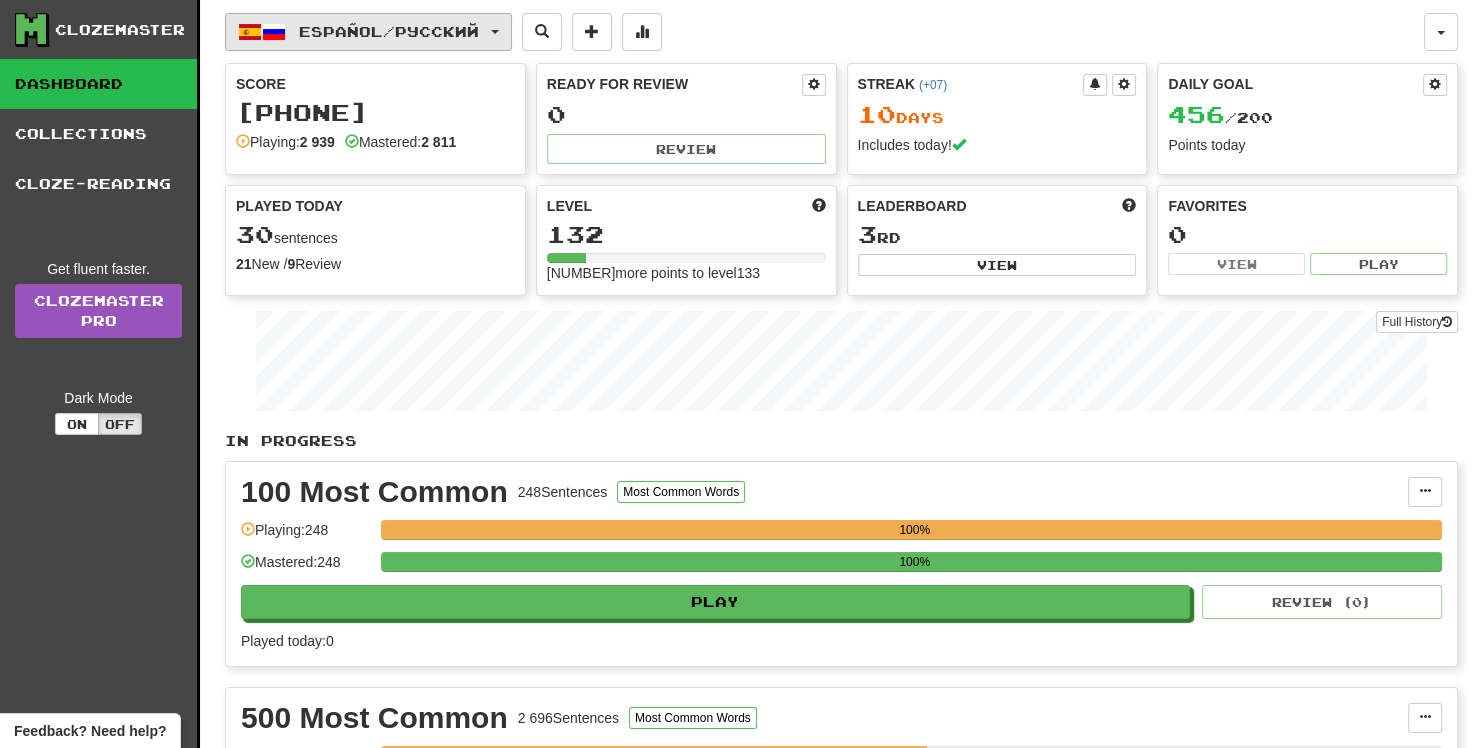 click on "Español  /  Русский" at bounding box center [368, 32] 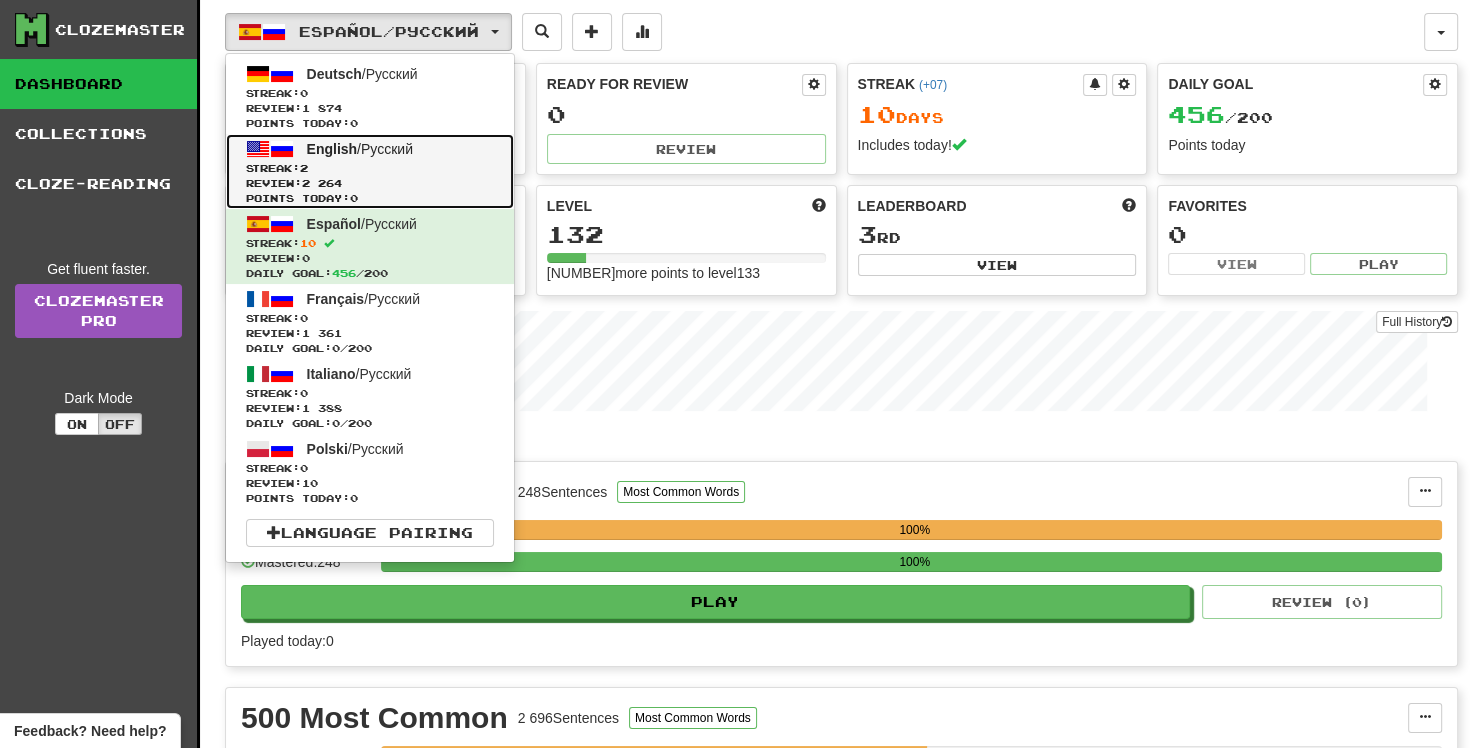 click on "Streak:  2" at bounding box center (370, 168) 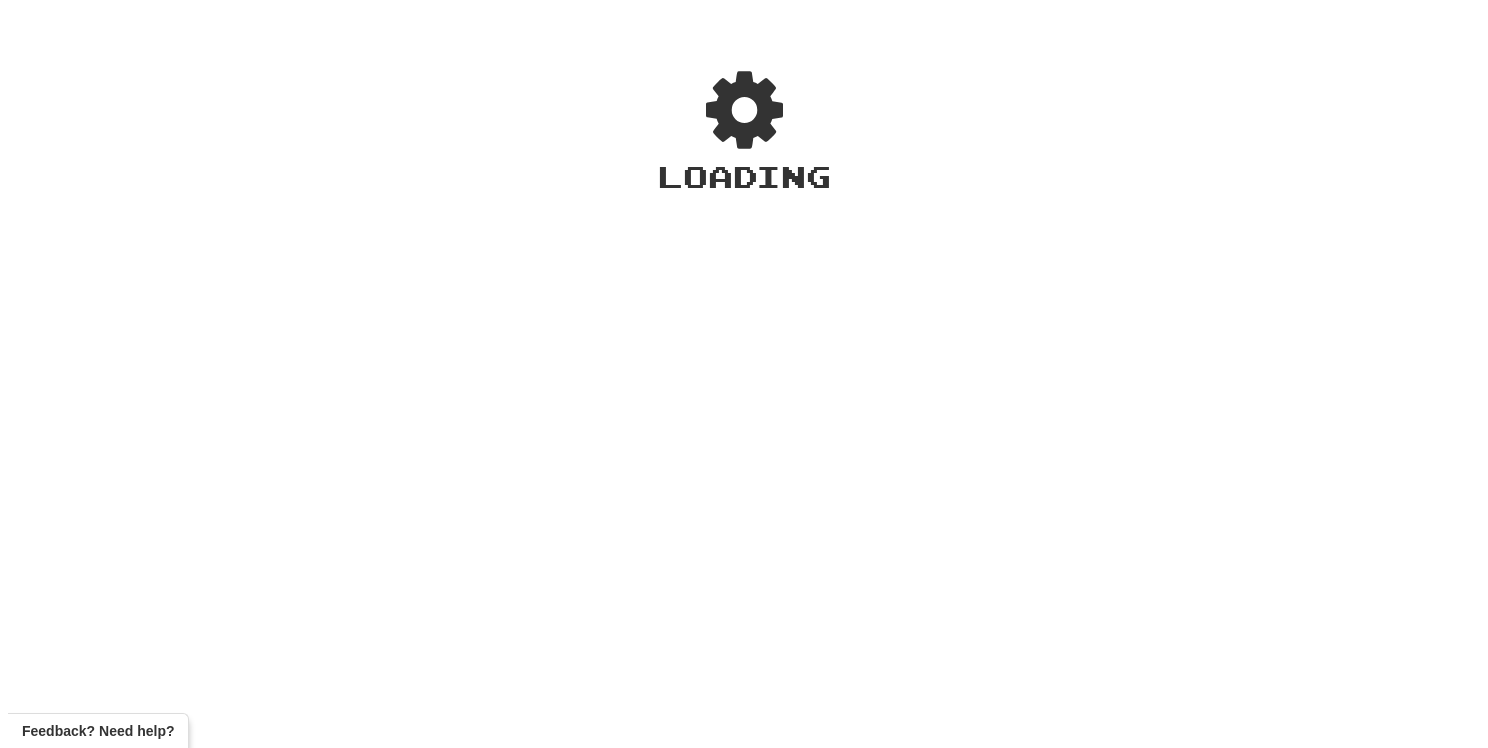 scroll, scrollTop: 0, scrollLeft: 0, axis: both 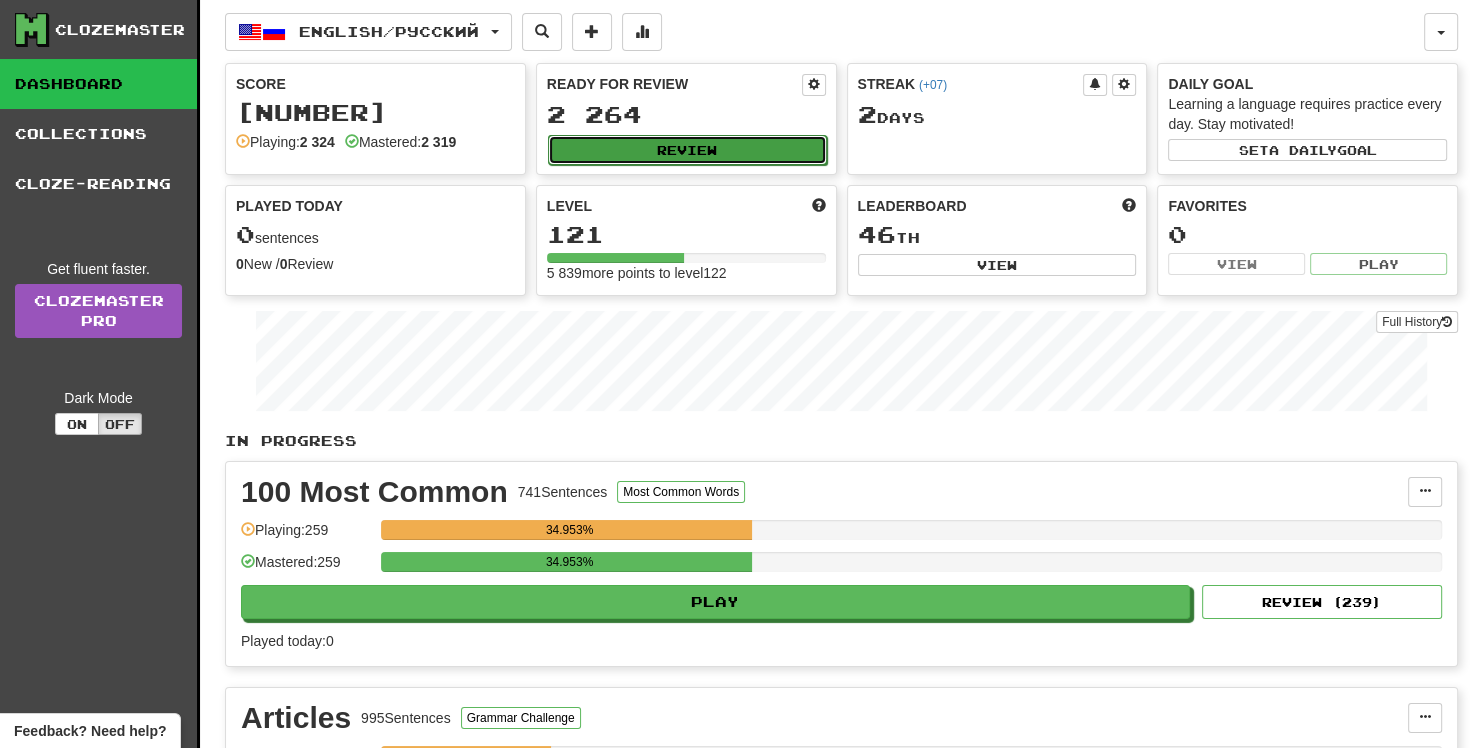 click on "Review" at bounding box center (687, 150) 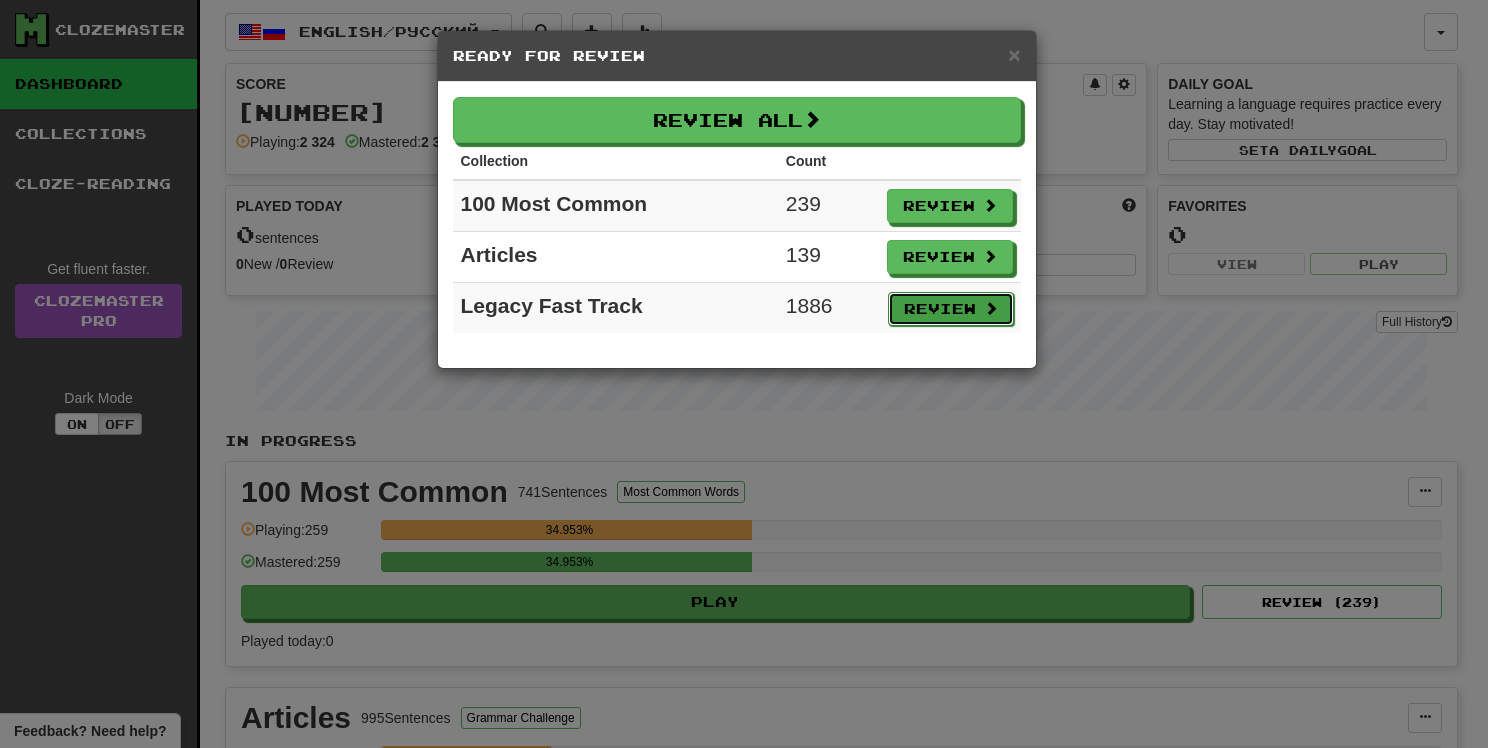 click on "Review" at bounding box center [951, 309] 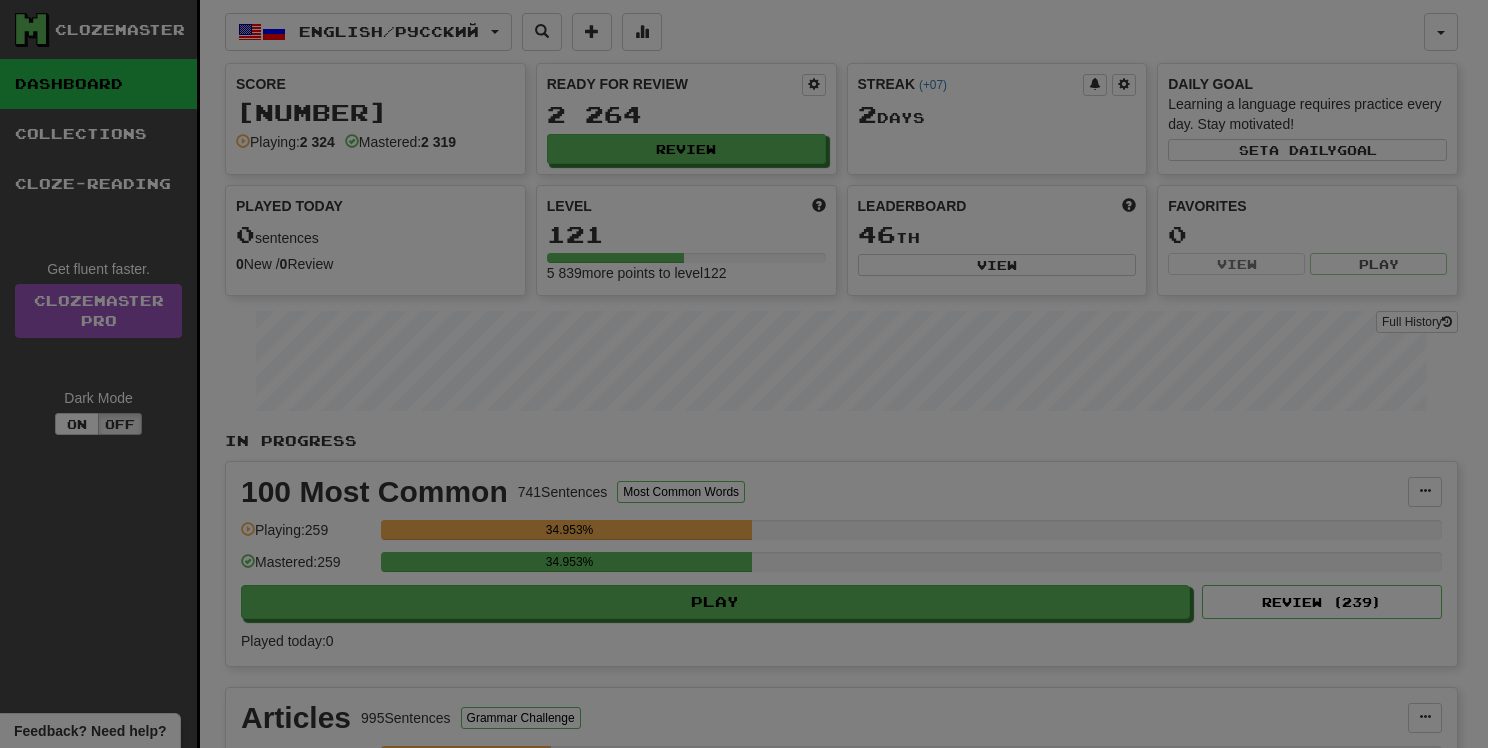 select on "**" 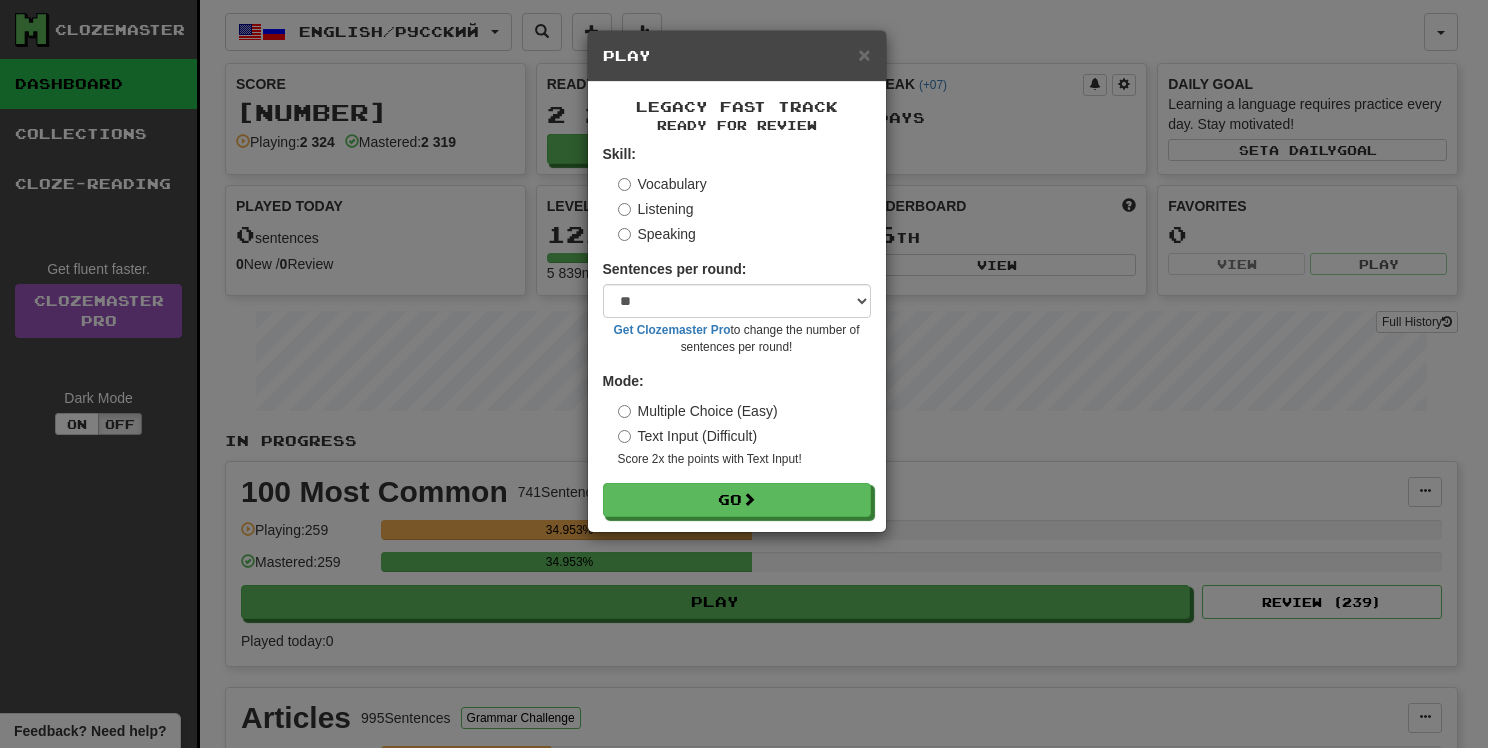 click on "Listening" at bounding box center (656, 209) 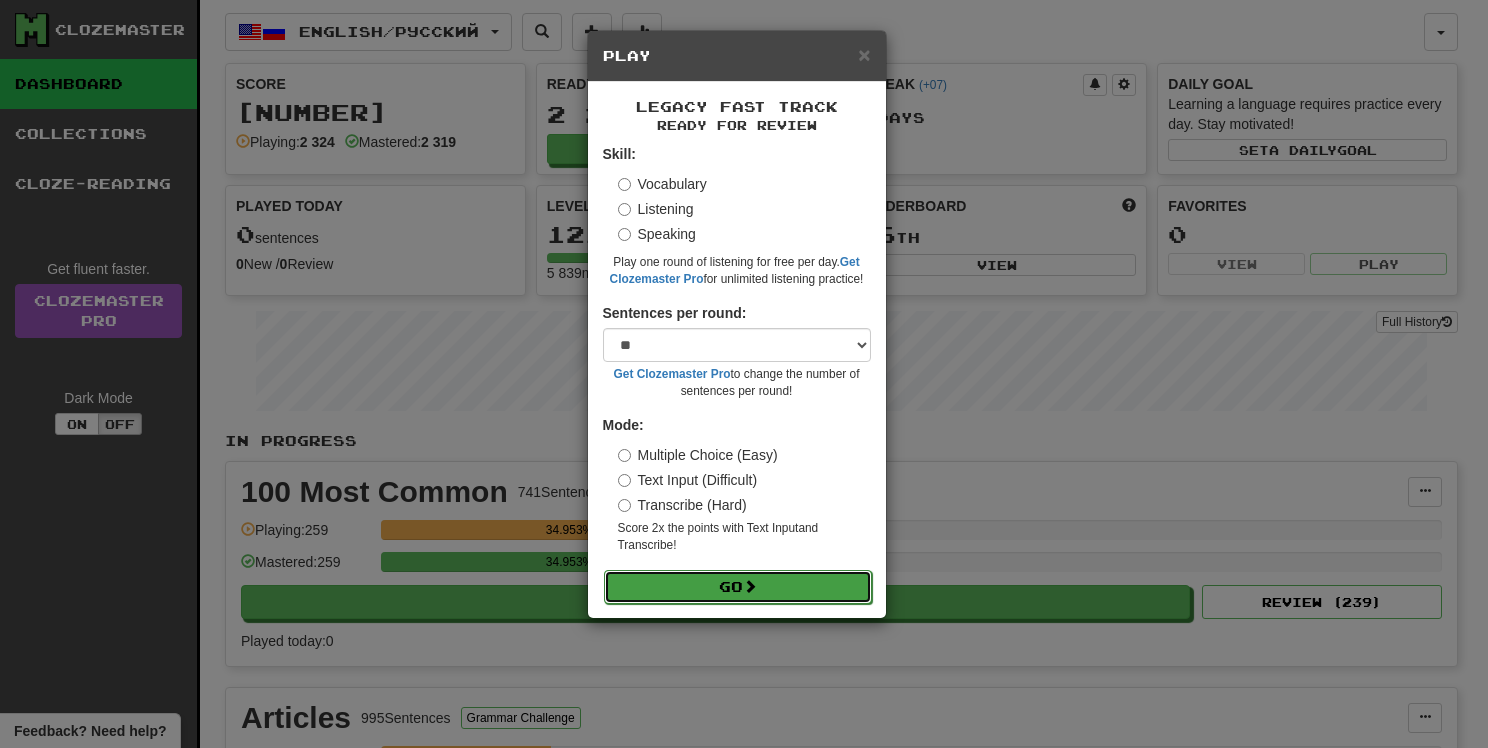 click on "Go" at bounding box center (738, 587) 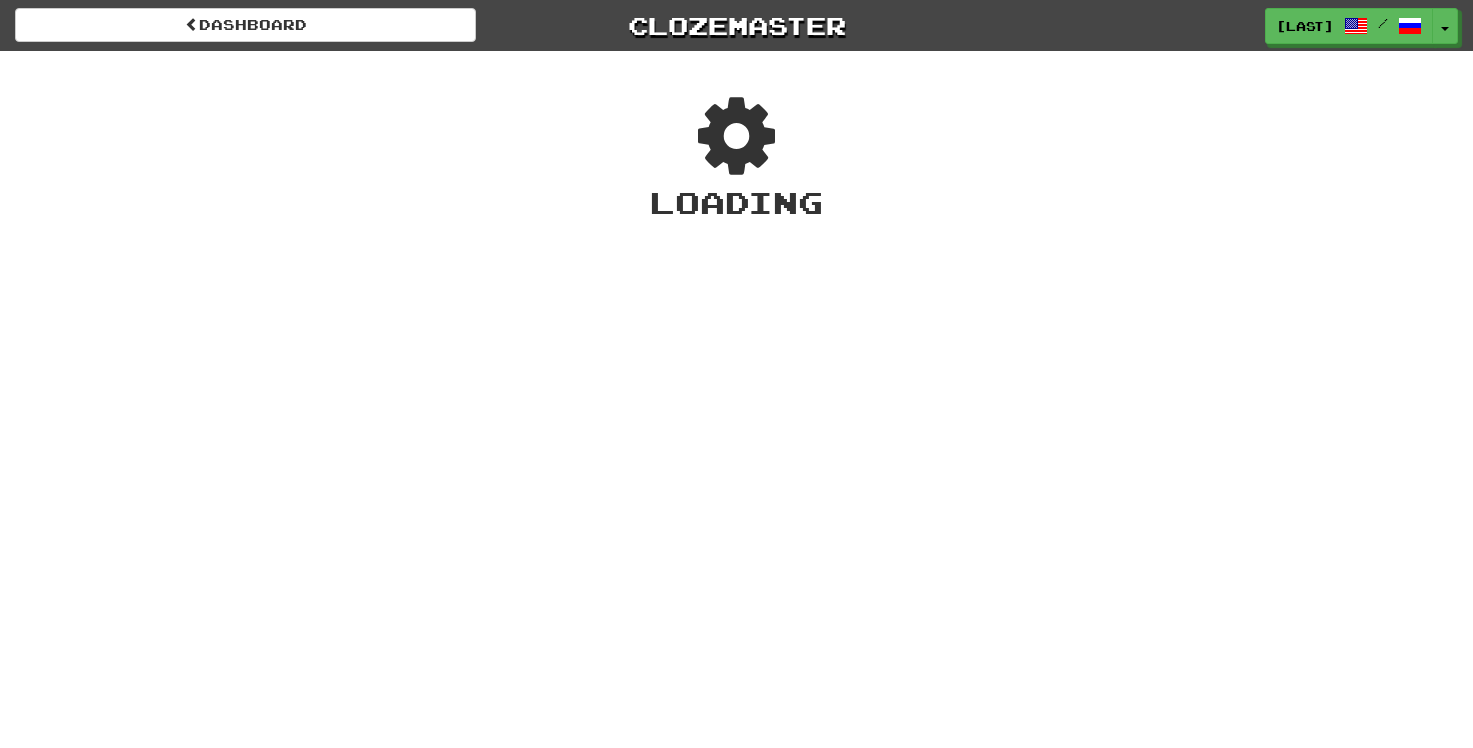 scroll, scrollTop: 0, scrollLeft: 0, axis: both 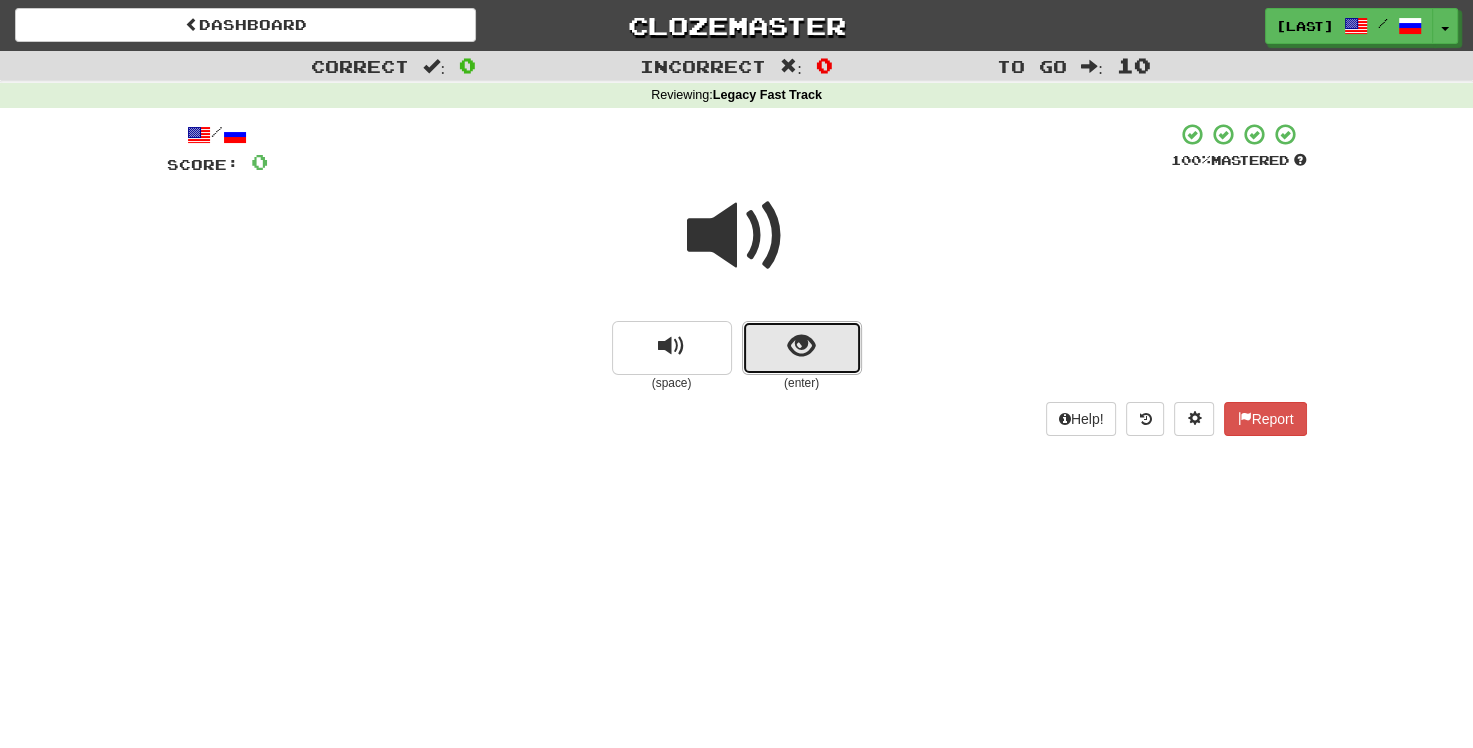 click at bounding box center [802, 348] 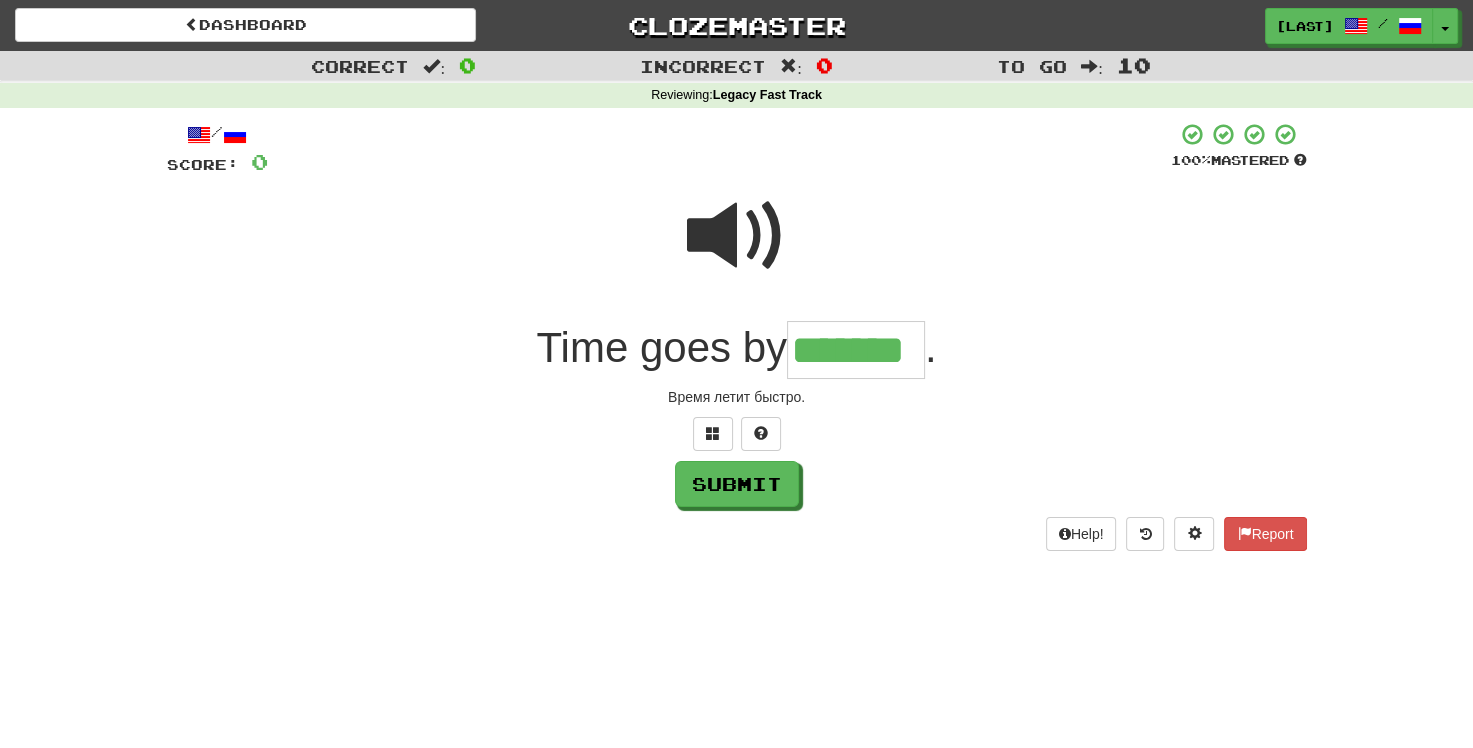 type on "*******" 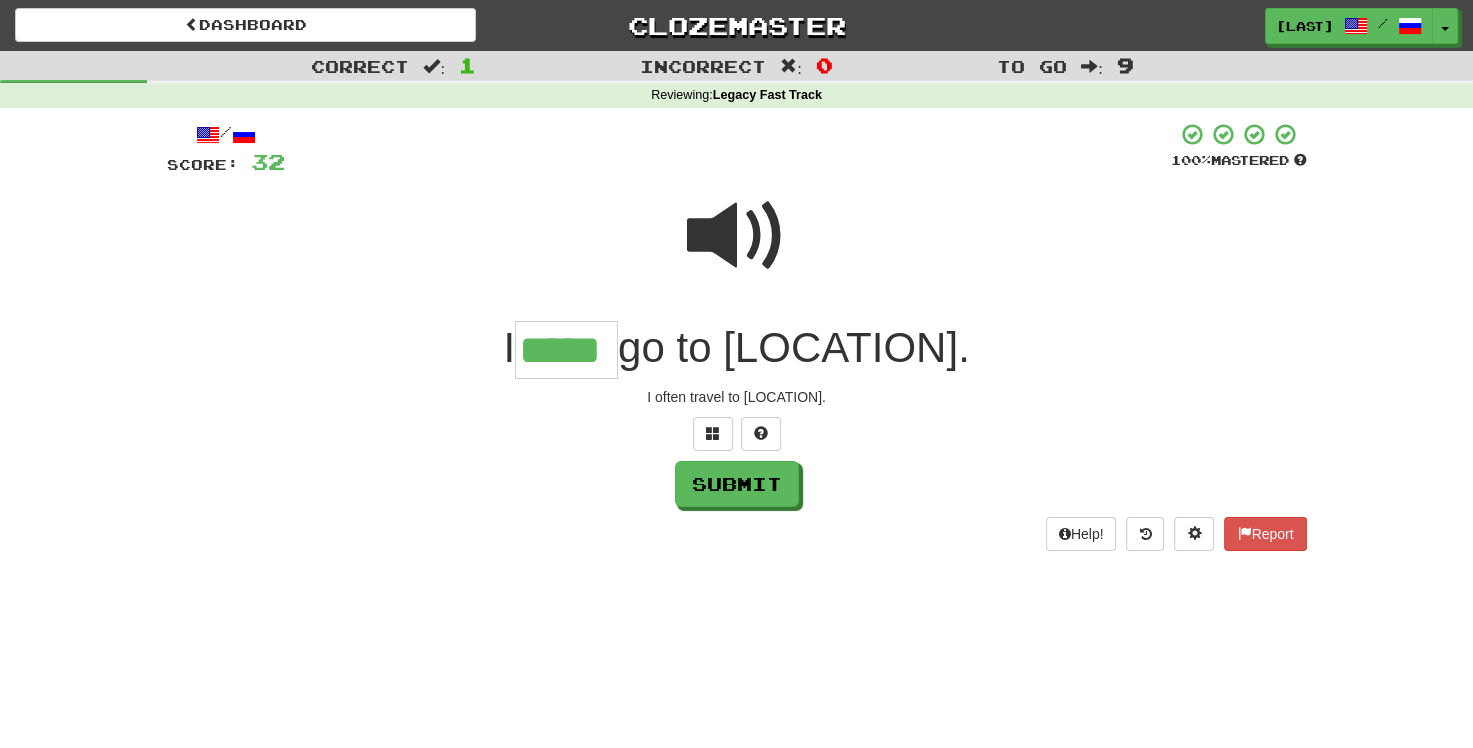 type on "*****" 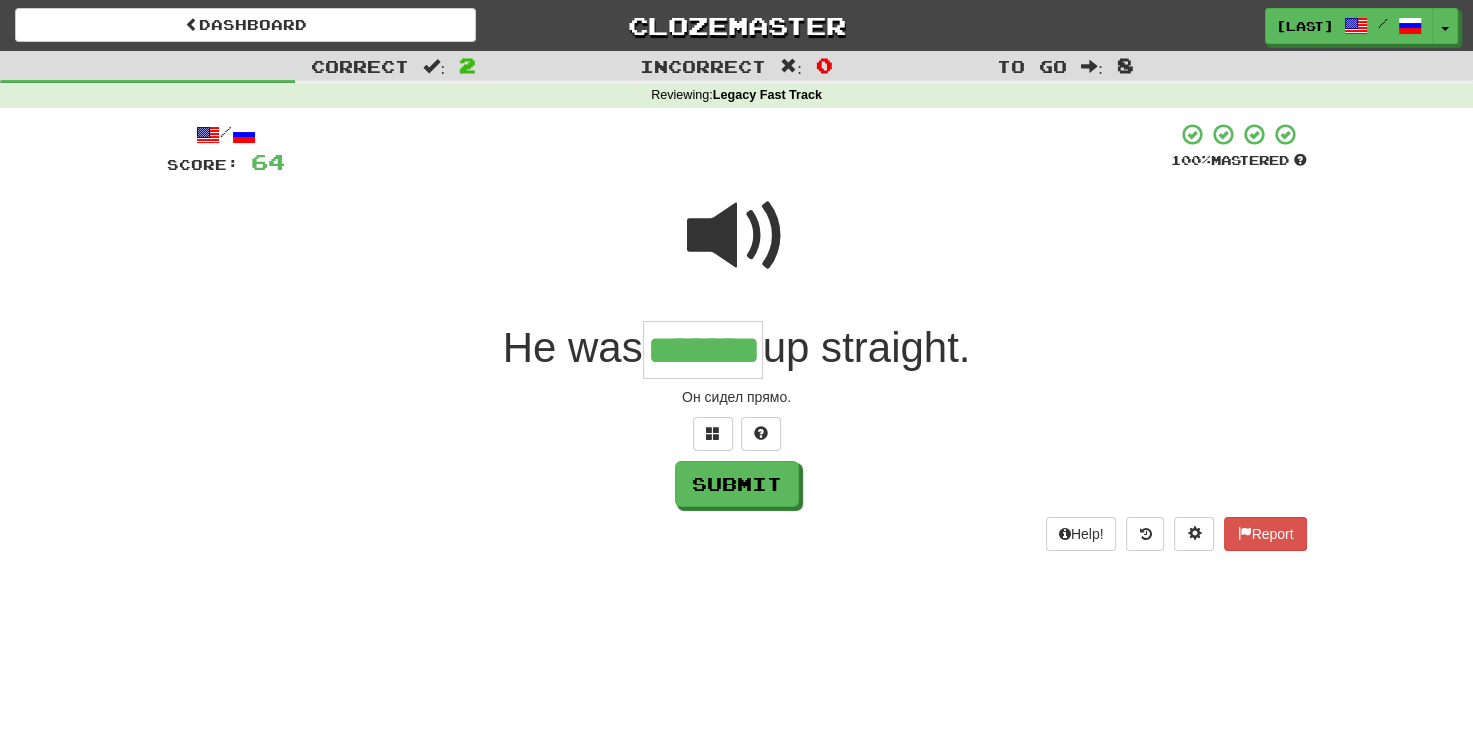 type on "*******" 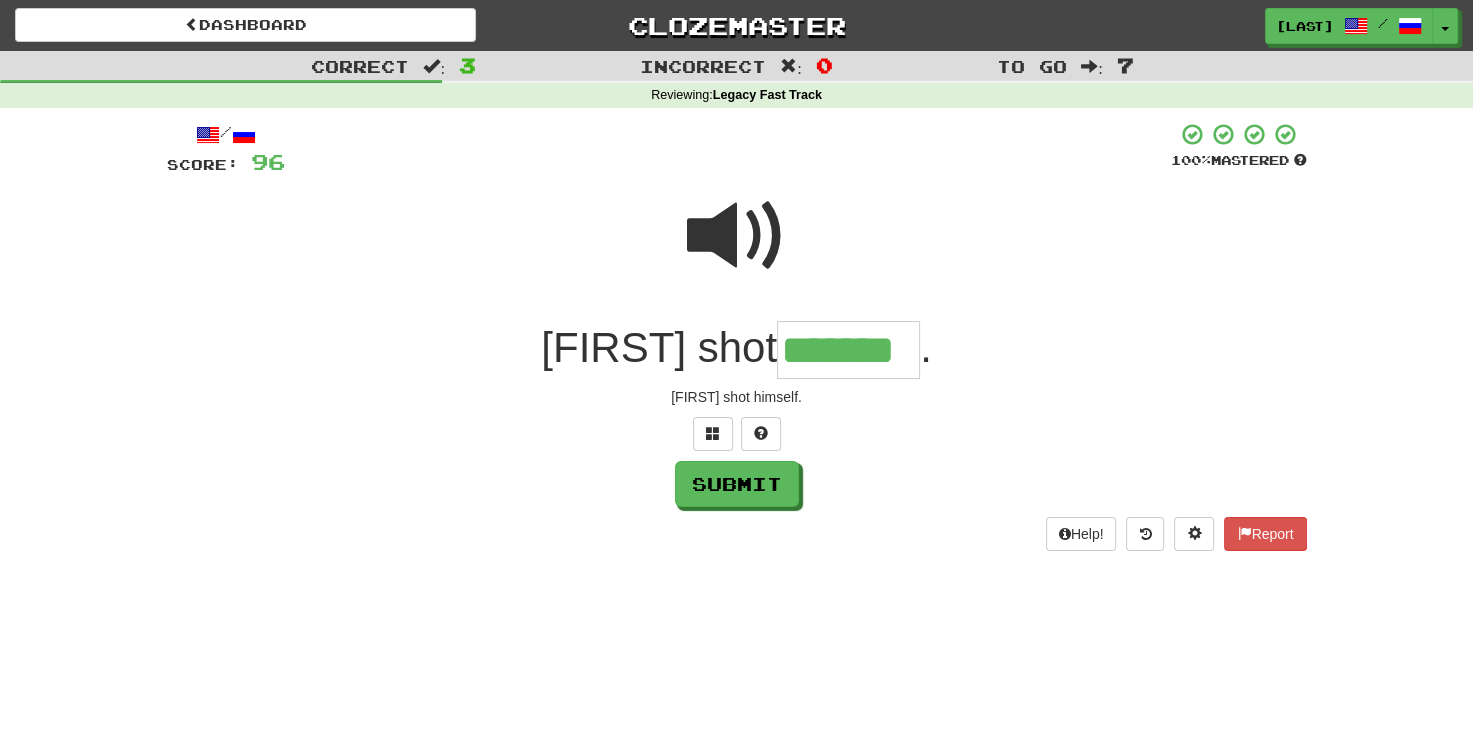 type on "*******" 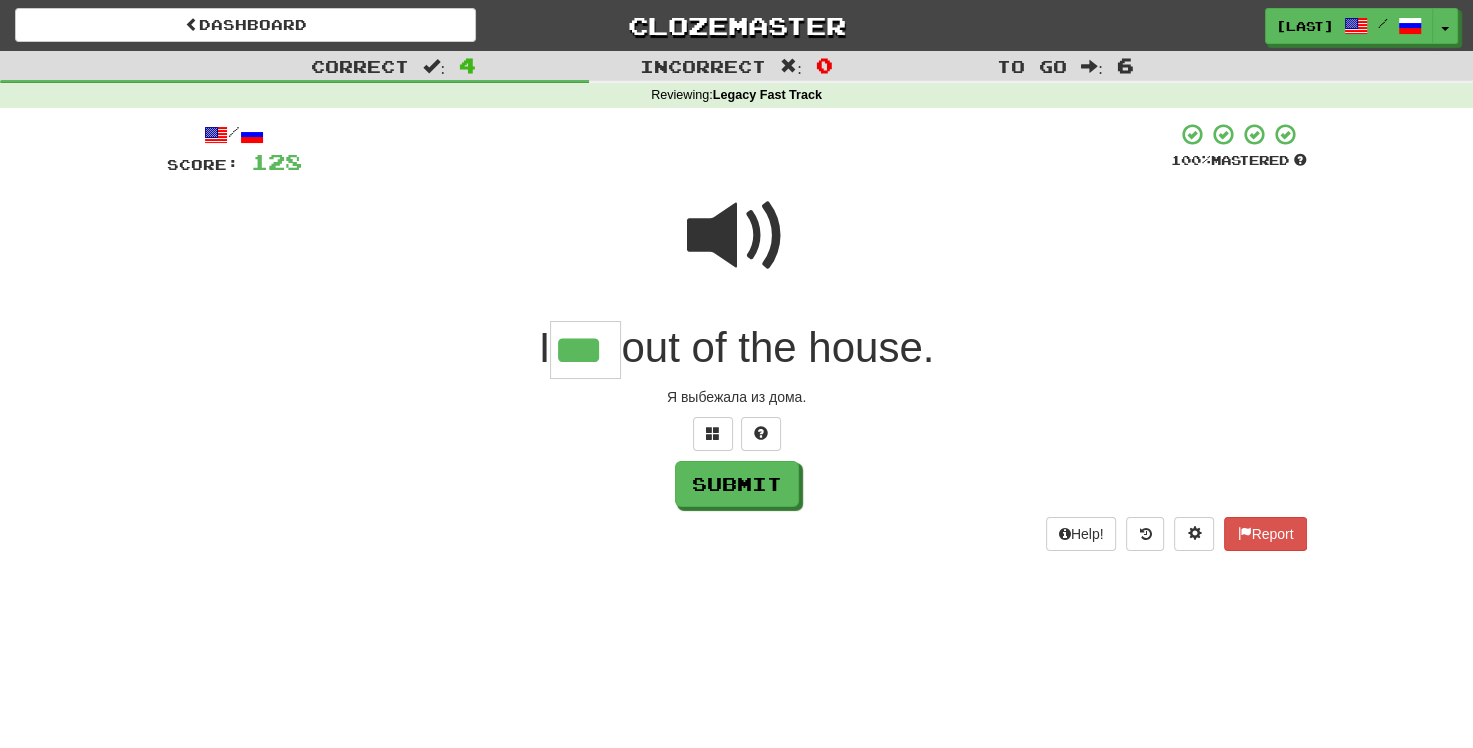 type on "***" 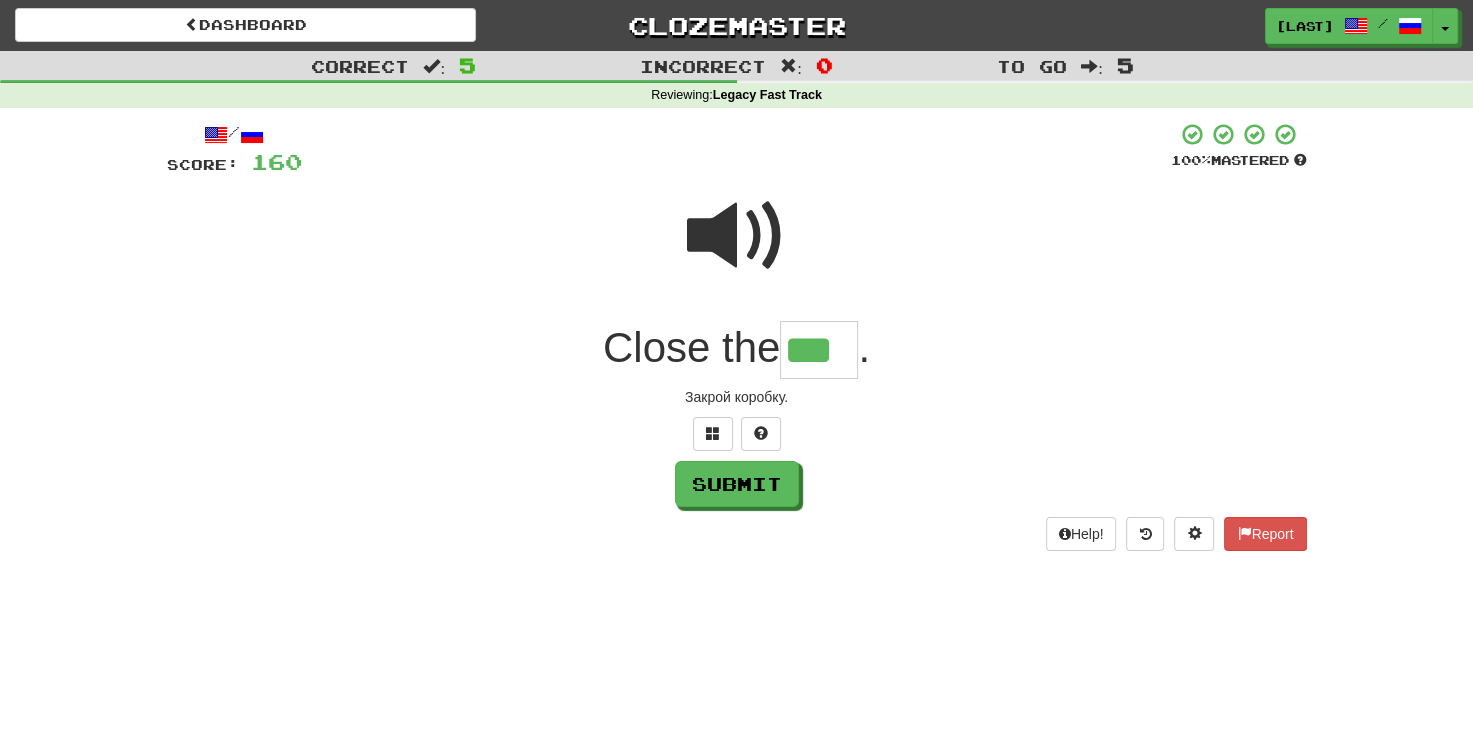 type on "***" 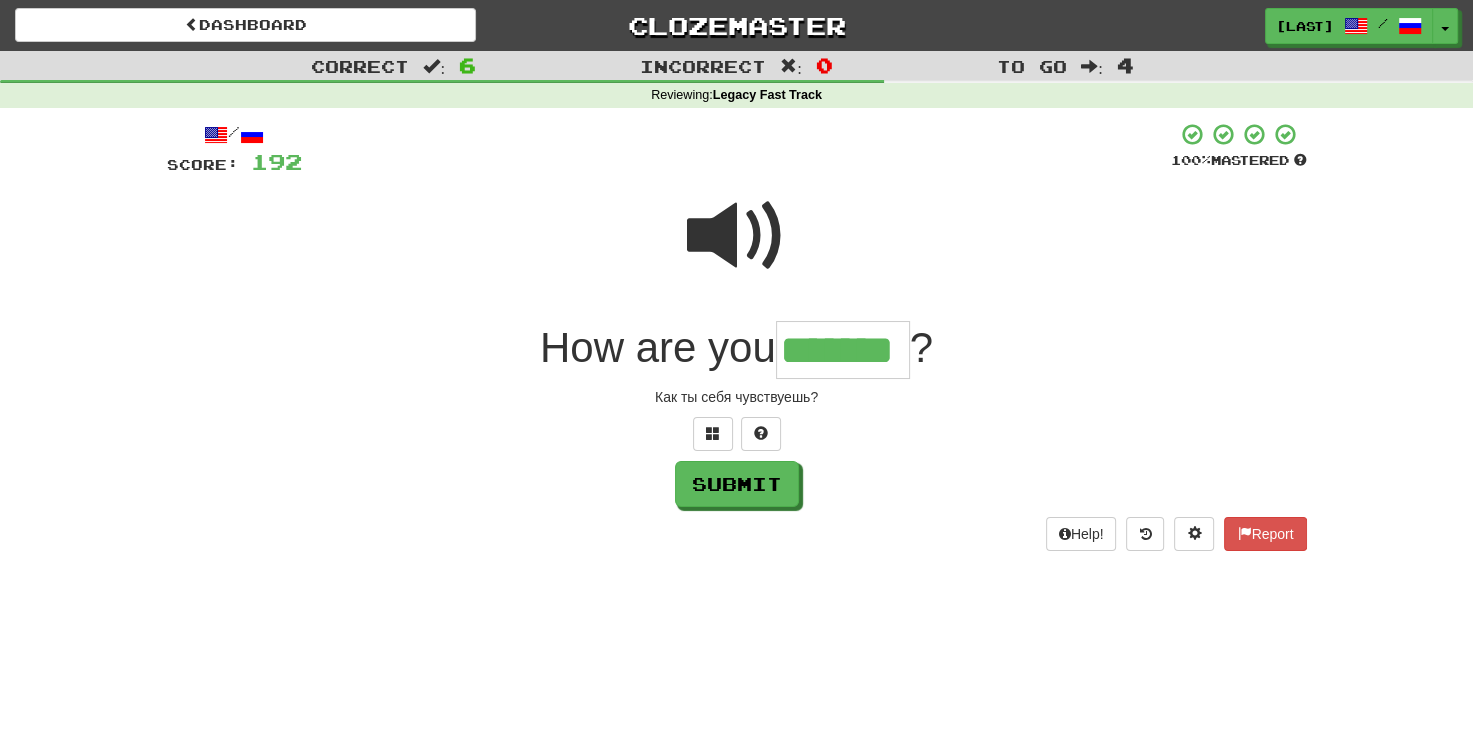 type on "*******" 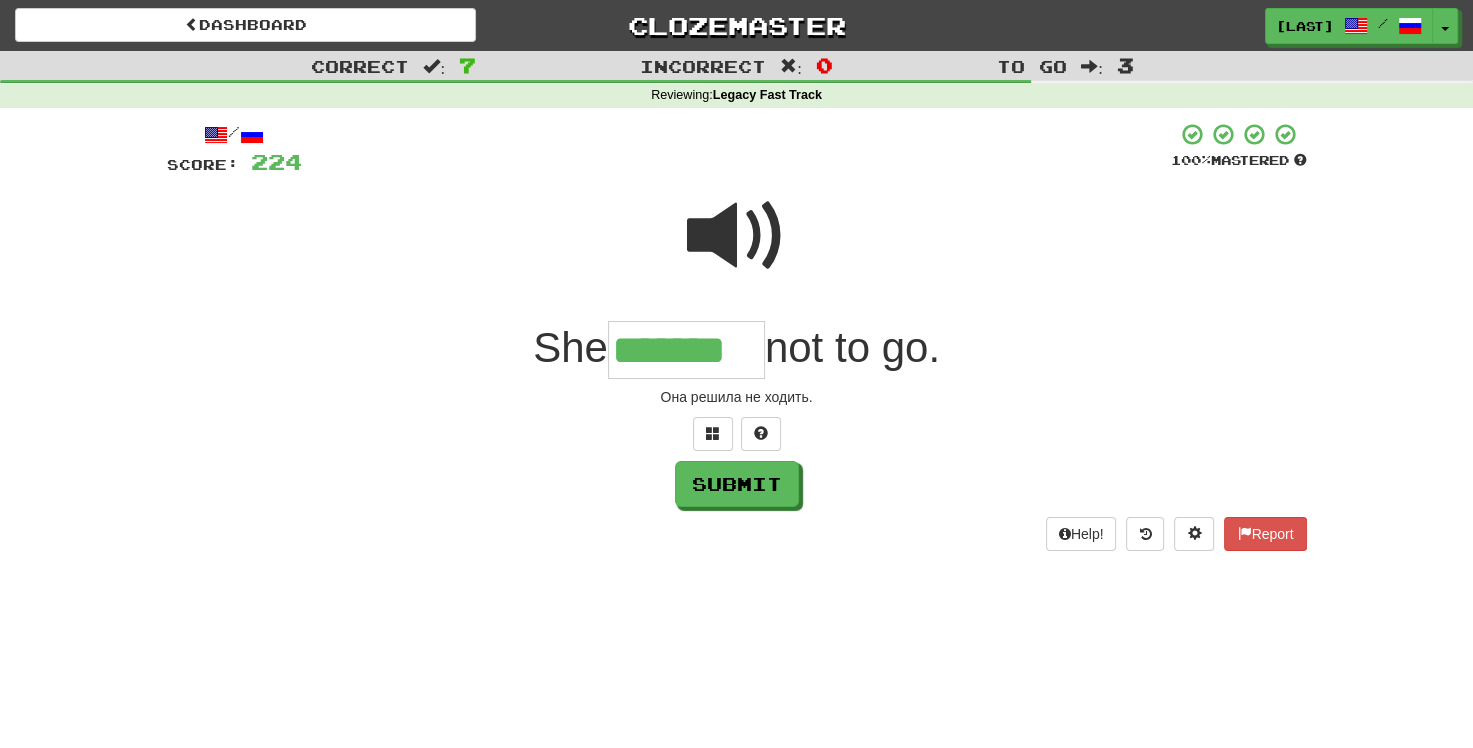 type on "*******" 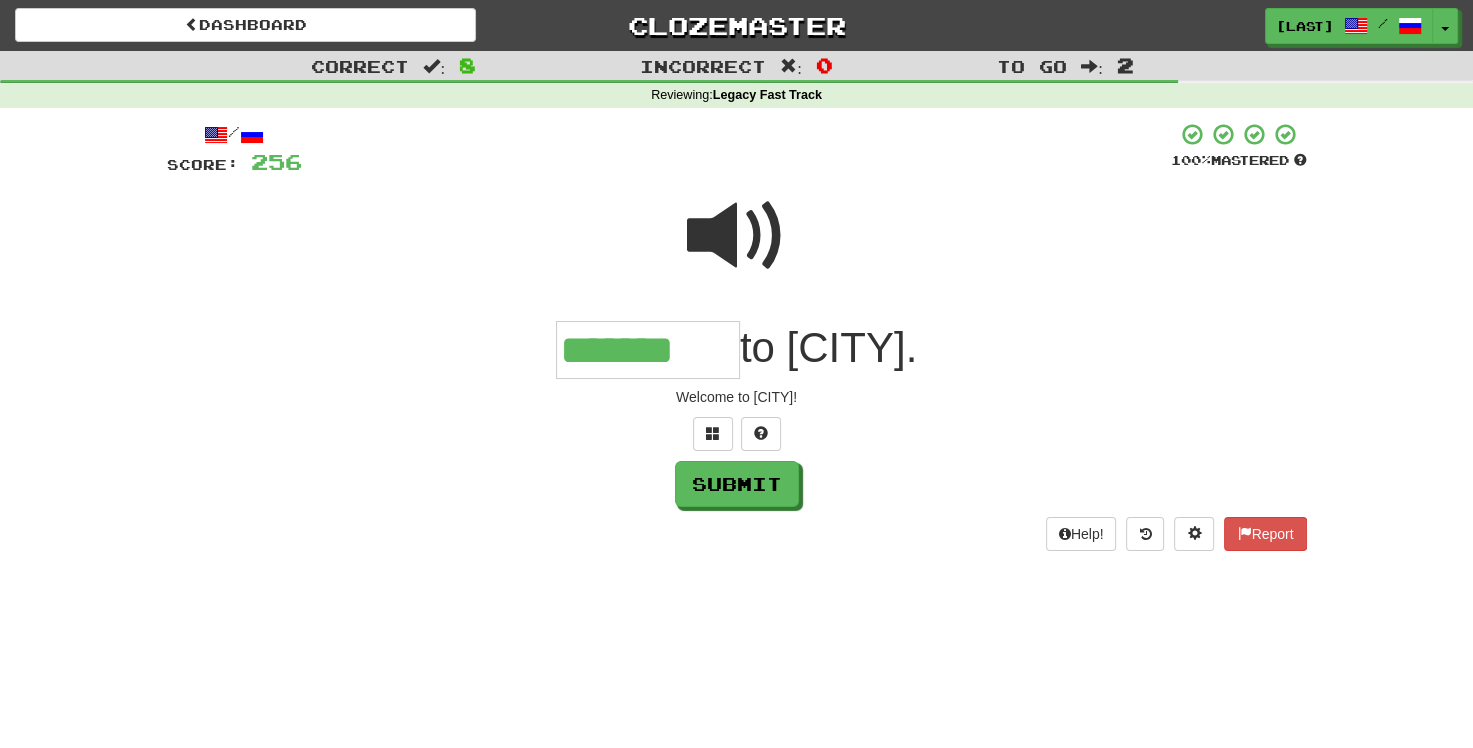 type on "*******" 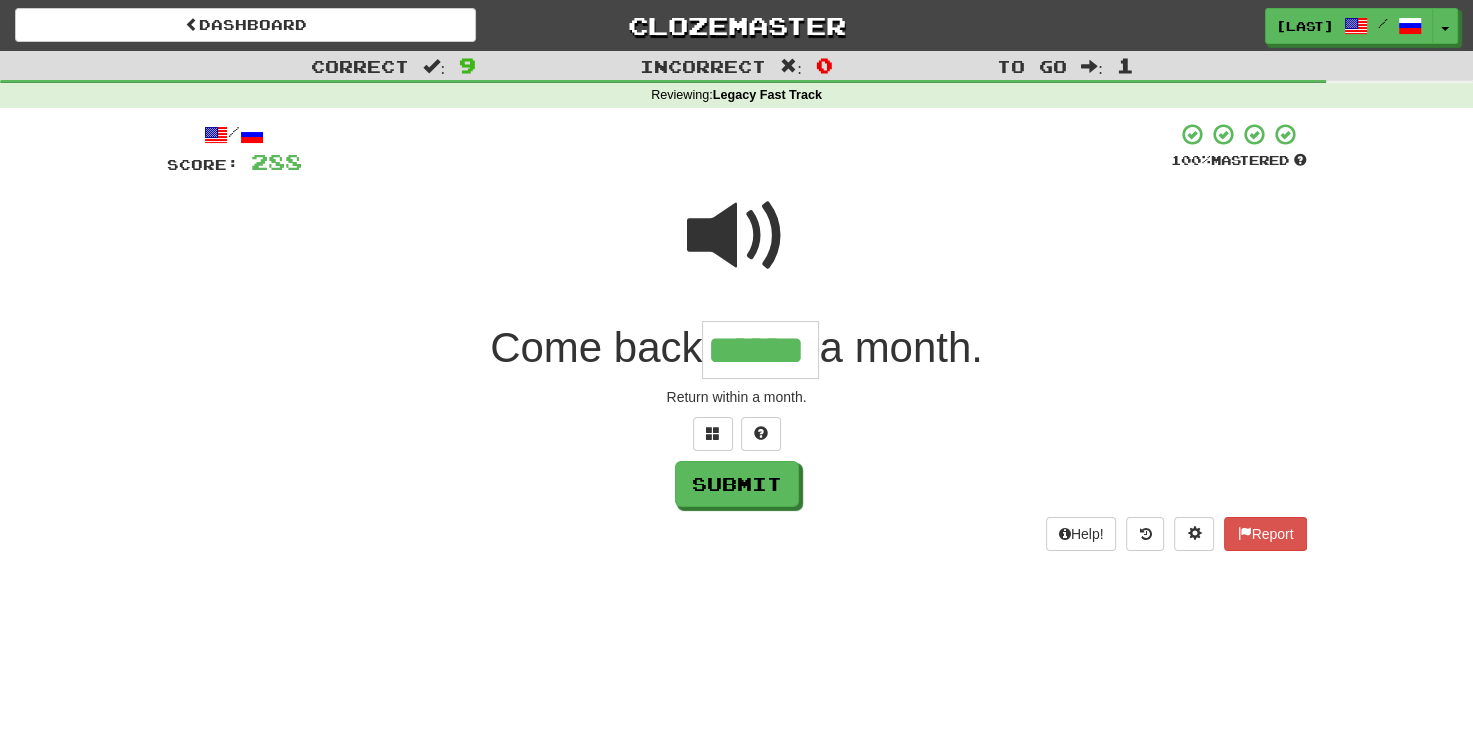 type on "******" 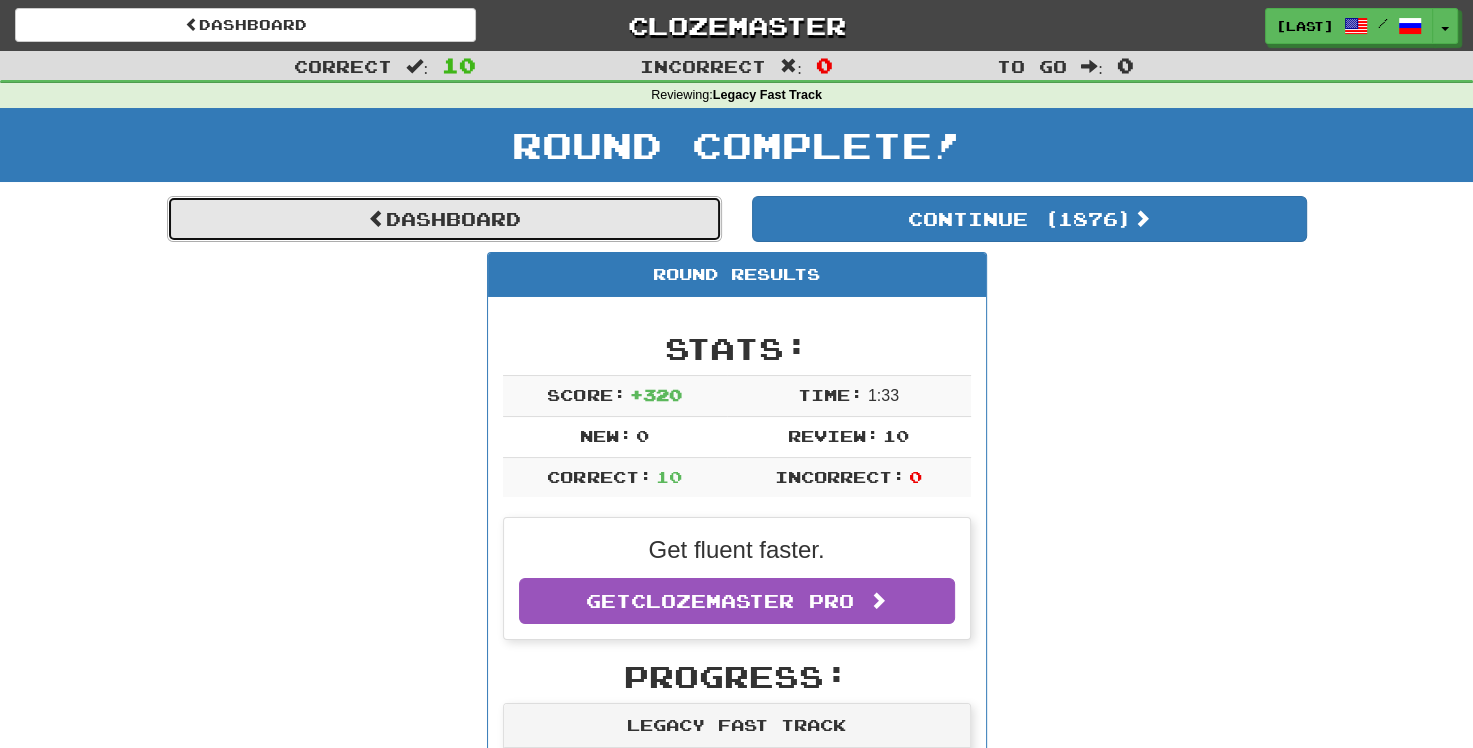 click on "Dashboard" at bounding box center (444, 219) 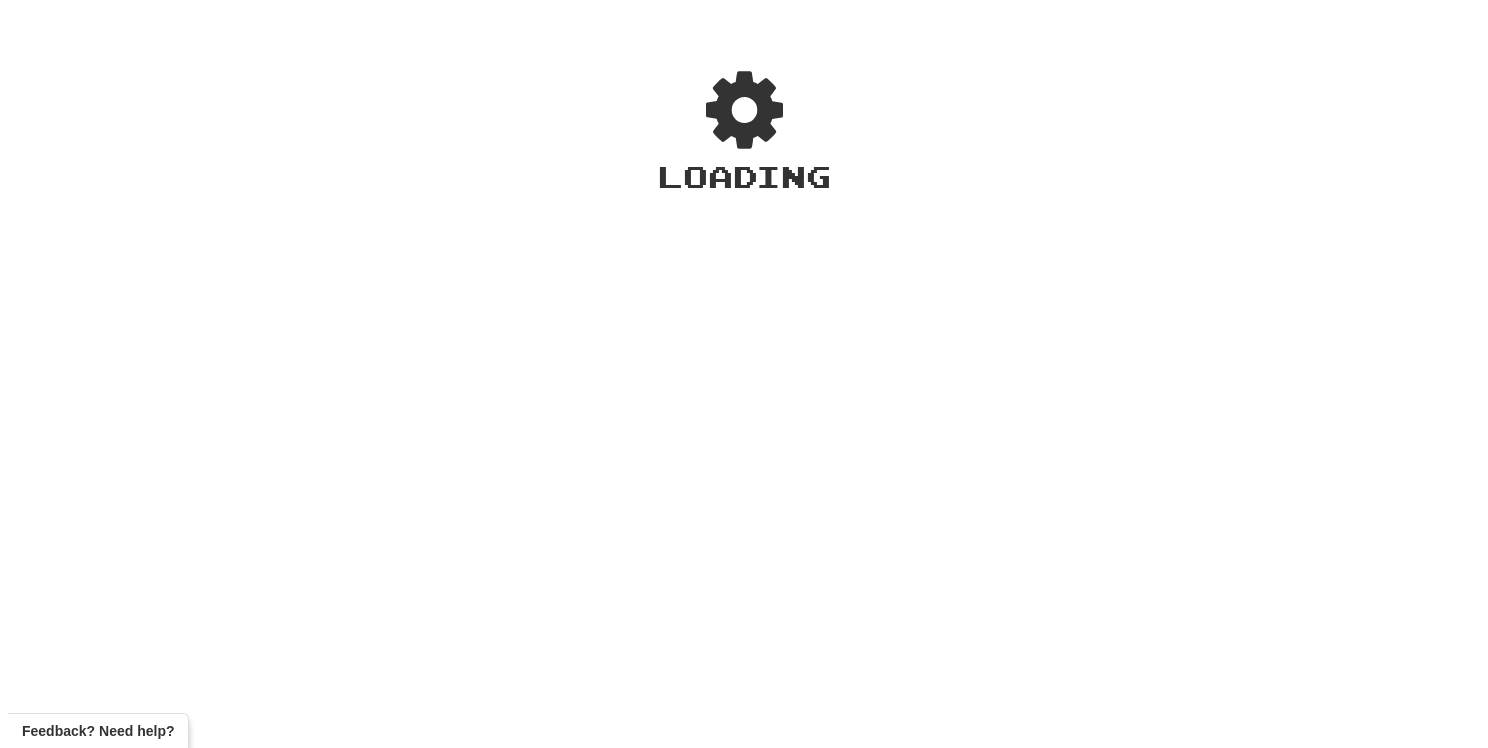 scroll, scrollTop: 0, scrollLeft: 0, axis: both 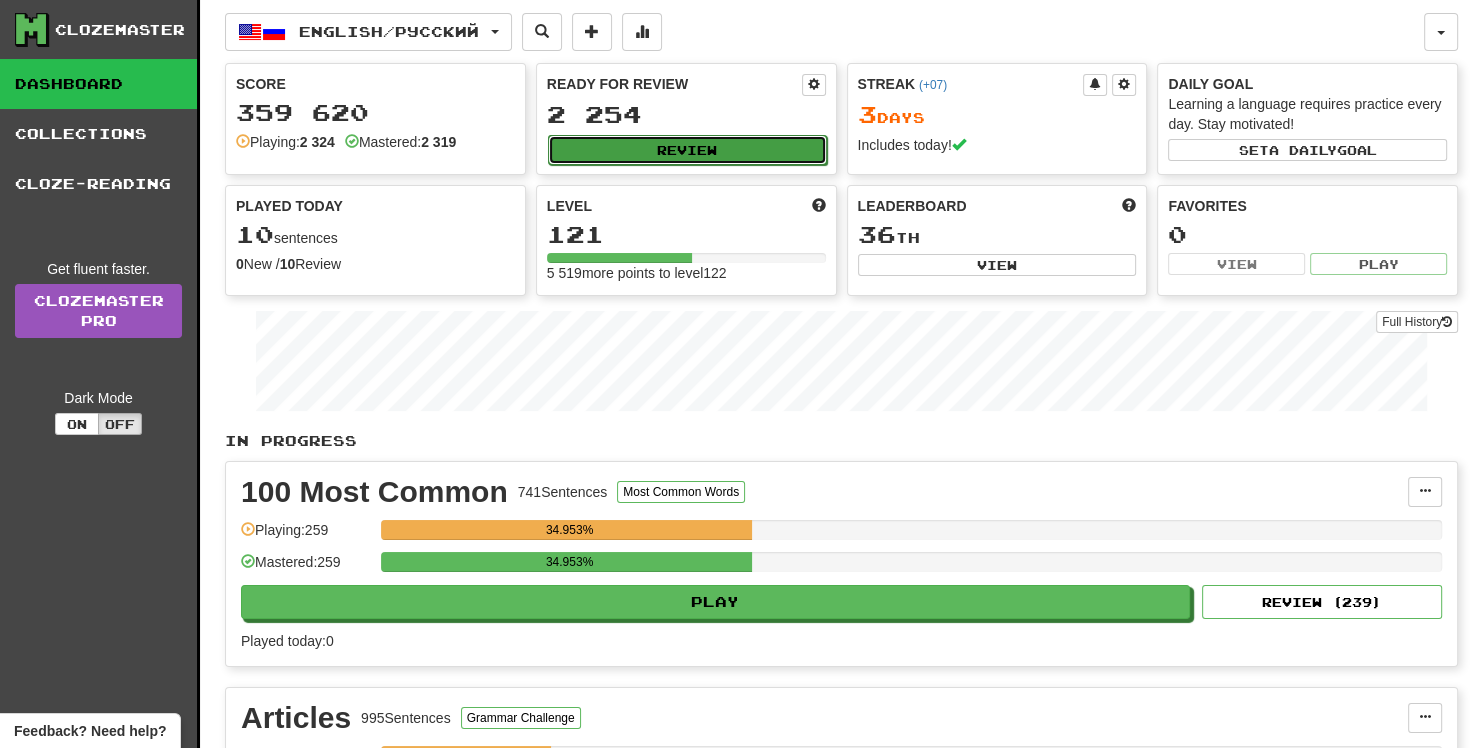 click on "Review" at bounding box center (687, 150) 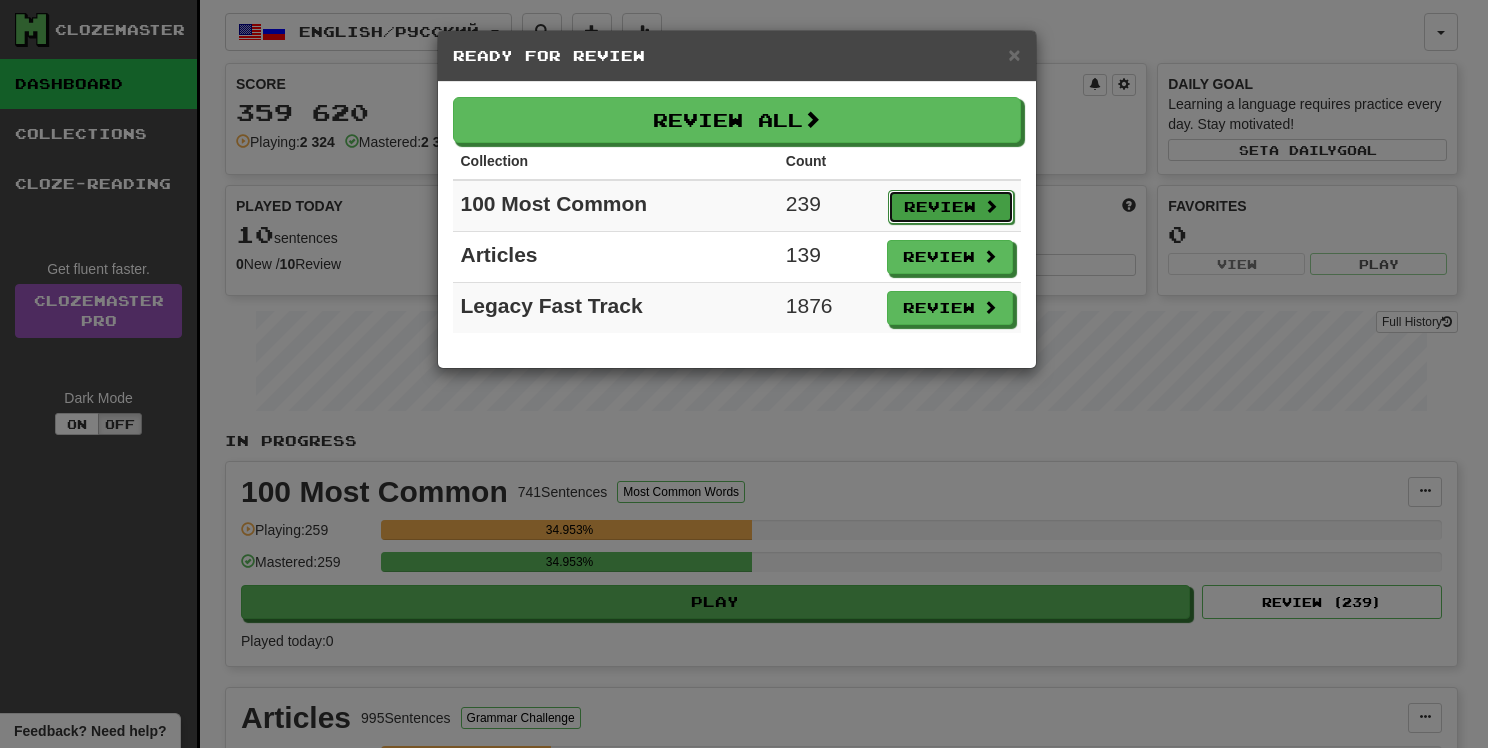 click on "Review" at bounding box center (951, 207) 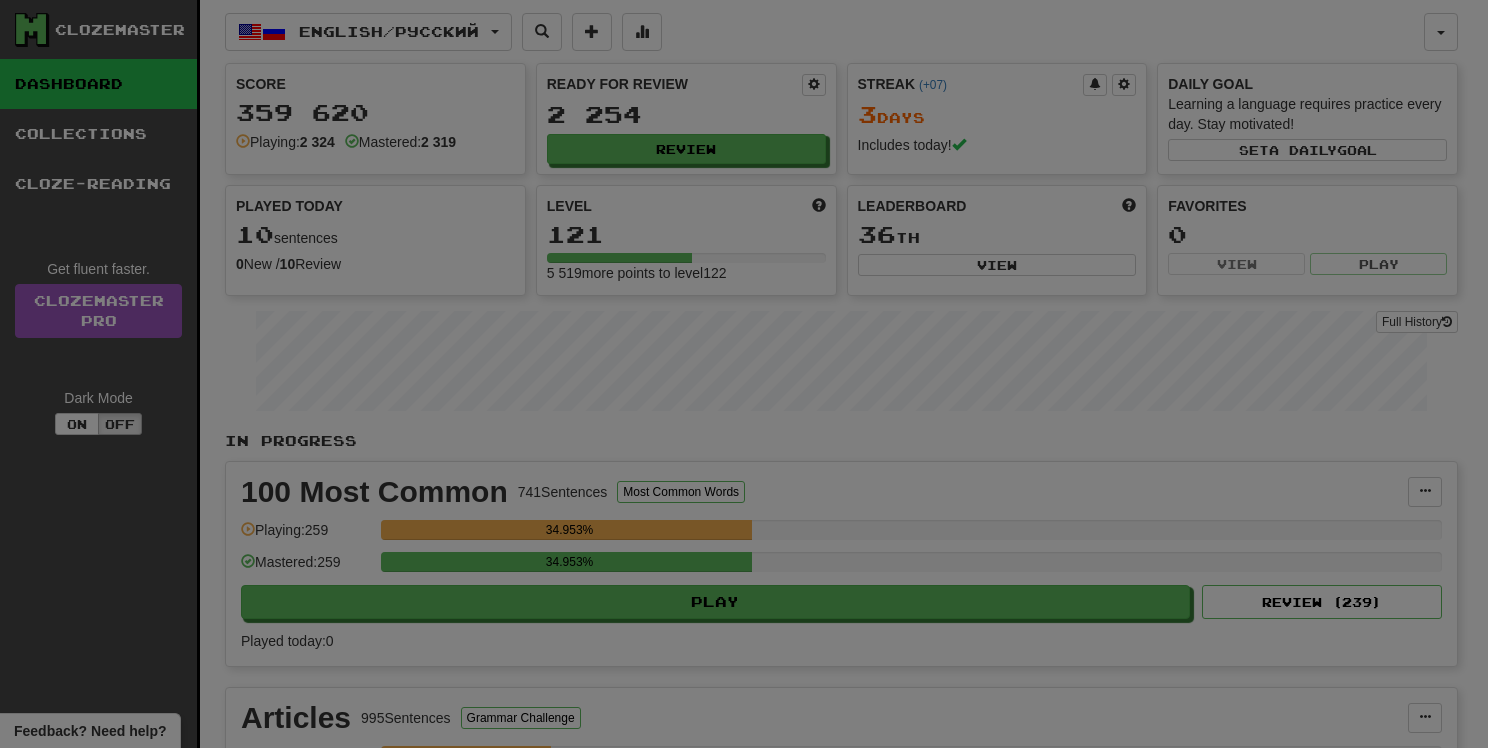 select on "**" 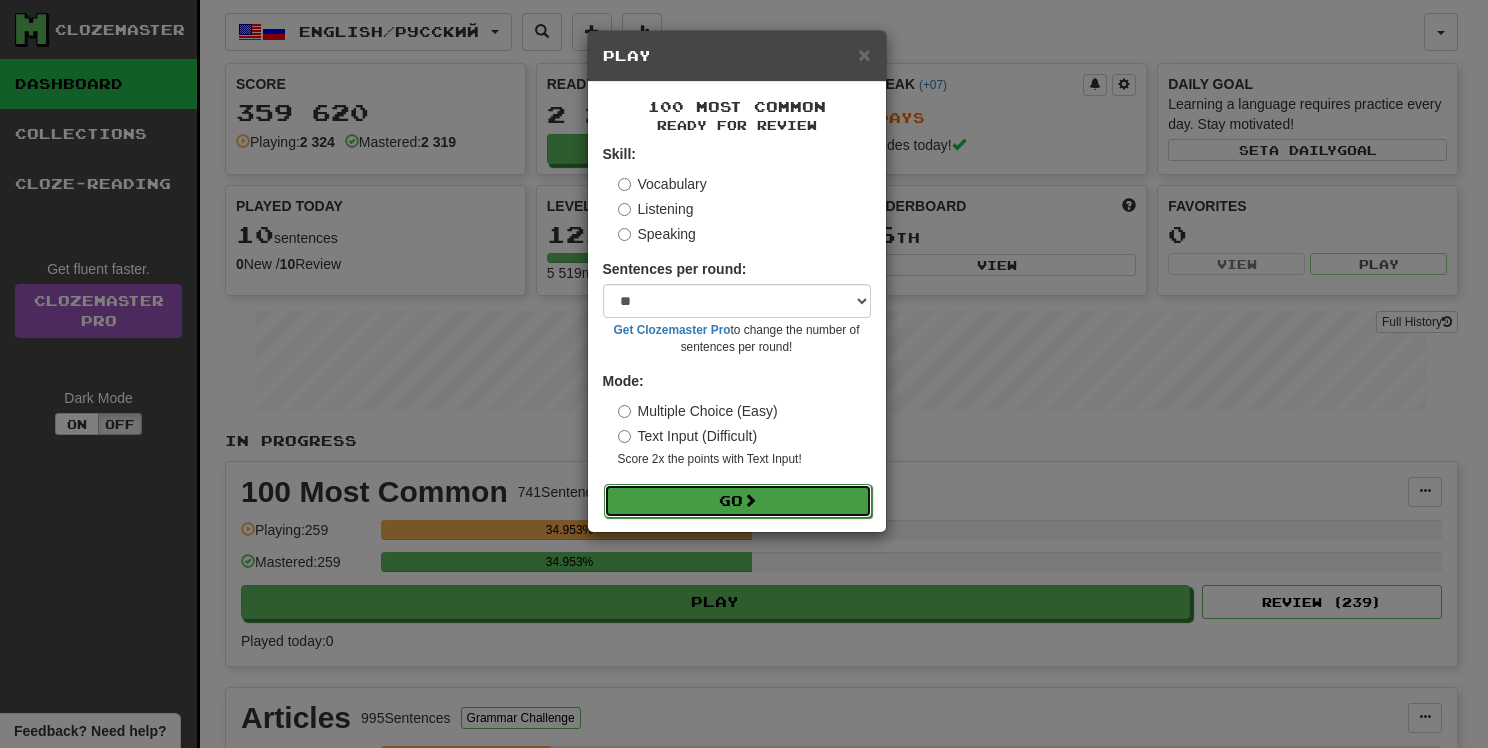 click on "Go" at bounding box center [738, 501] 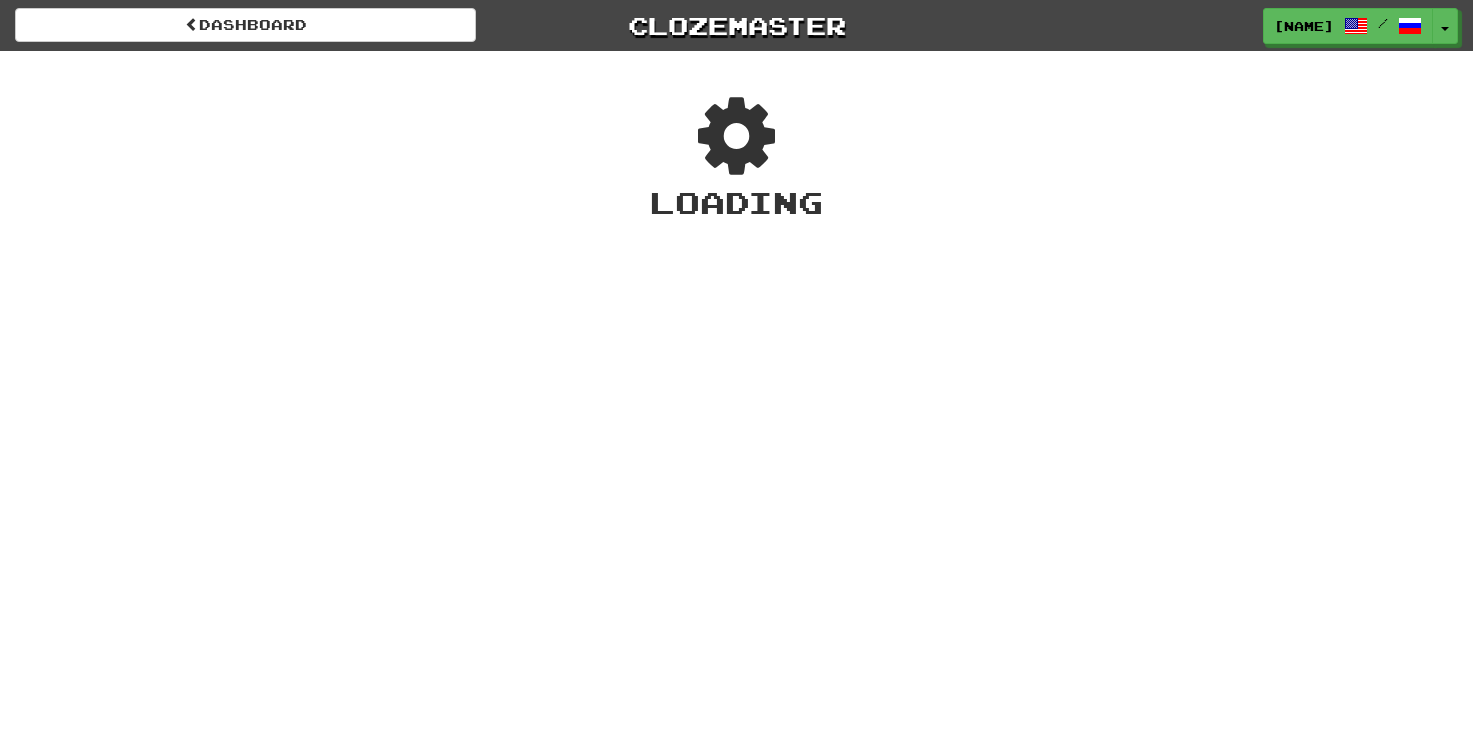 scroll, scrollTop: 0, scrollLeft: 0, axis: both 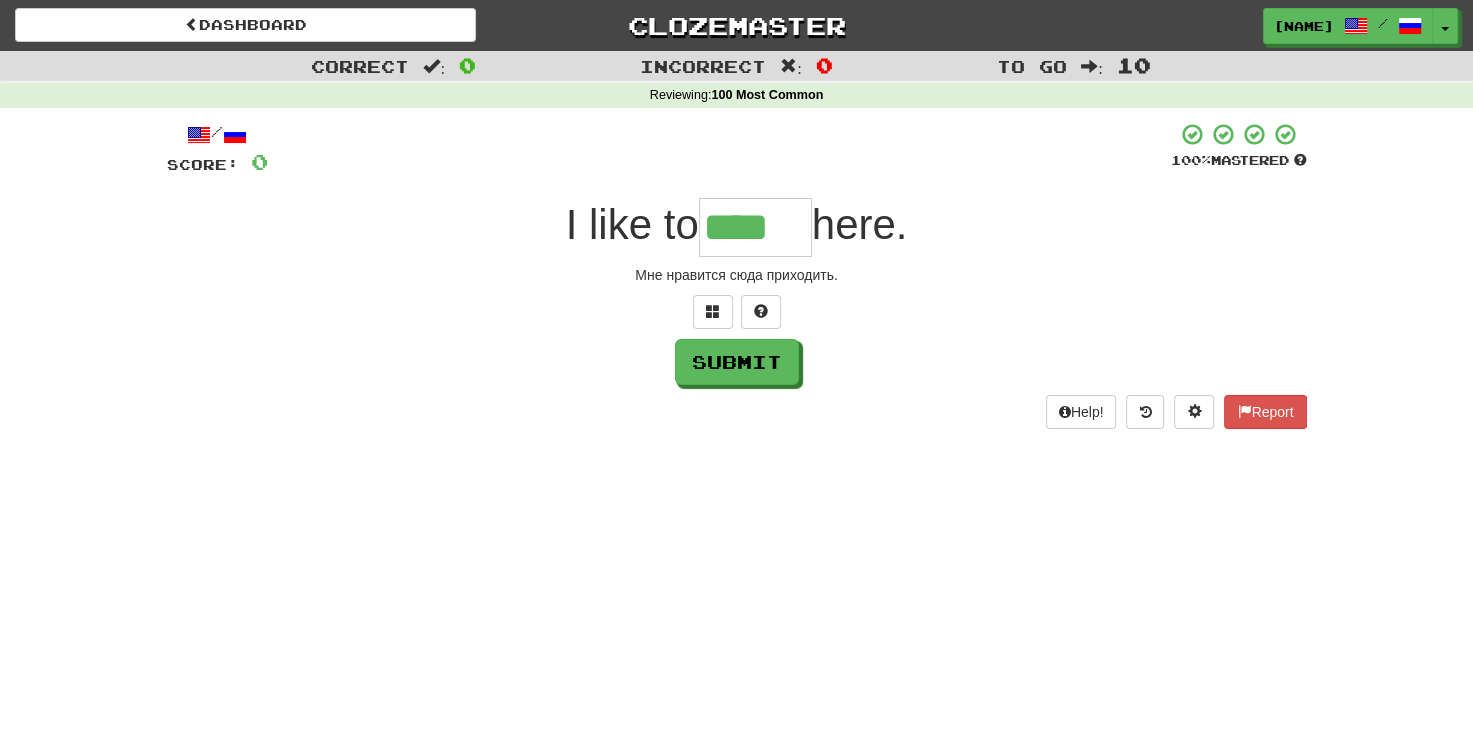 type on "****" 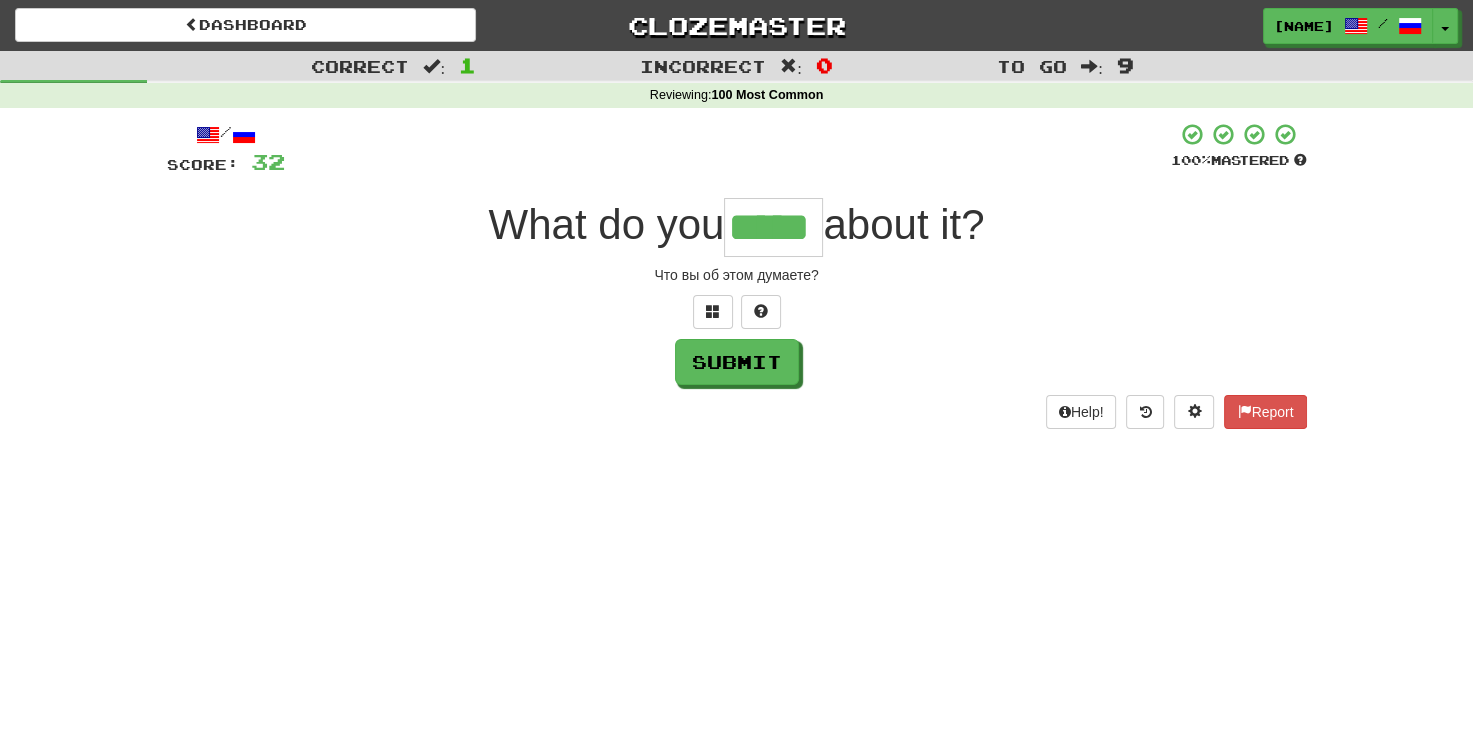 type on "*****" 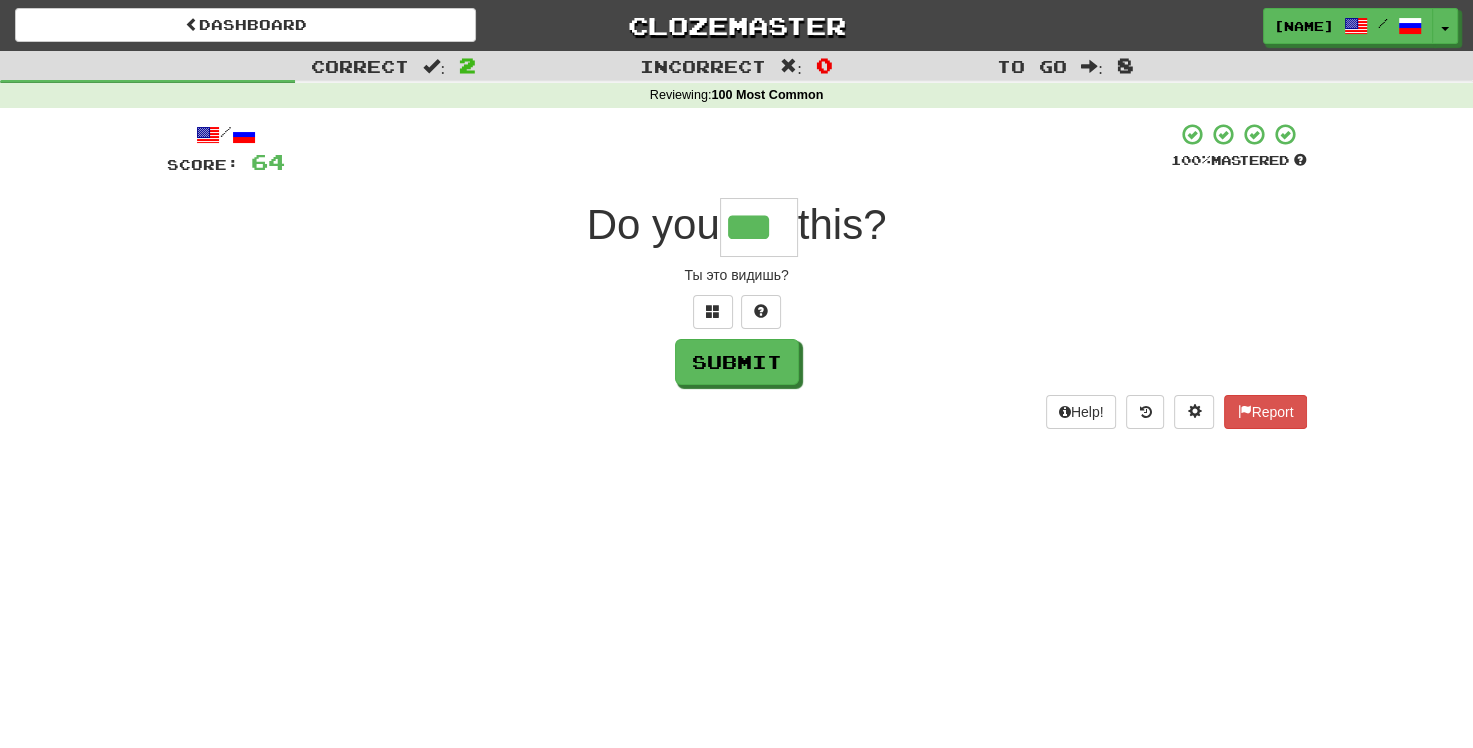 type on "***" 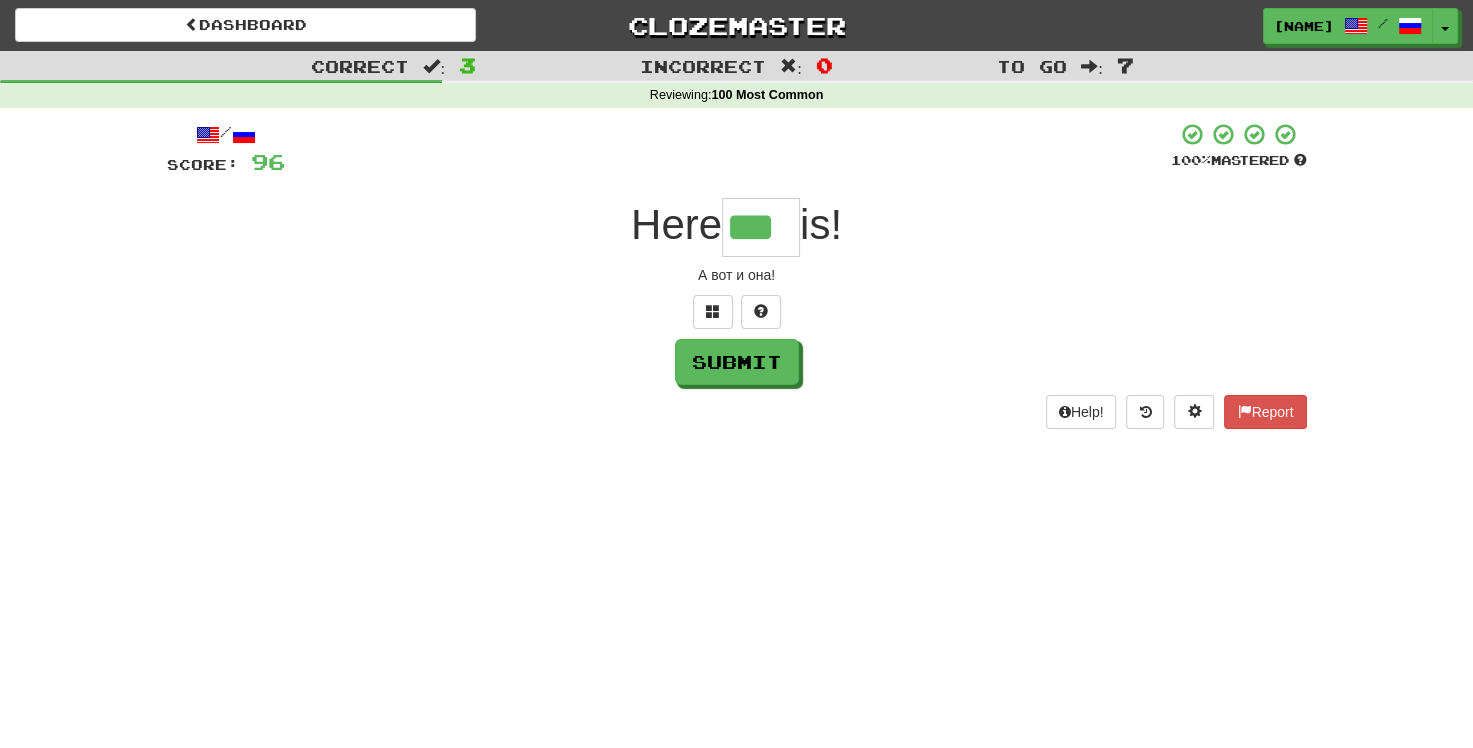 type on "***" 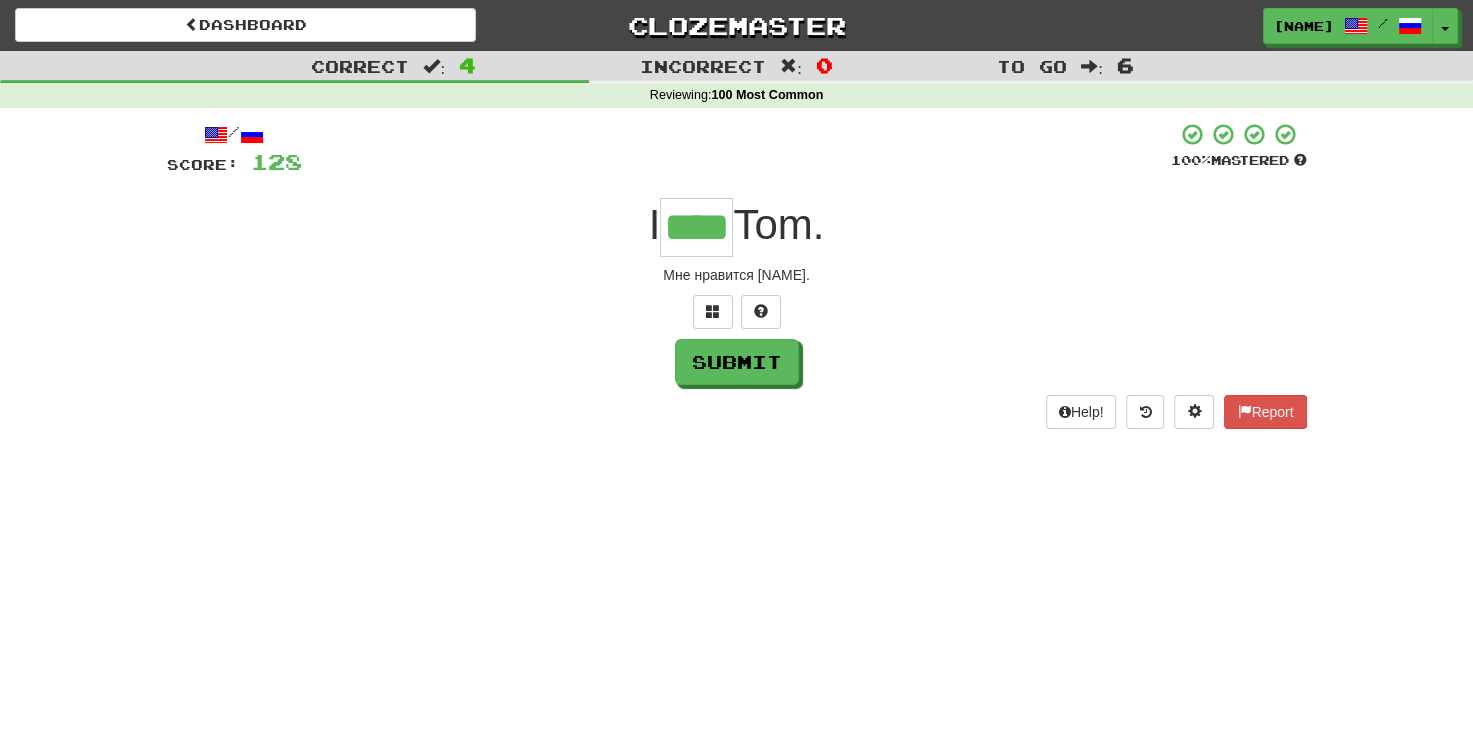 type on "****" 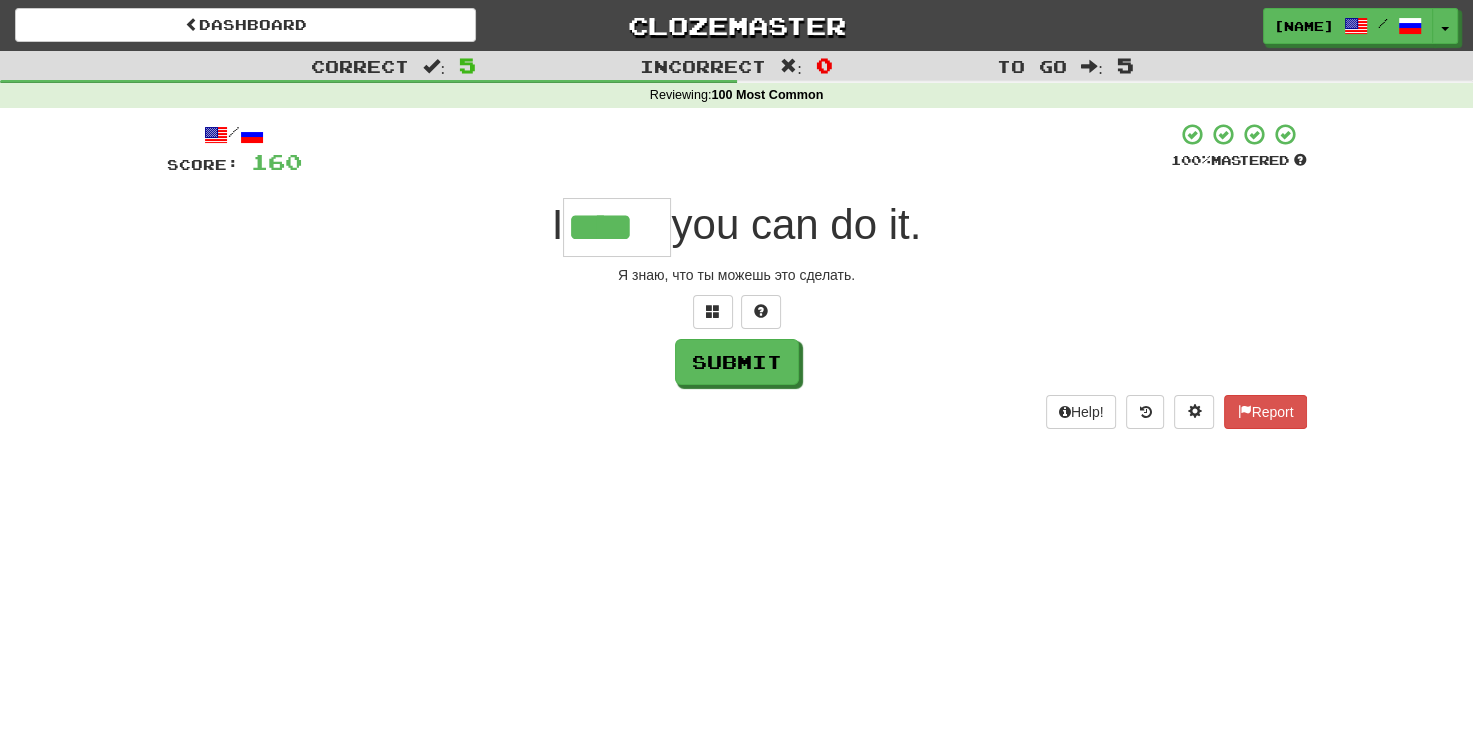 type on "****" 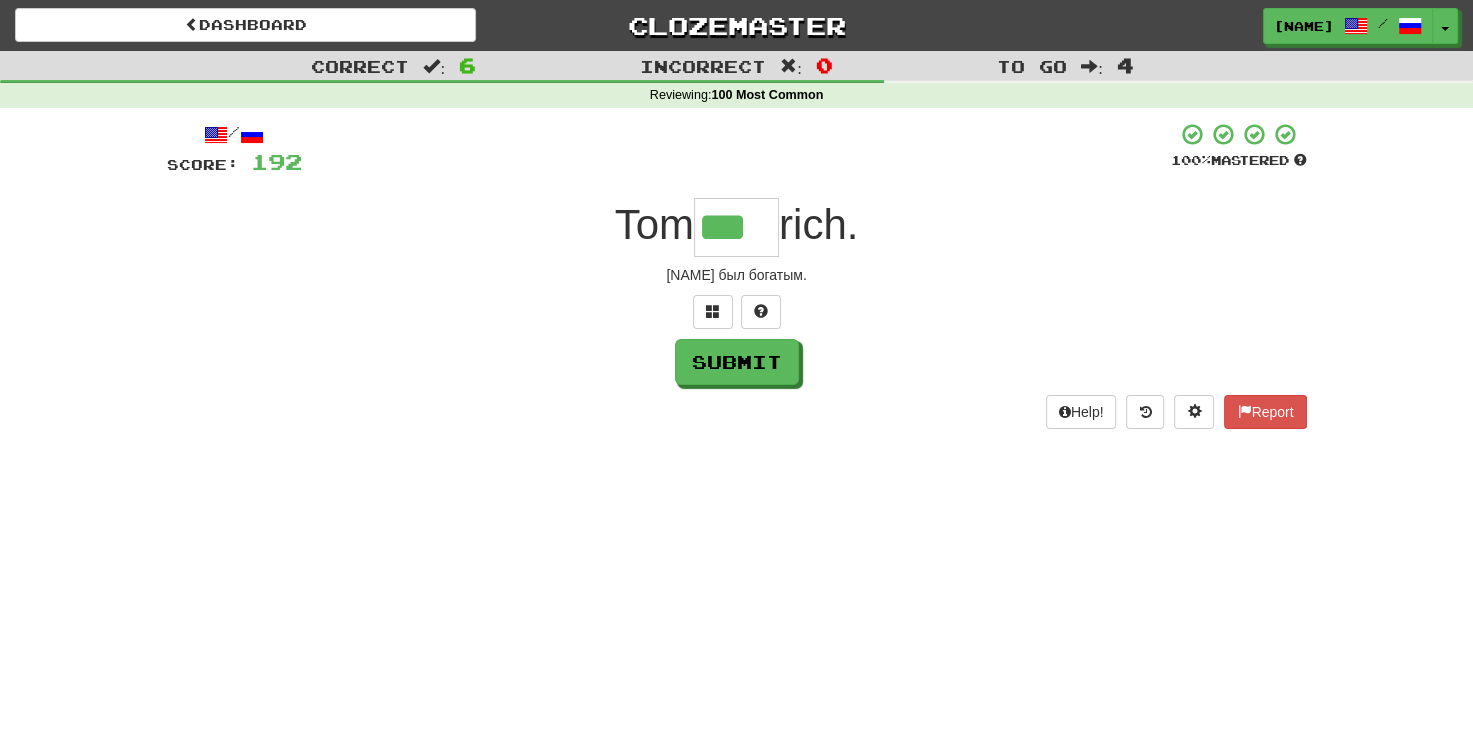 type on "***" 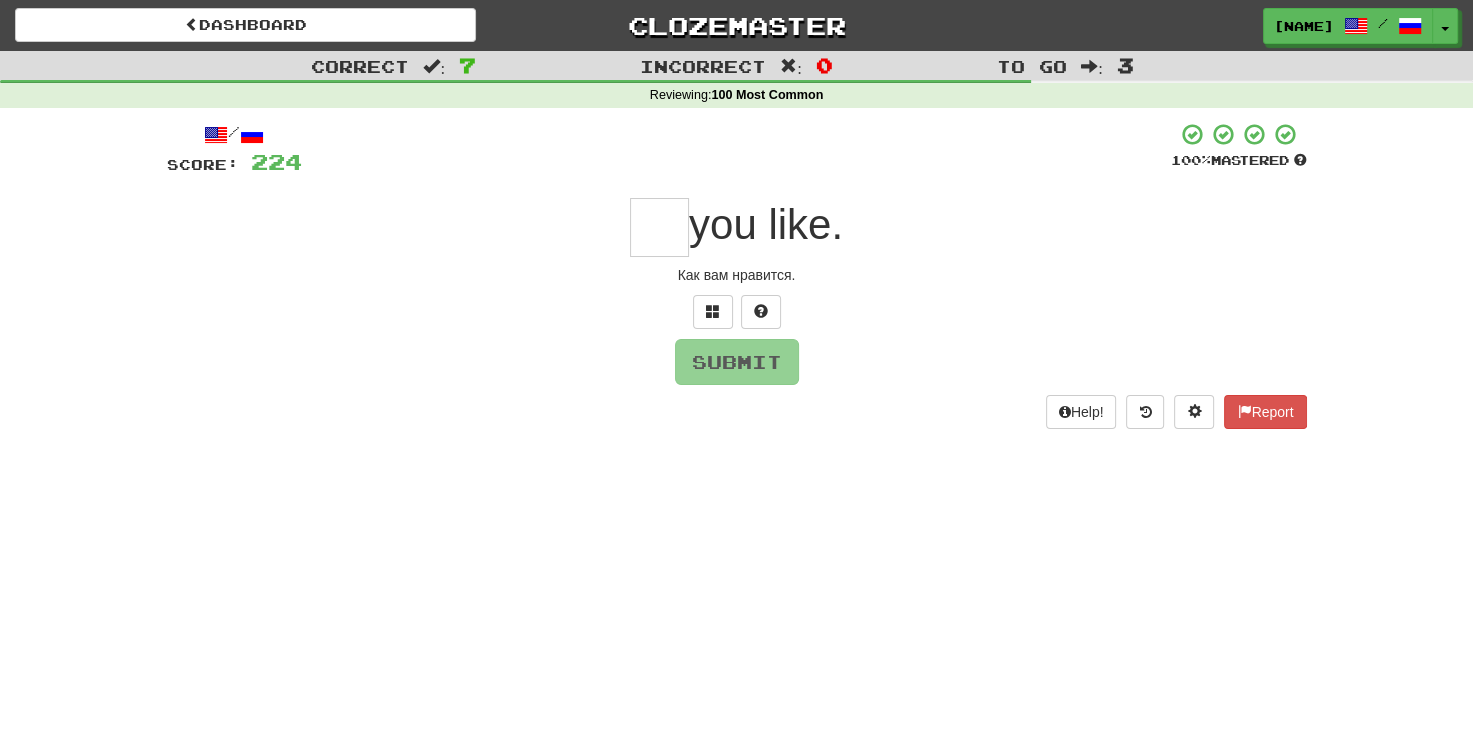 type on "*" 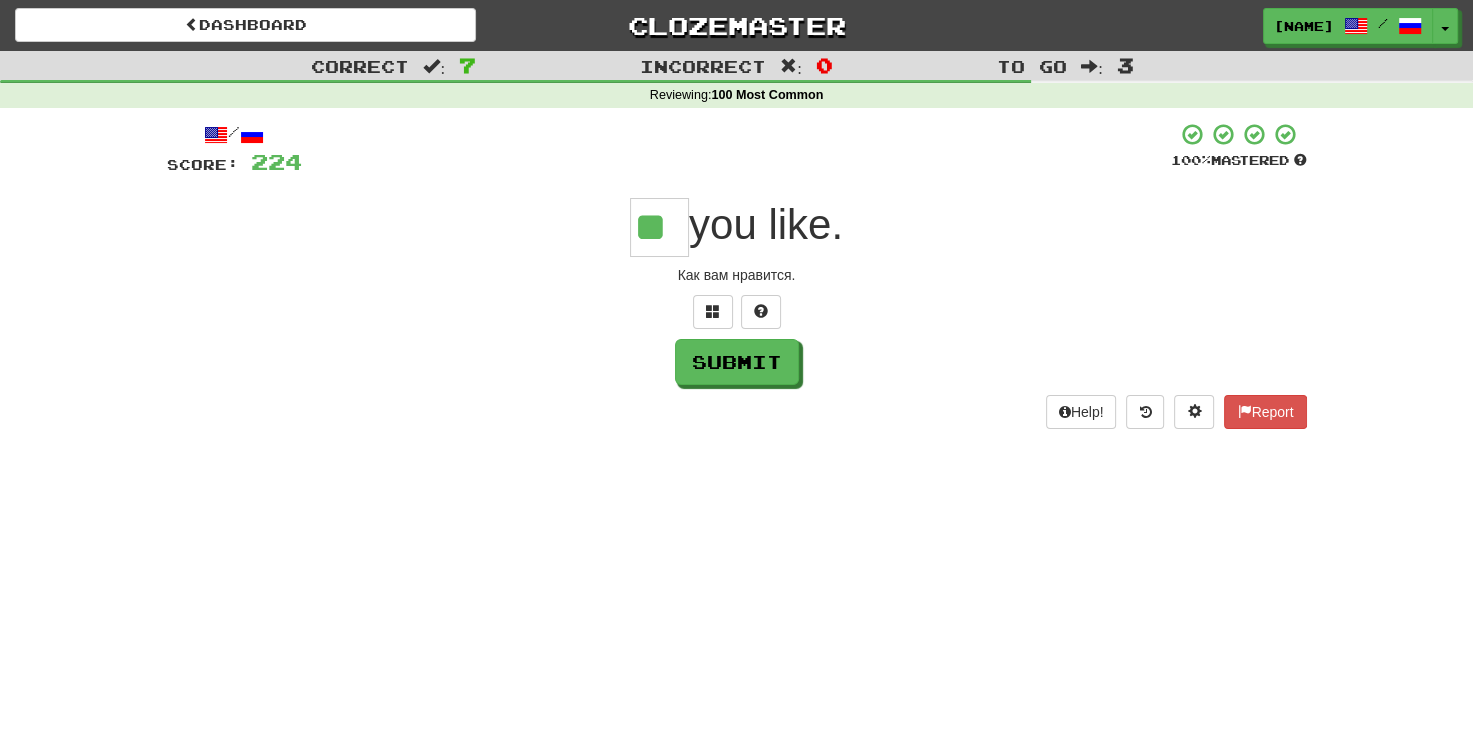 type on "**" 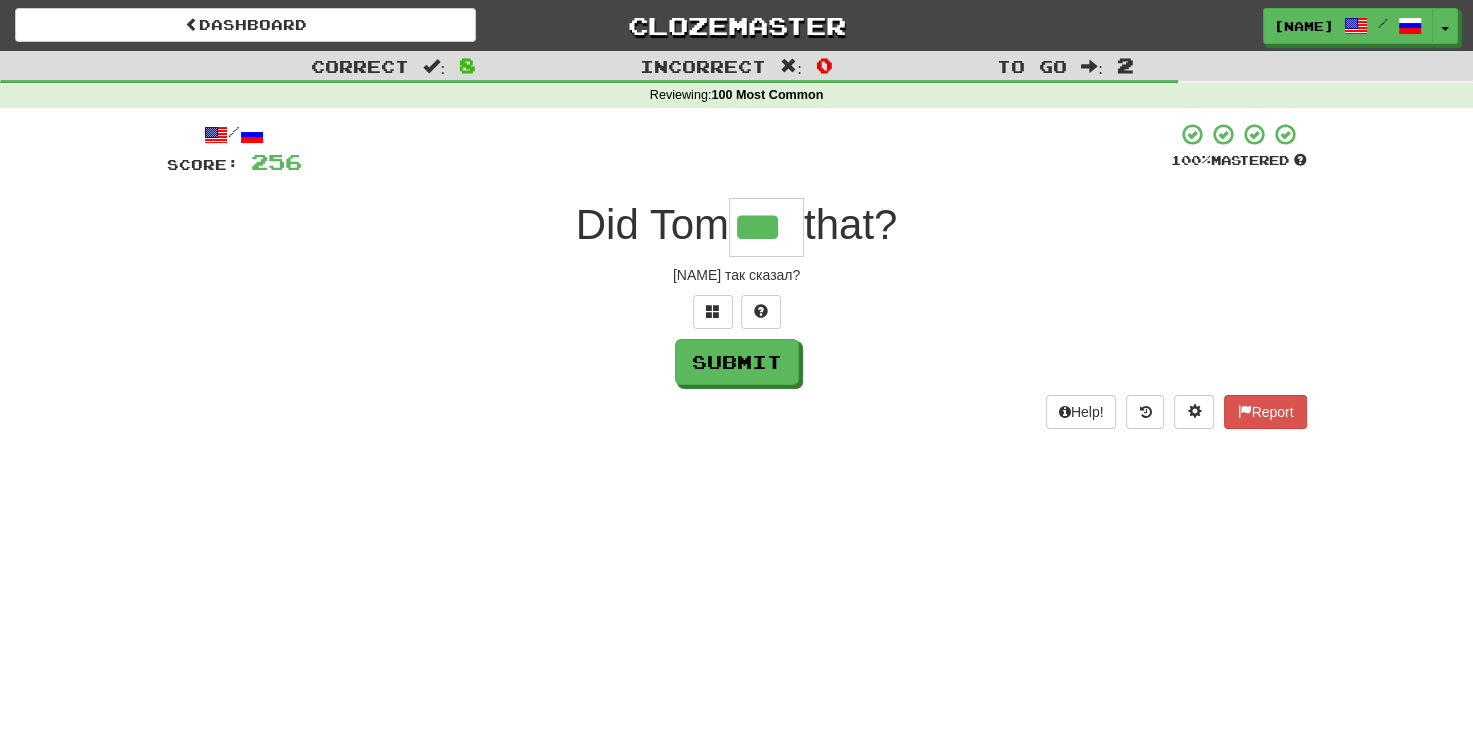 type on "***" 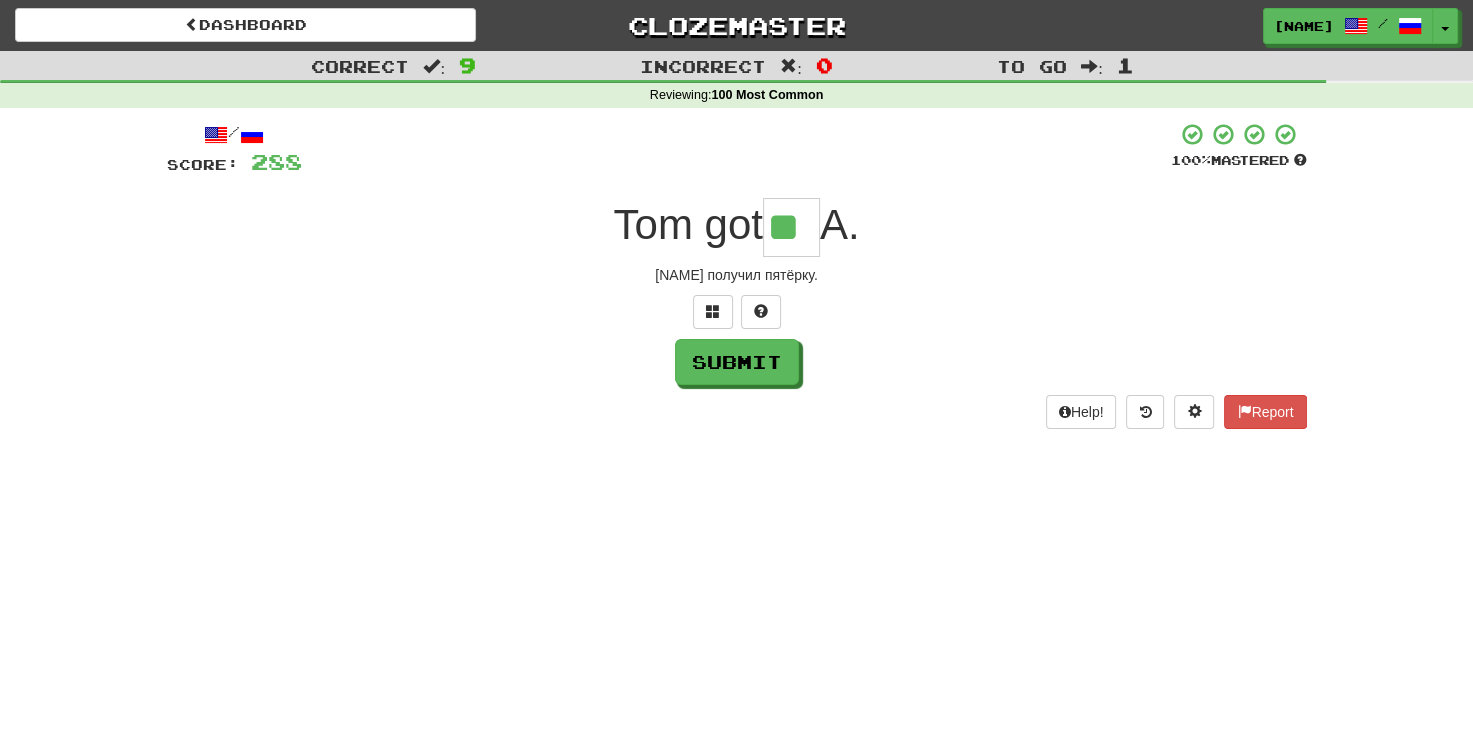 type on "**" 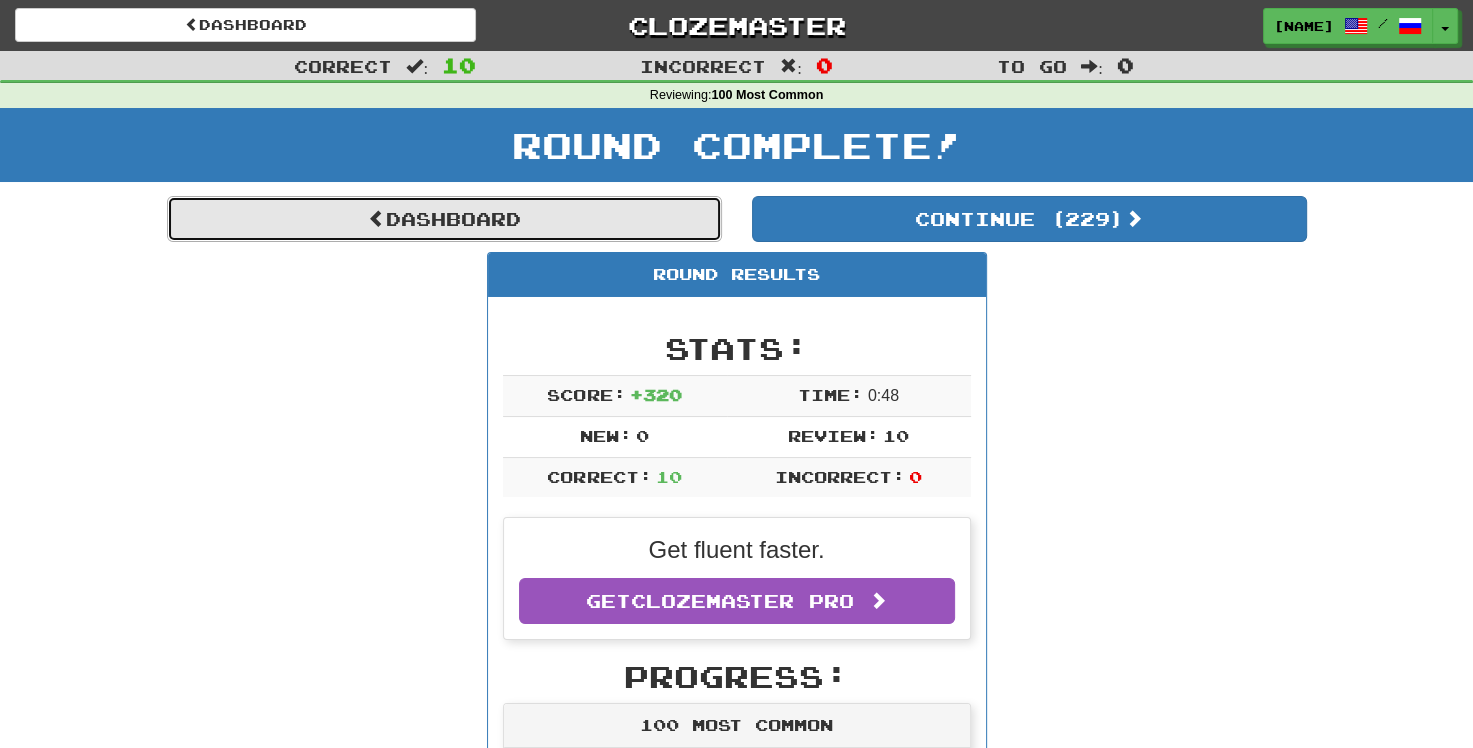 click on "Dashboard" at bounding box center (444, 219) 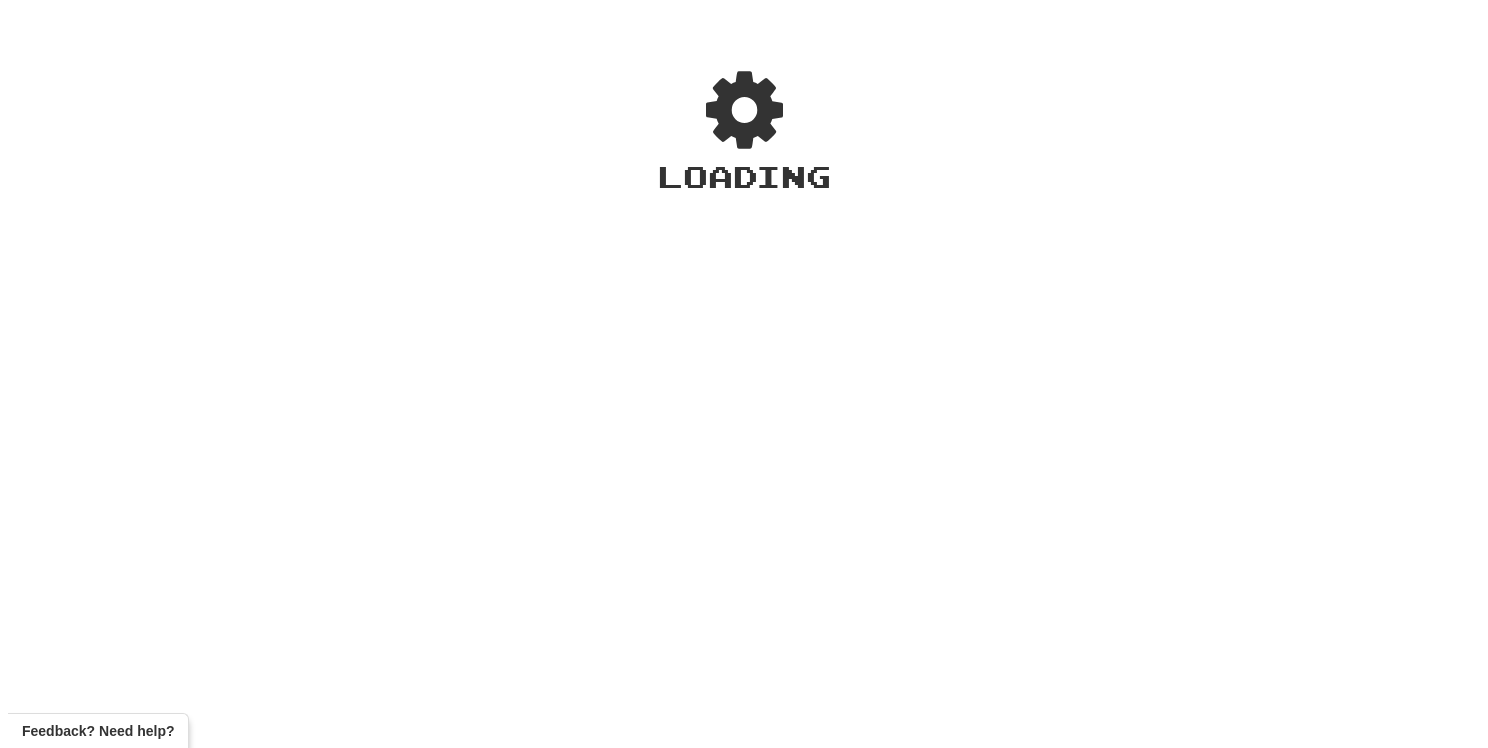 scroll, scrollTop: 0, scrollLeft: 0, axis: both 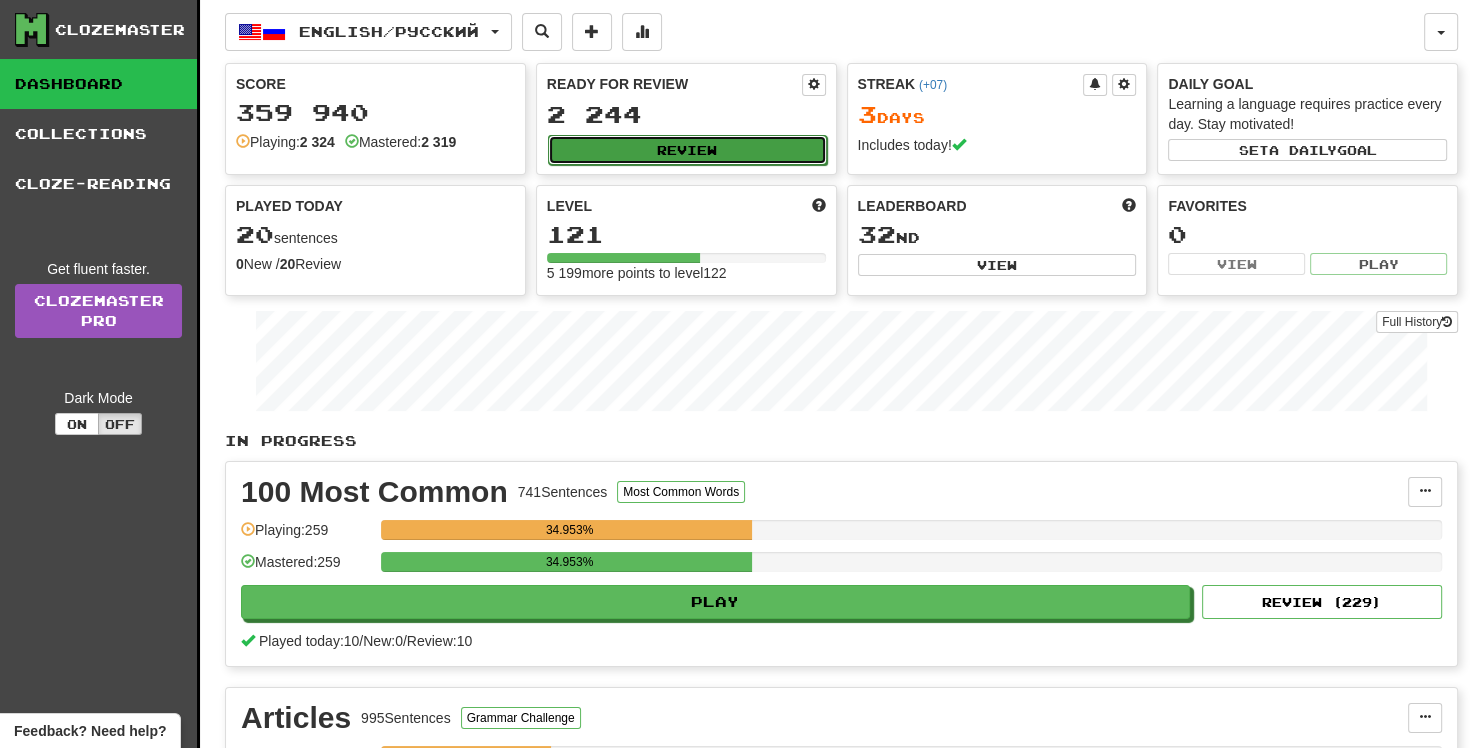 click on "Review" at bounding box center (687, 150) 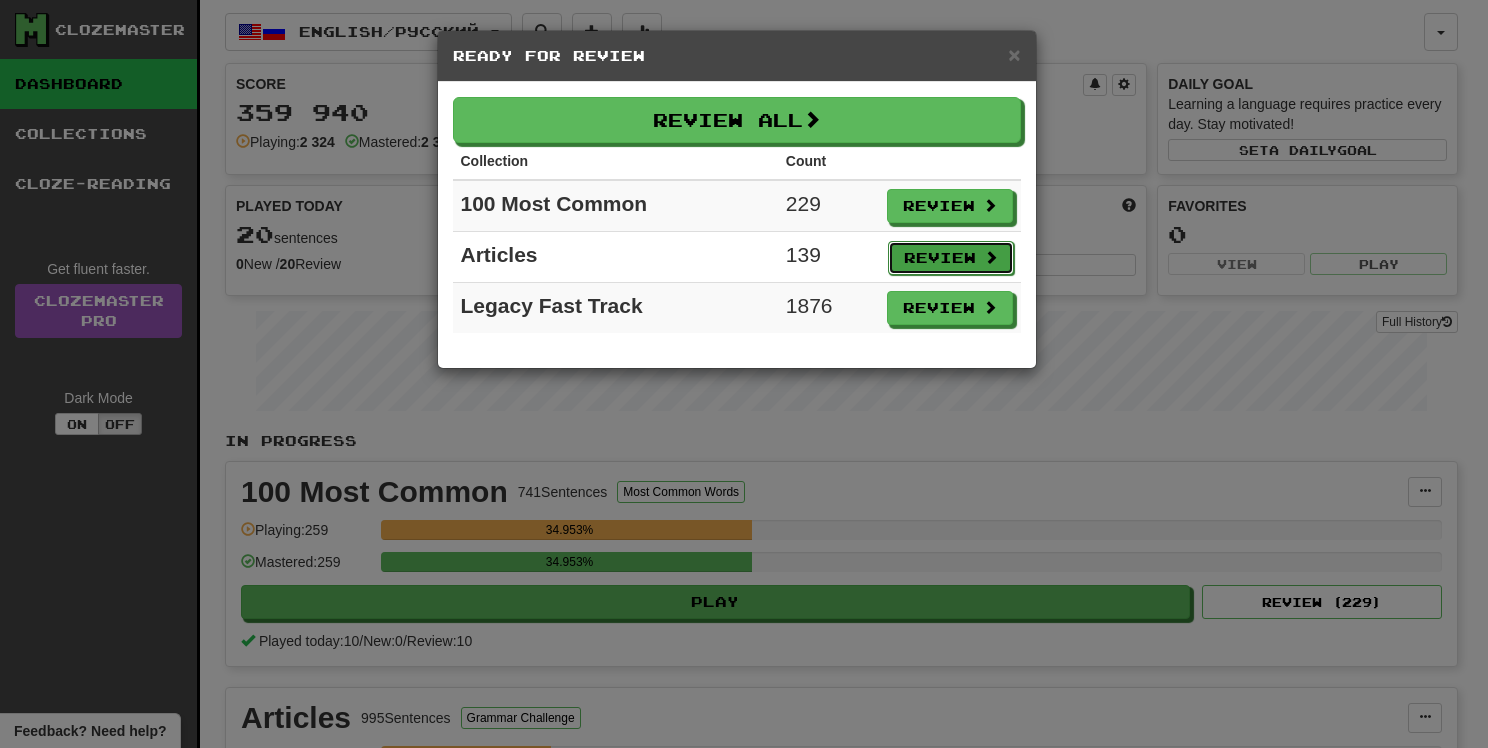 click on "Review" at bounding box center (951, 258) 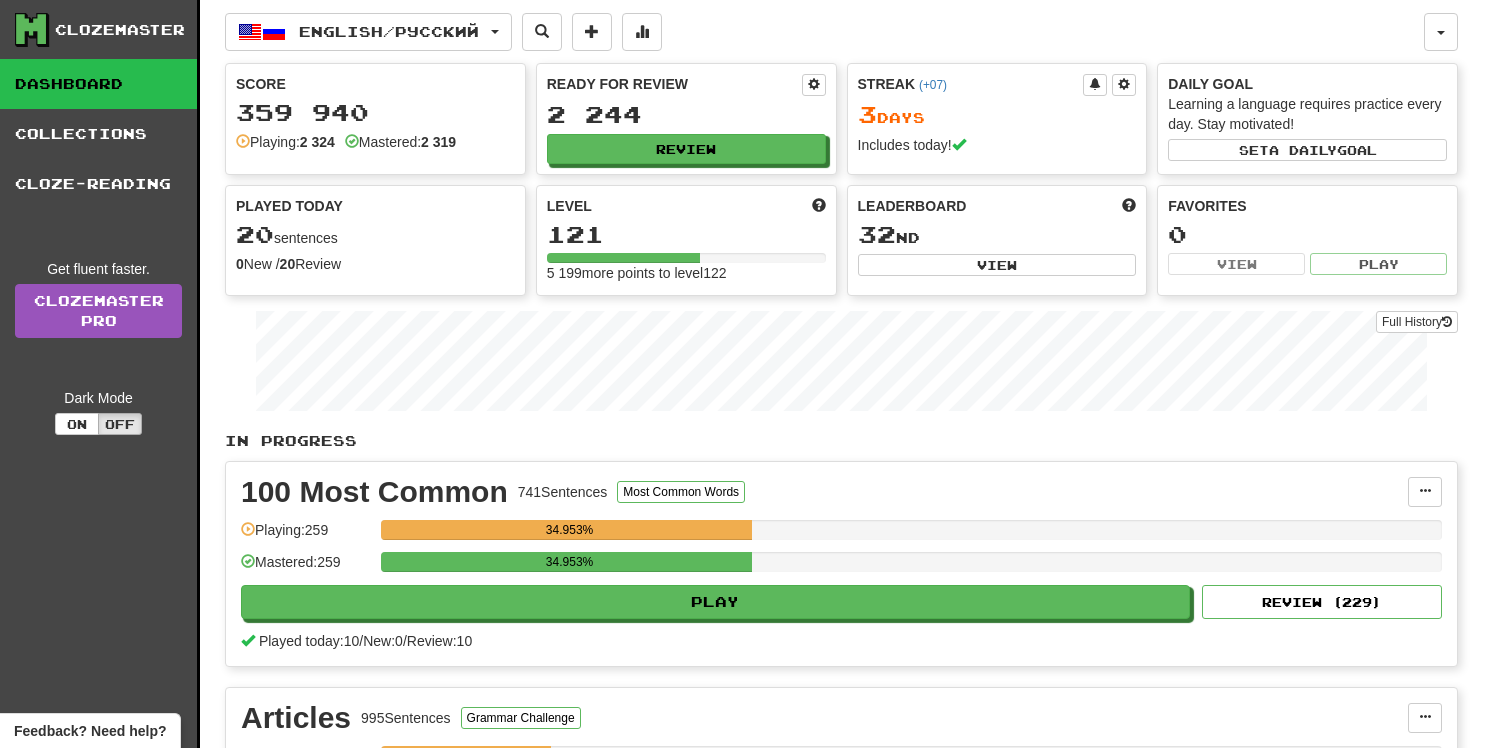 select on "**" 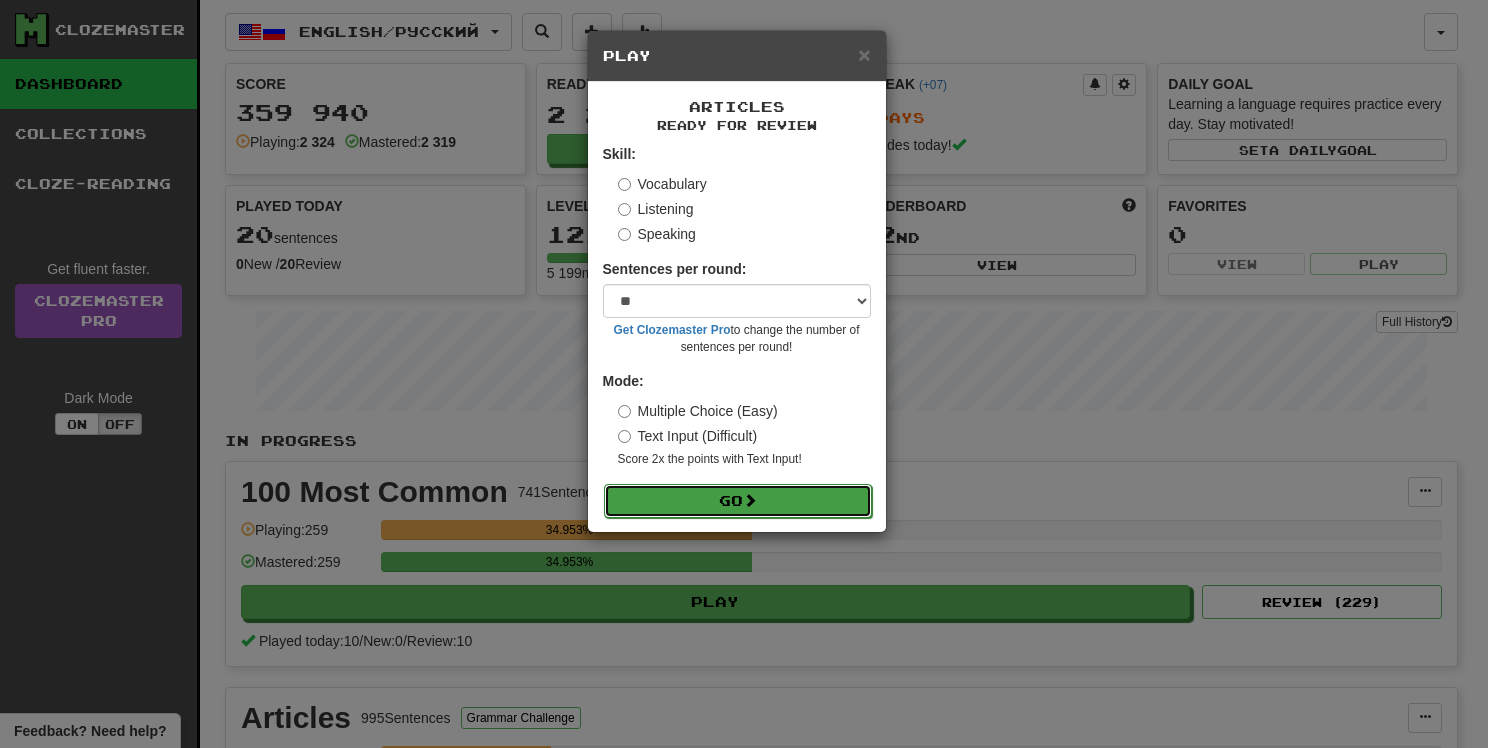 click on "Go" at bounding box center (738, 501) 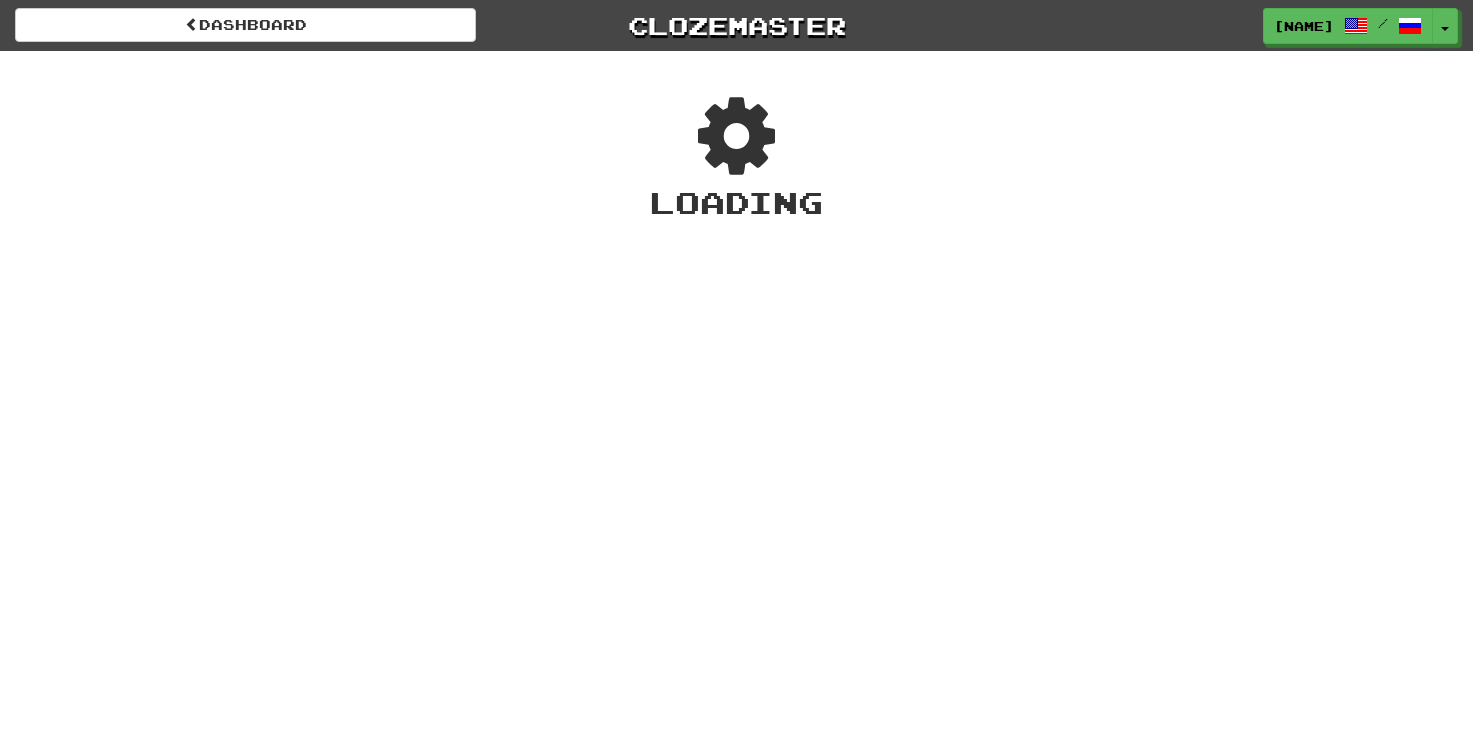 scroll, scrollTop: 0, scrollLeft: 0, axis: both 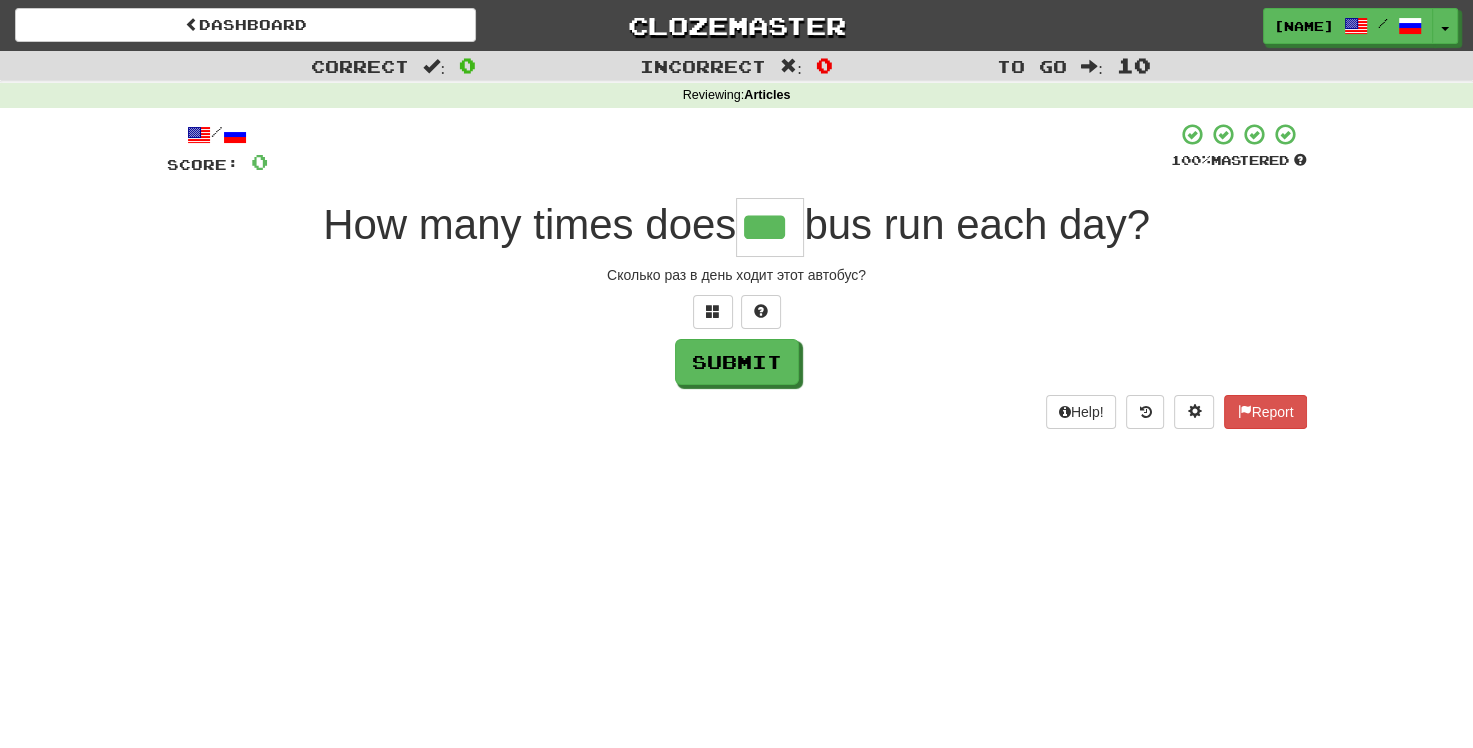 type on "***" 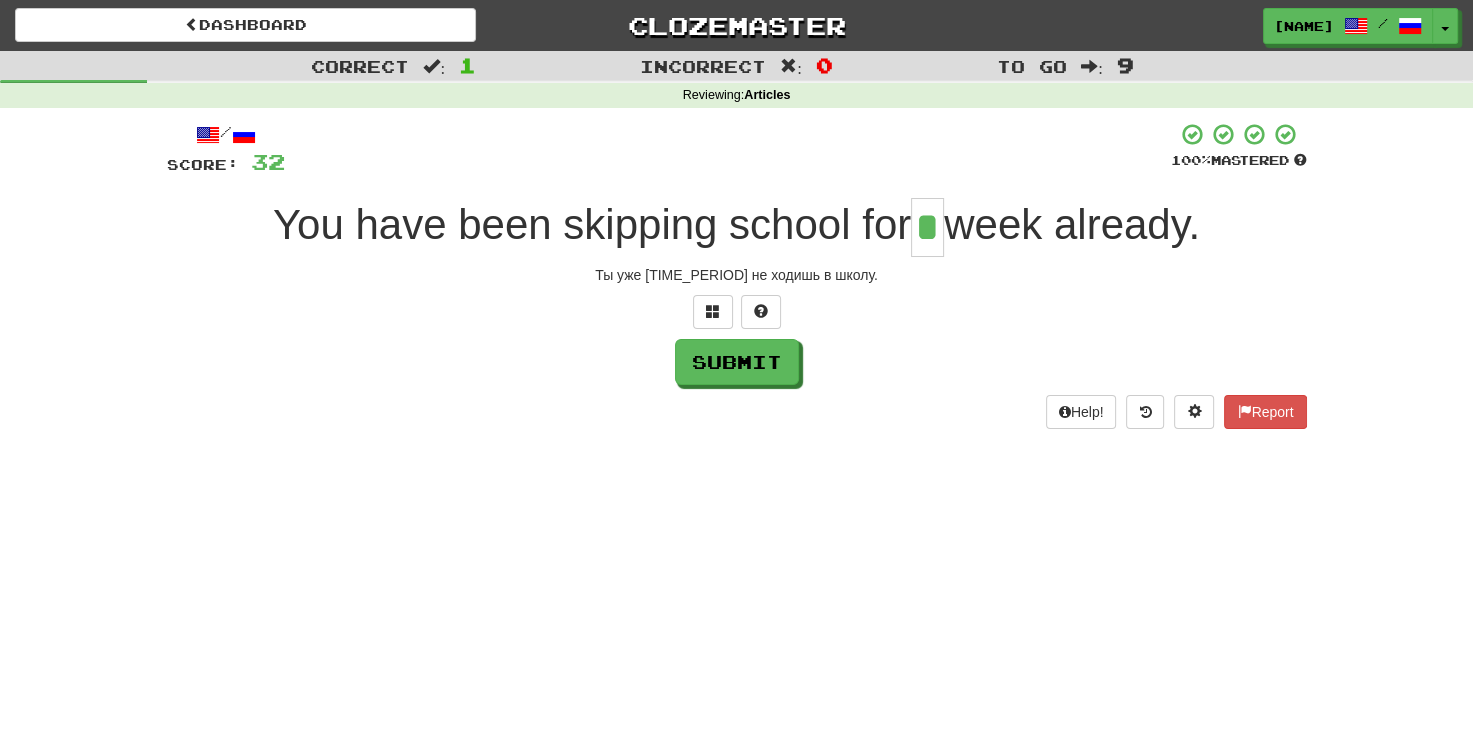 type on "*" 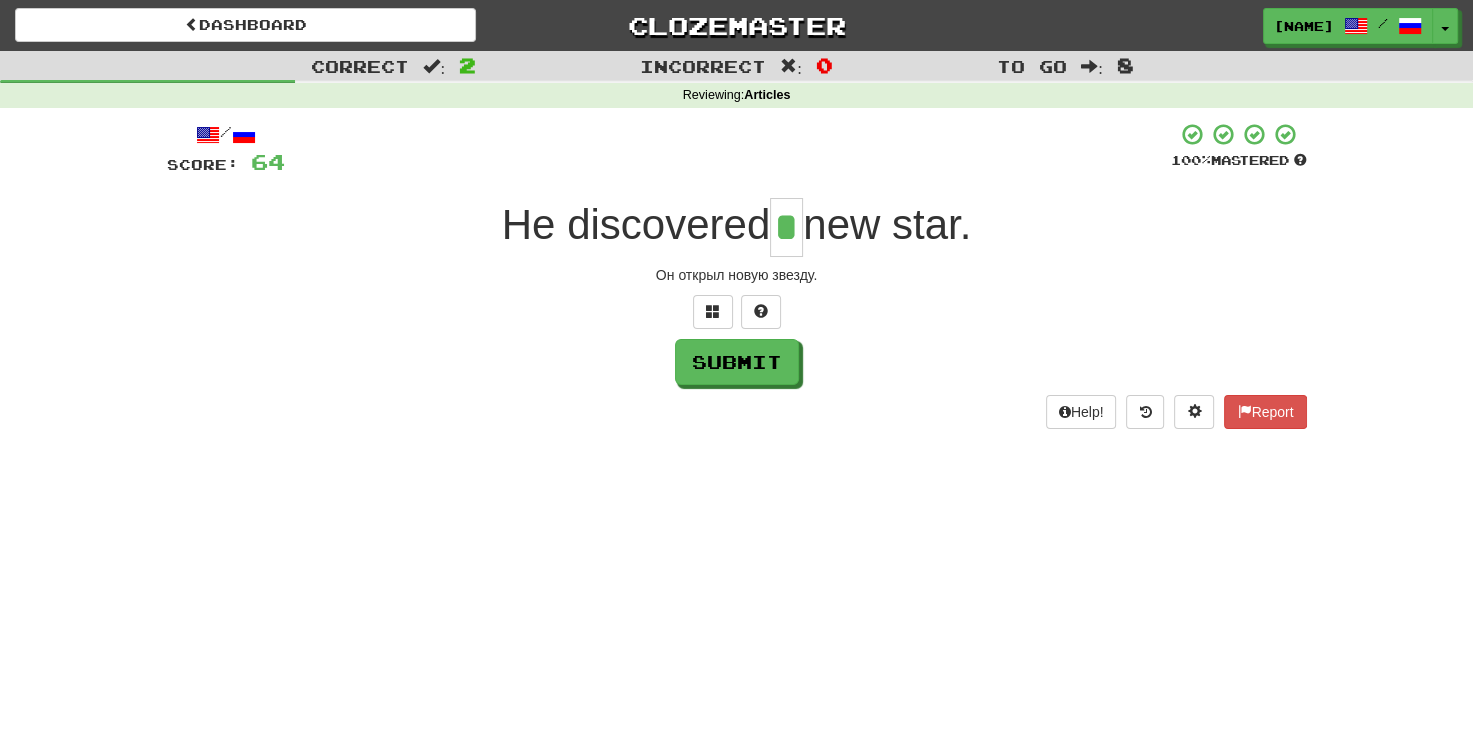 type on "*" 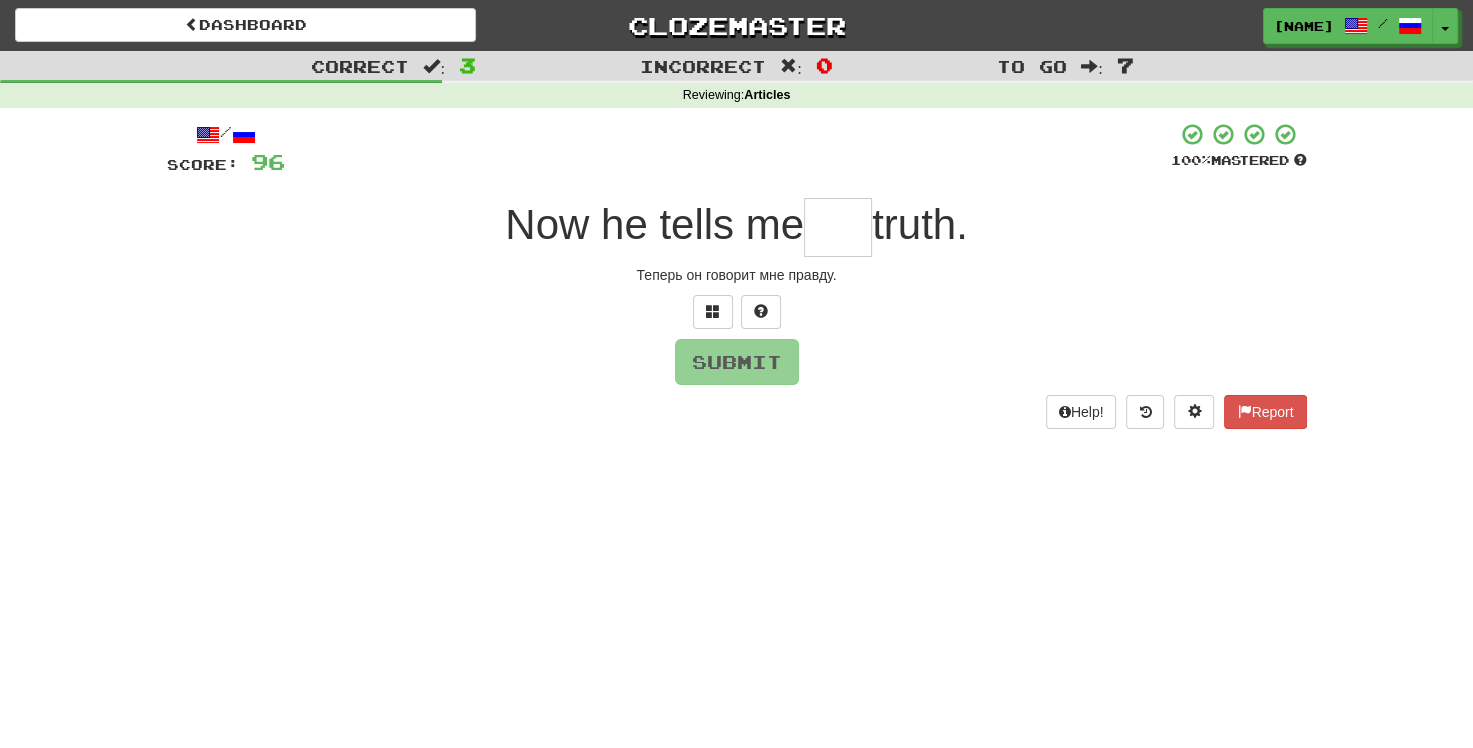 type on "*" 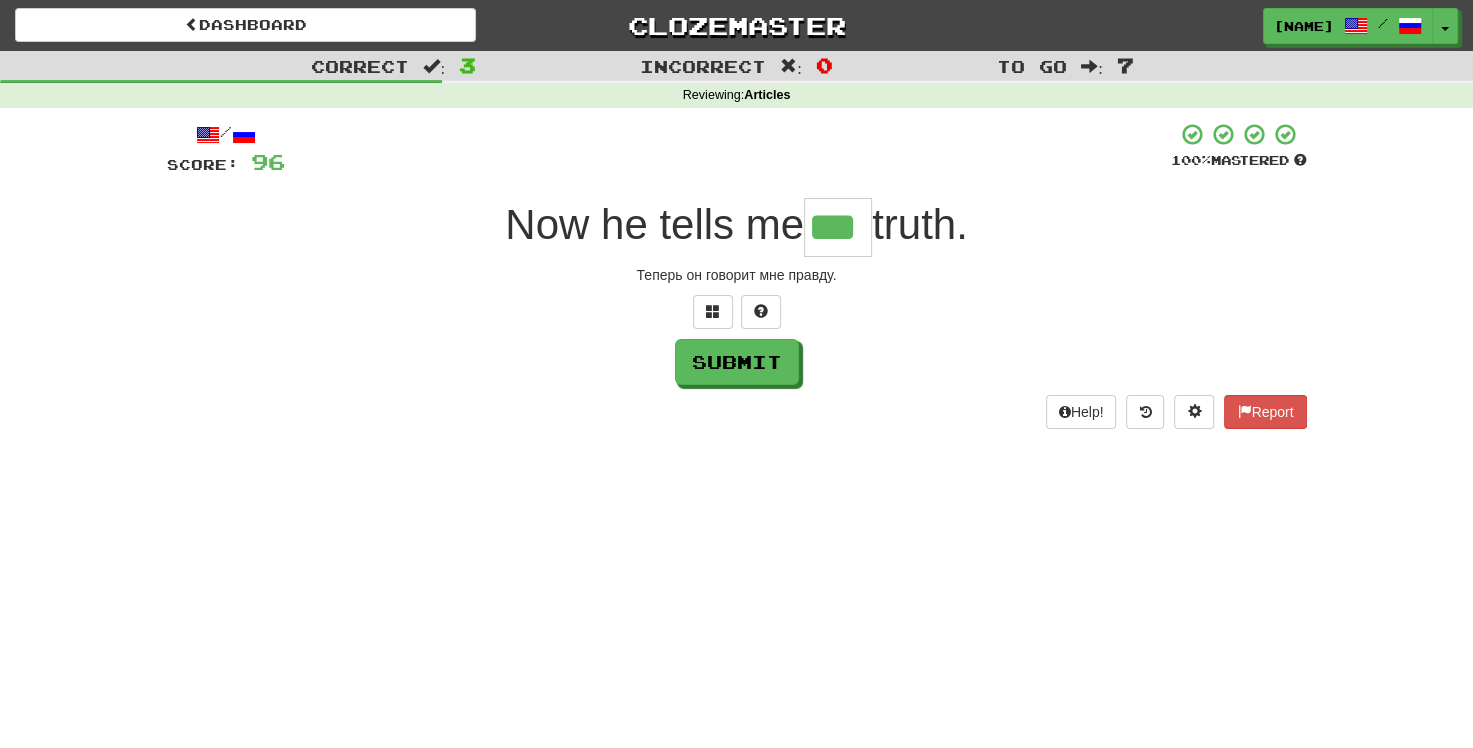 type on "***" 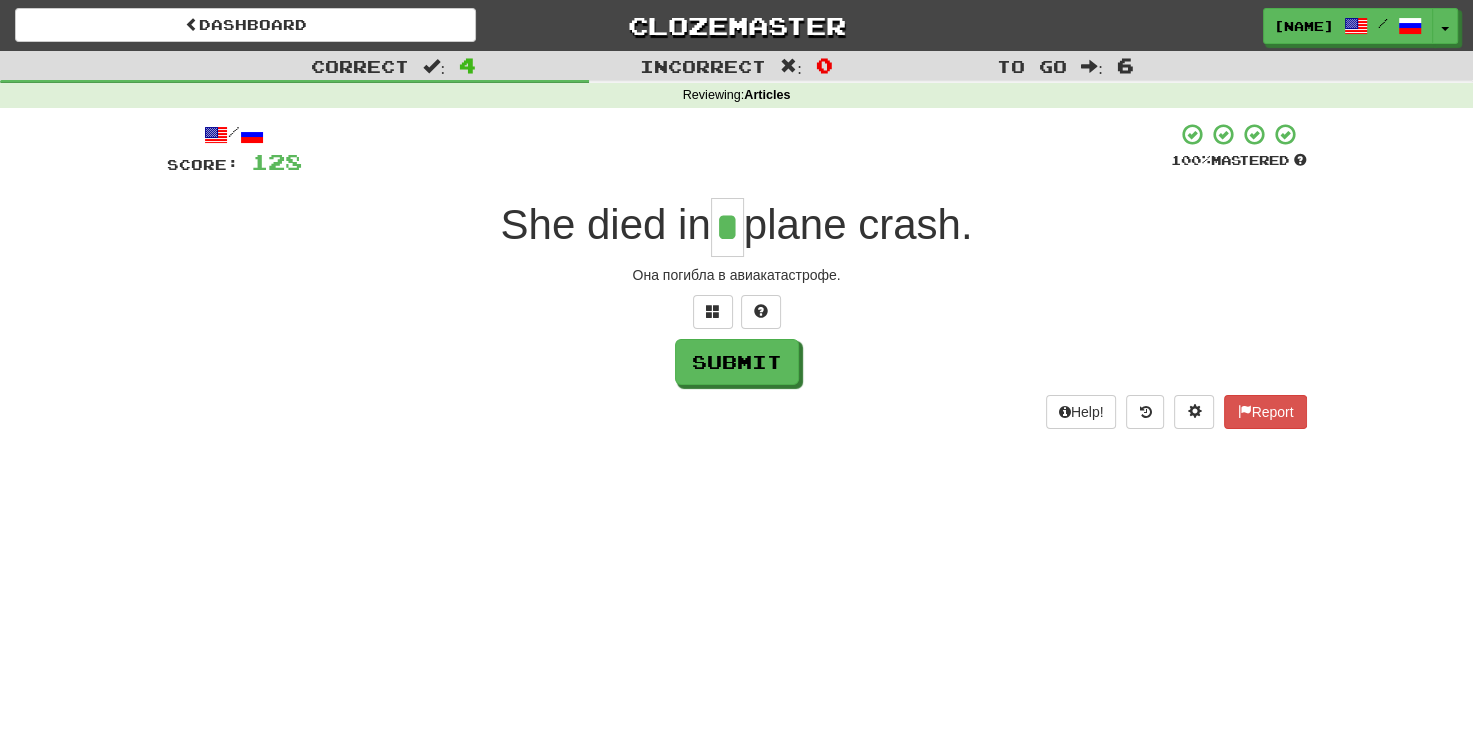 type on "*" 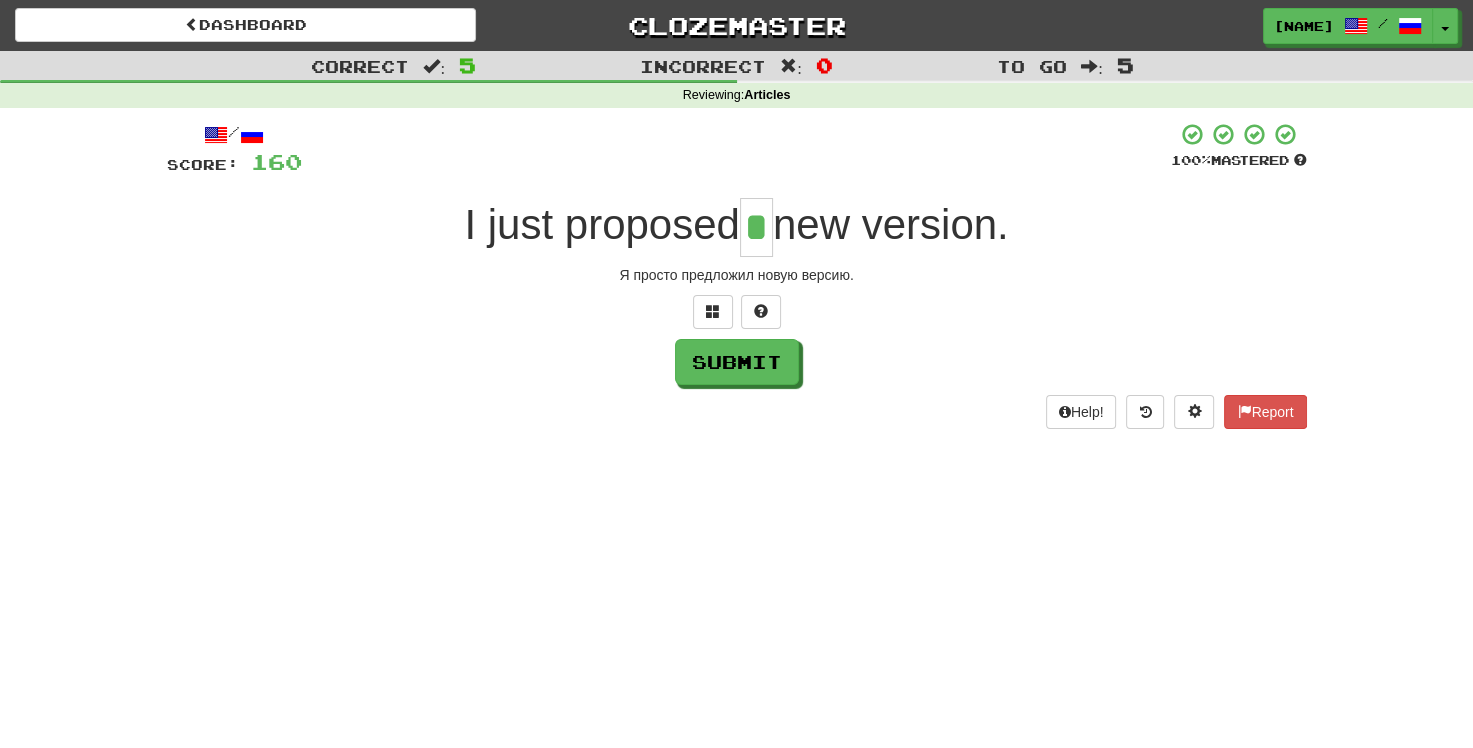 type on "*" 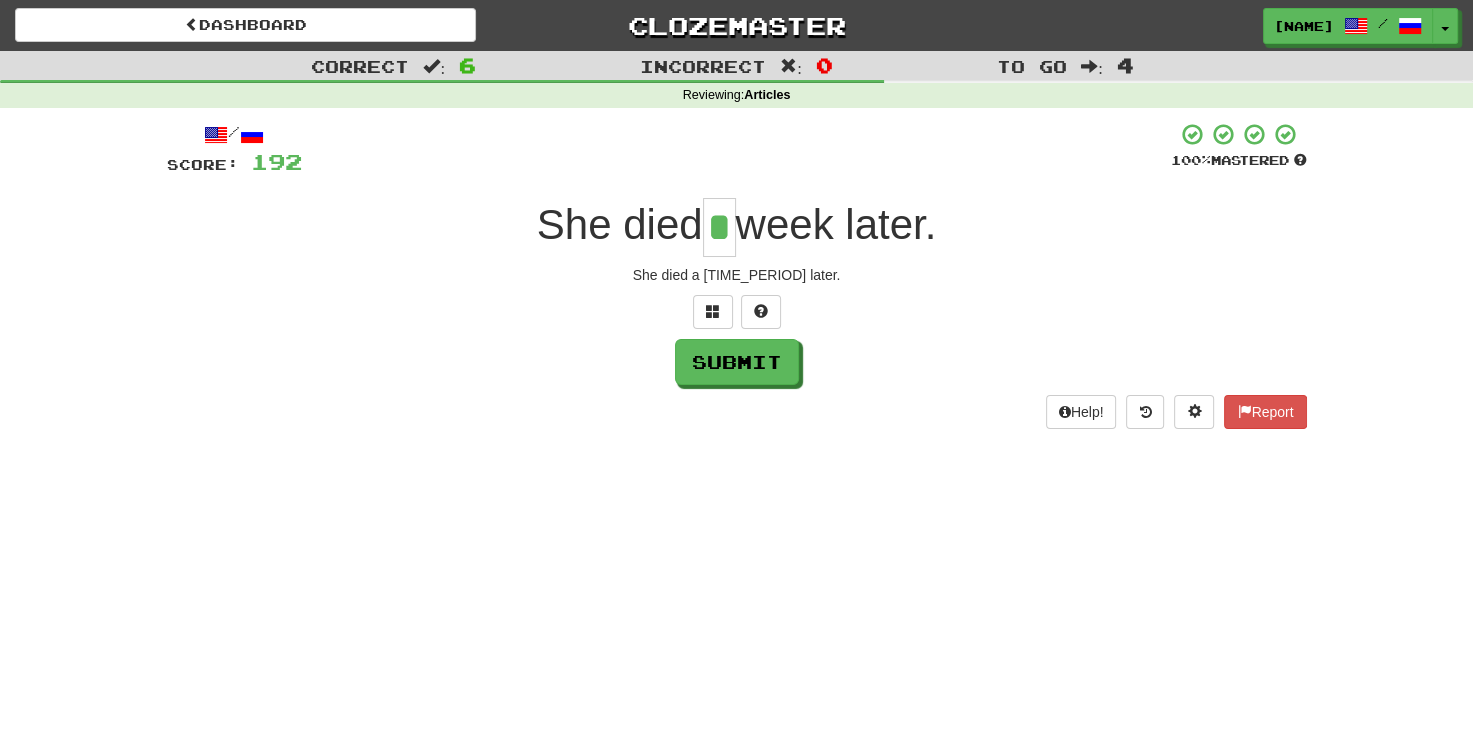 type on "*" 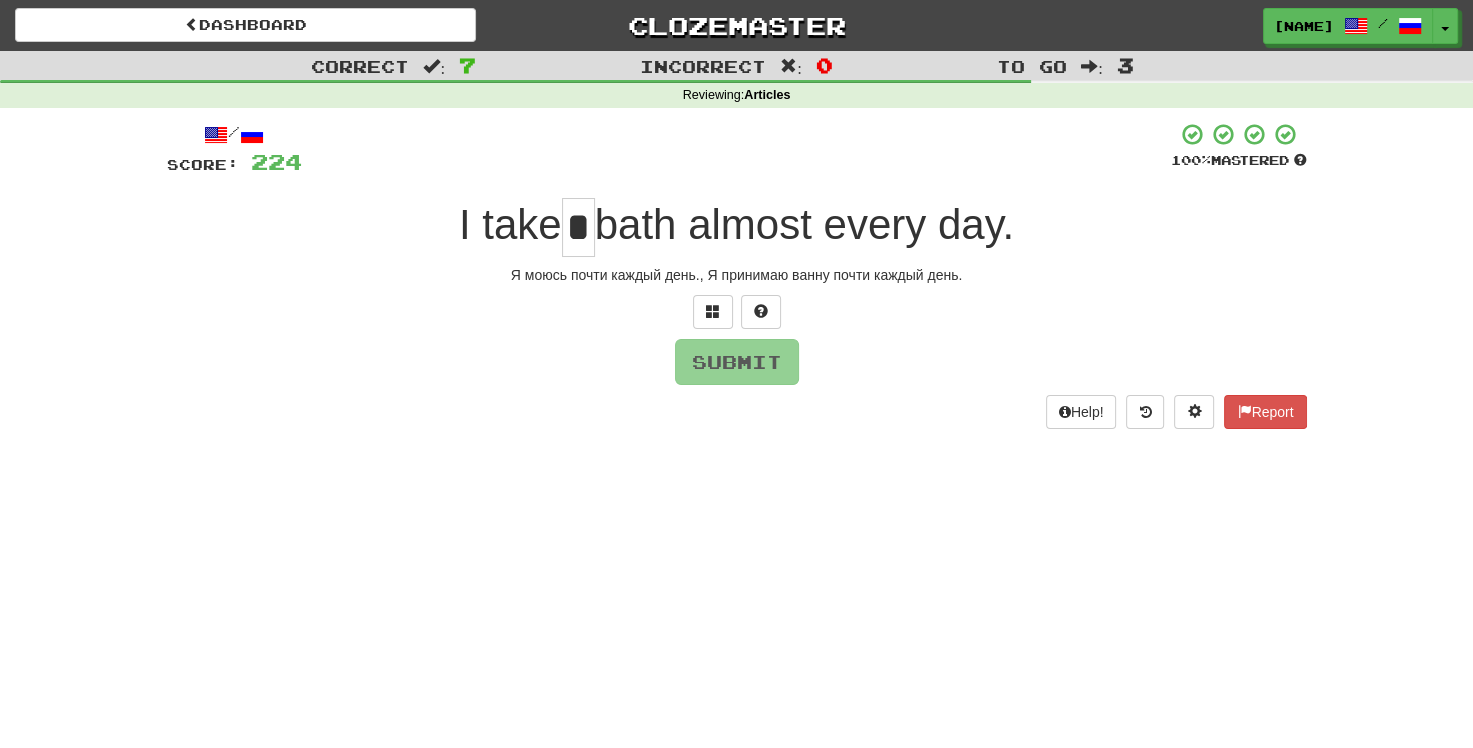 type on "*" 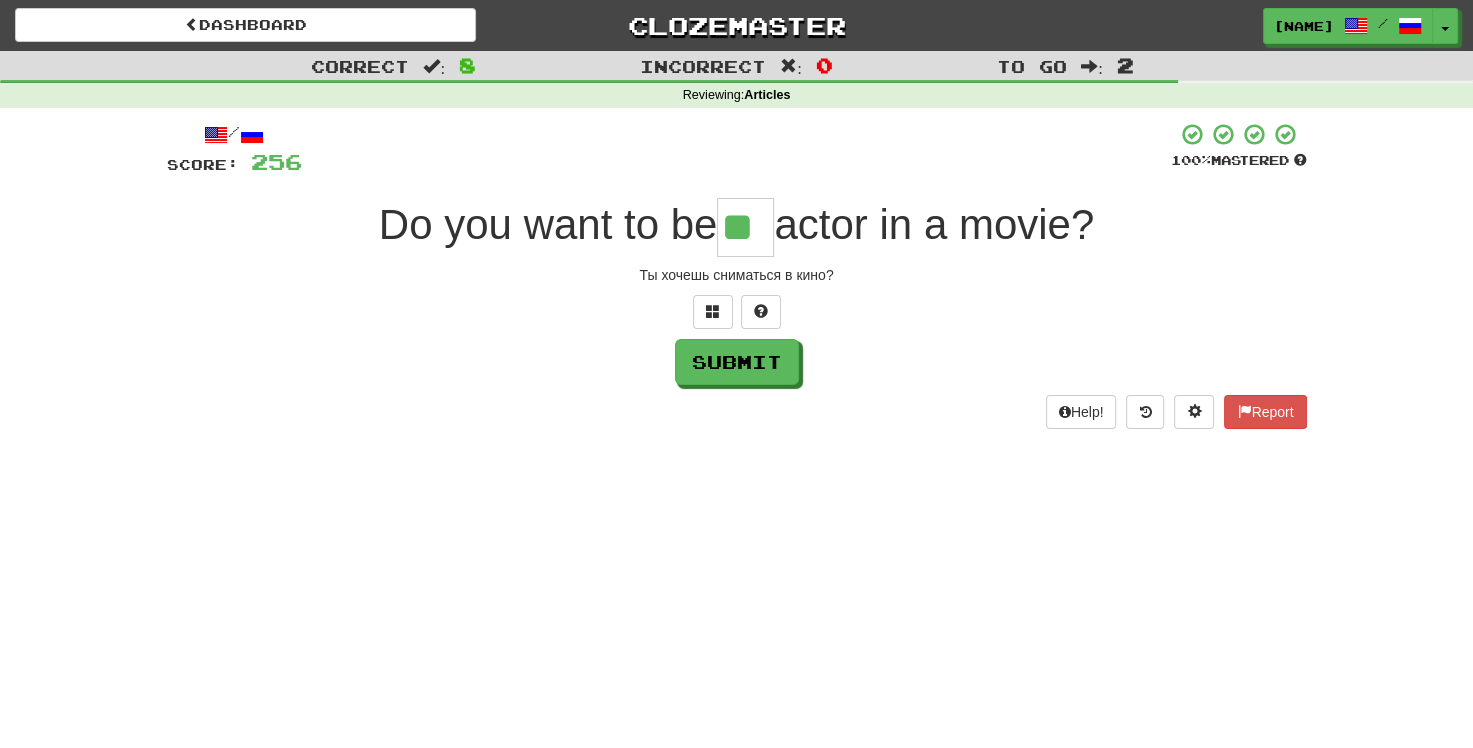 type on "**" 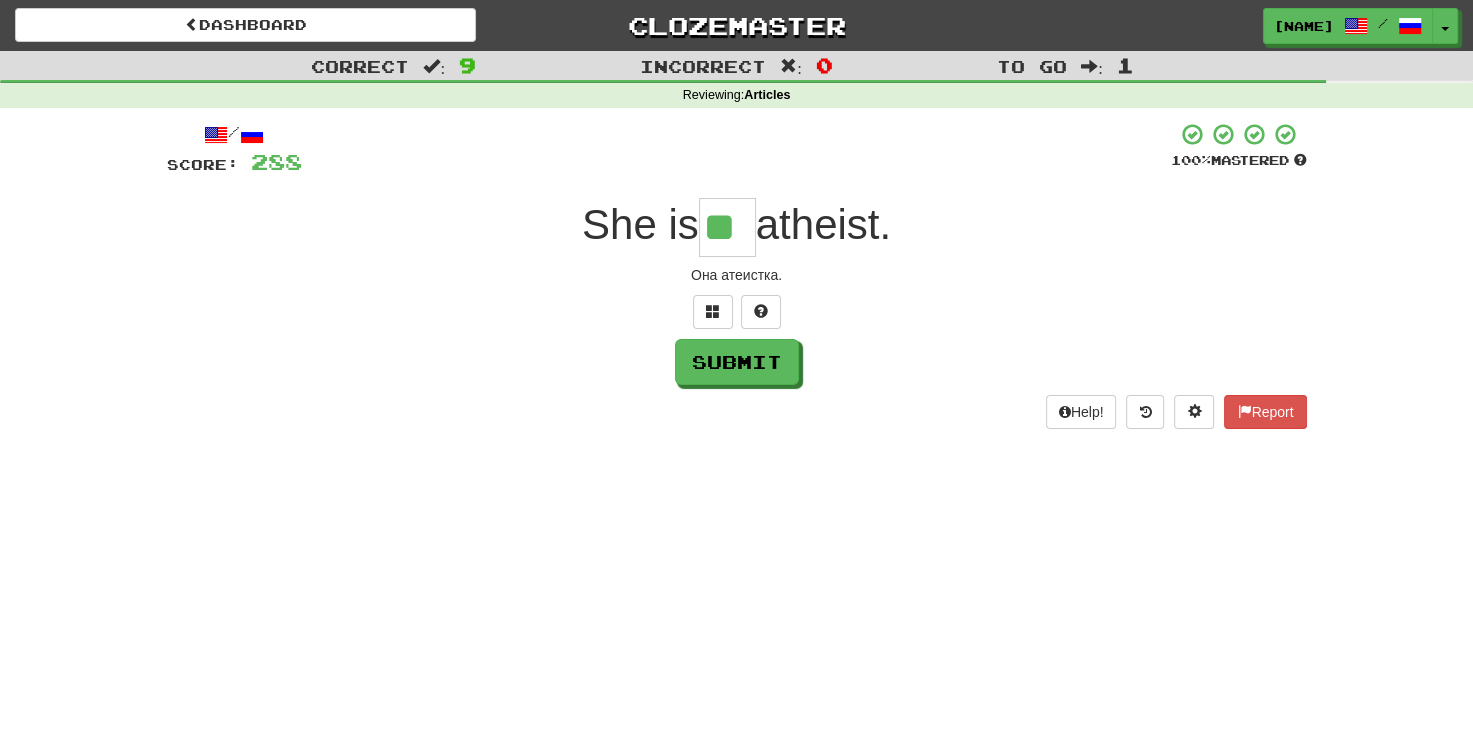 type on "**" 